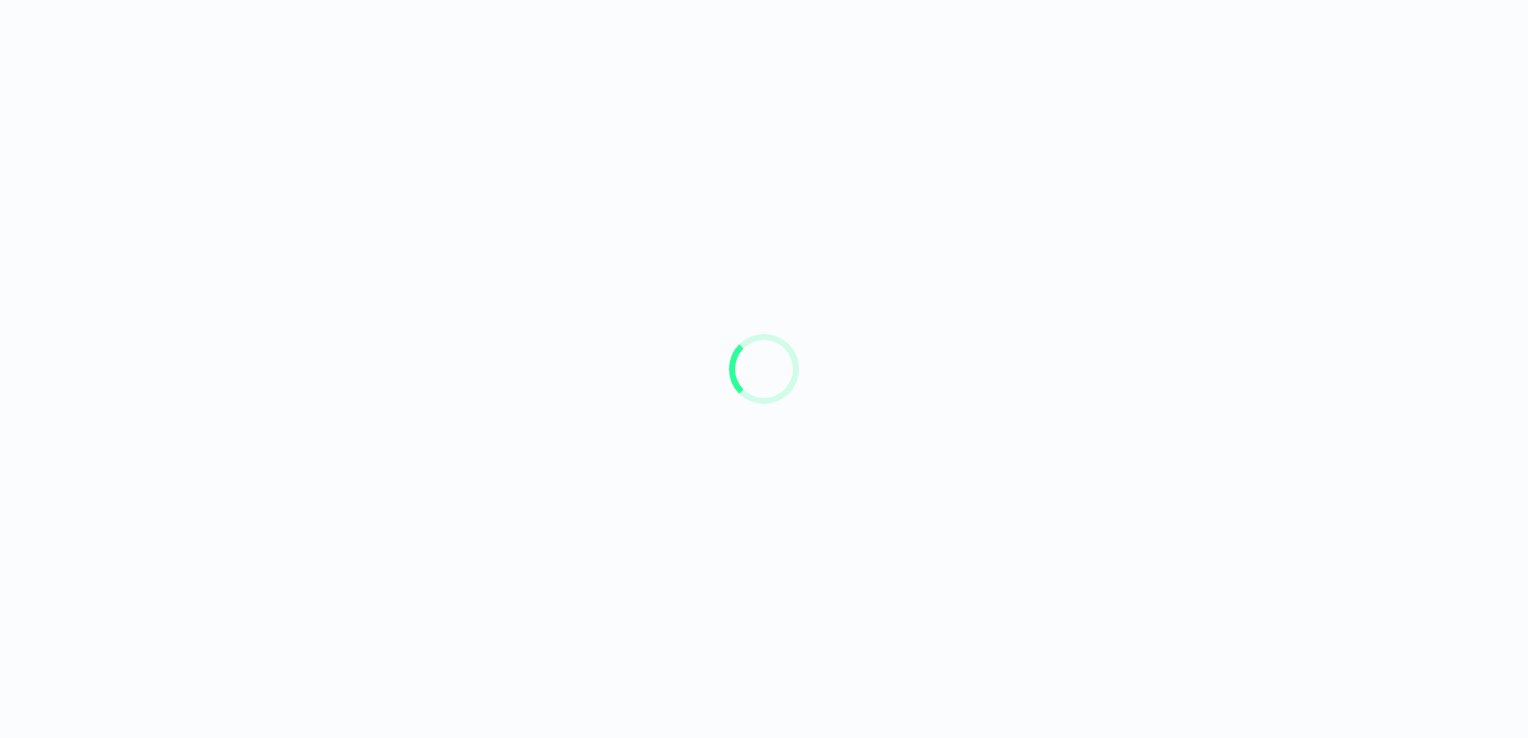 scroll, scrollTop: 0, scrollLeft: 0, axis: both 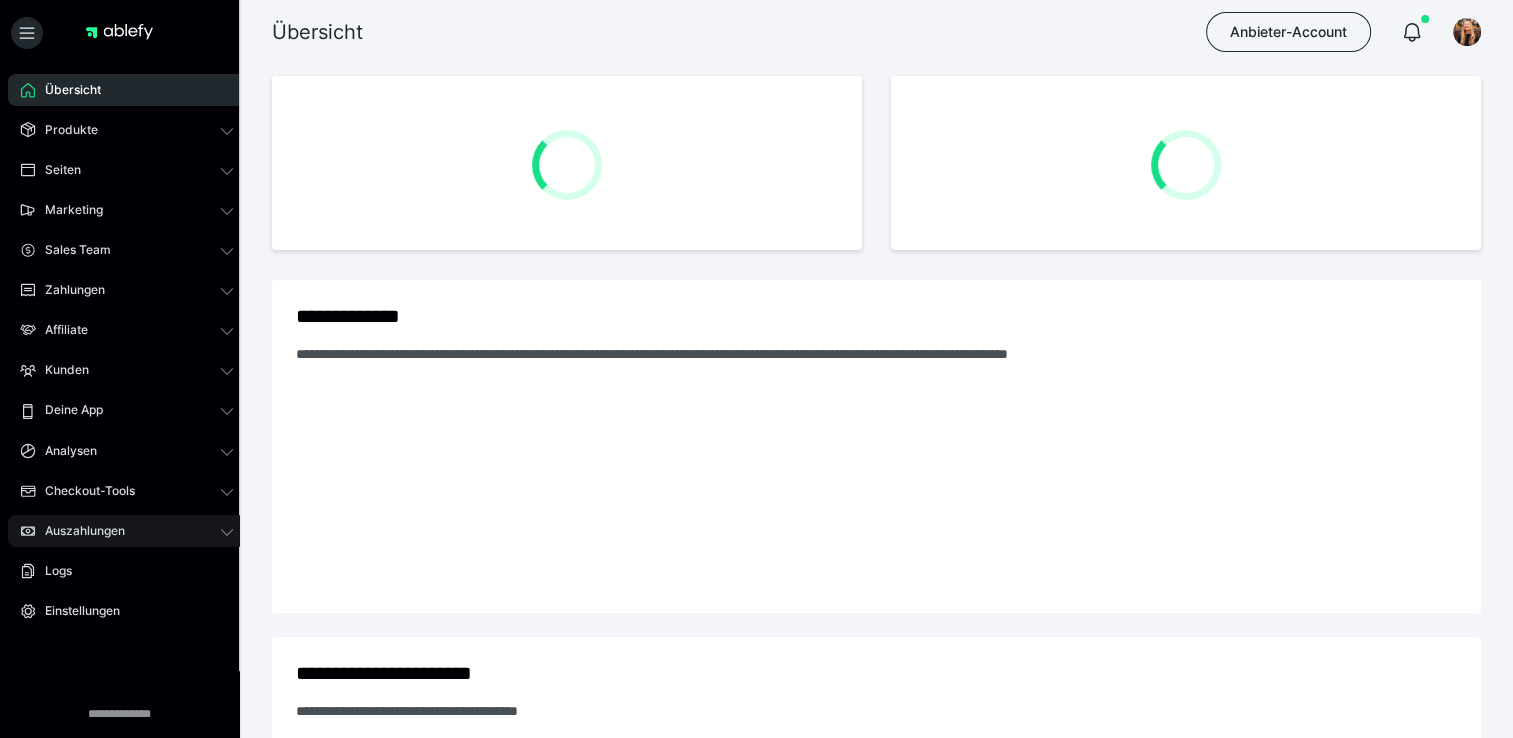 click on "Auszahlungen" at bounding box center (78, 531) 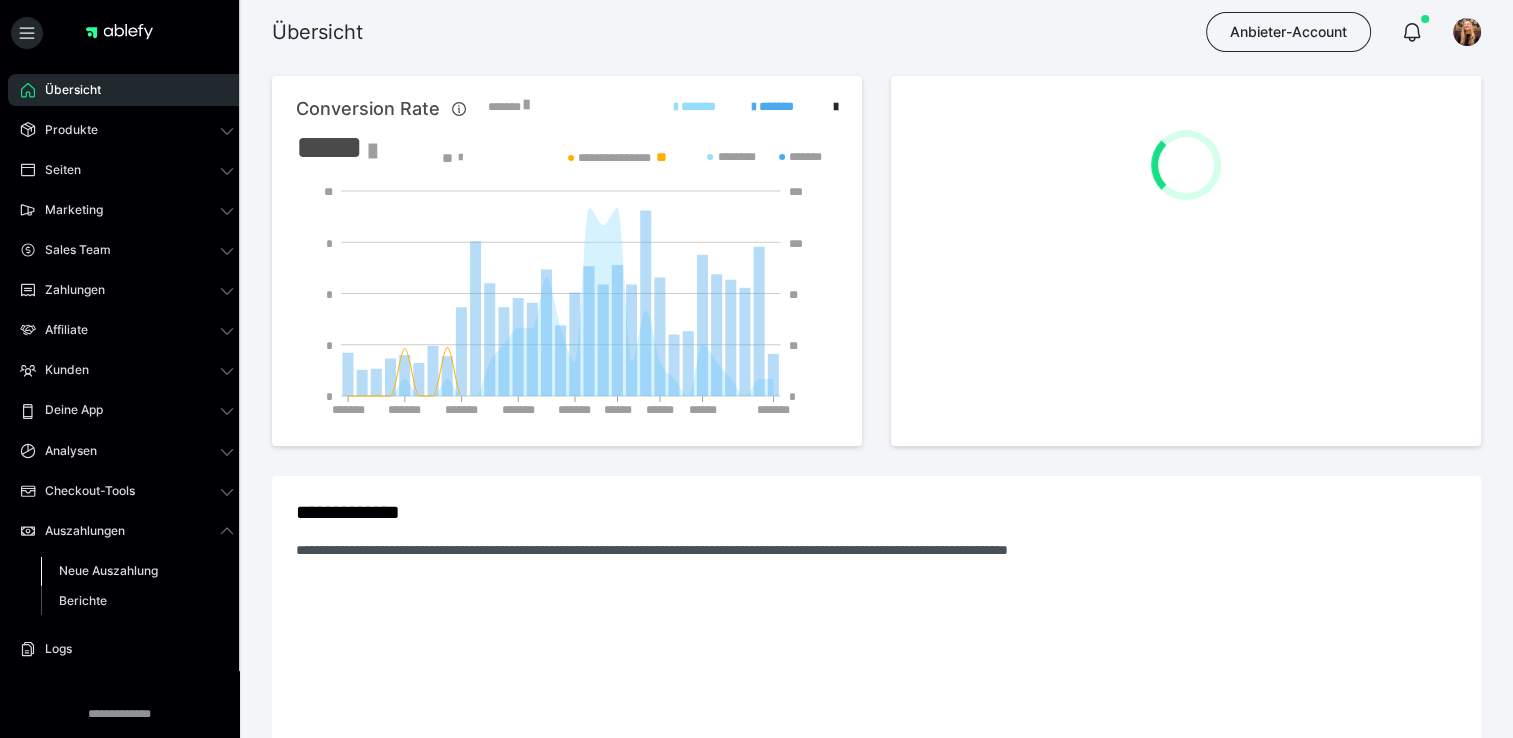 click on "Neue Auszahlung" at bounding box center (108, 570) 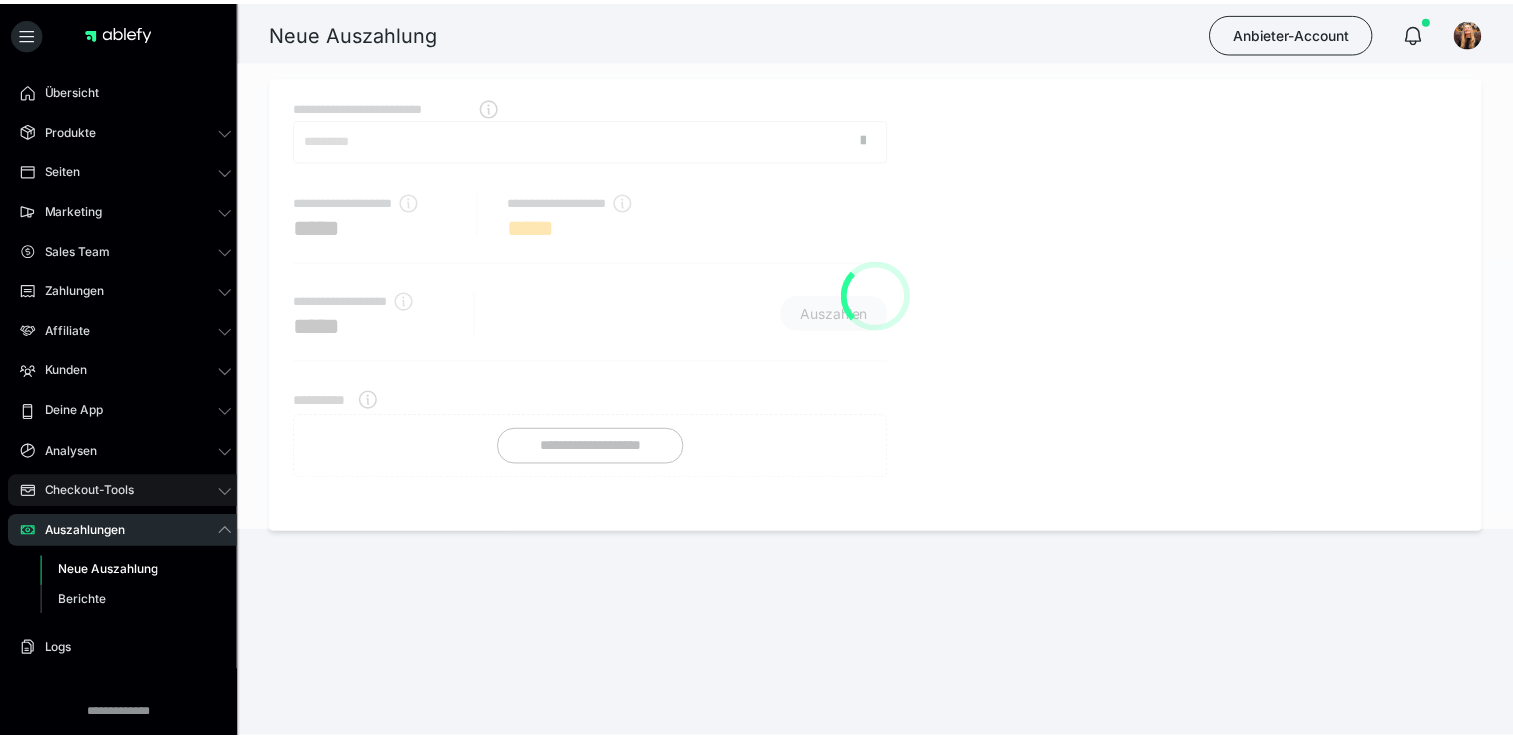 scroll, scrollTop: 0, scrollLeft: 0, axis: both 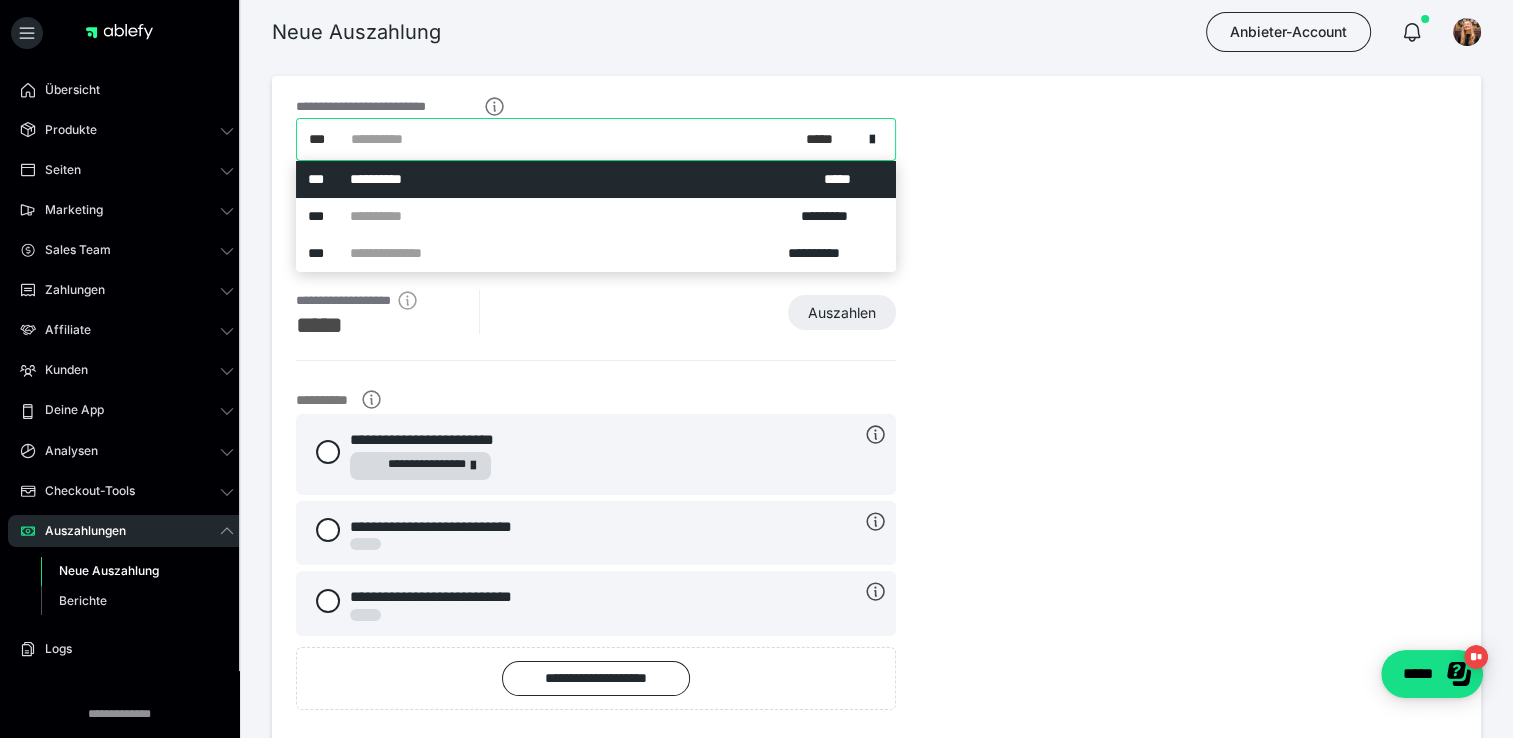 click on "**********" at bounding box center (587, 139) 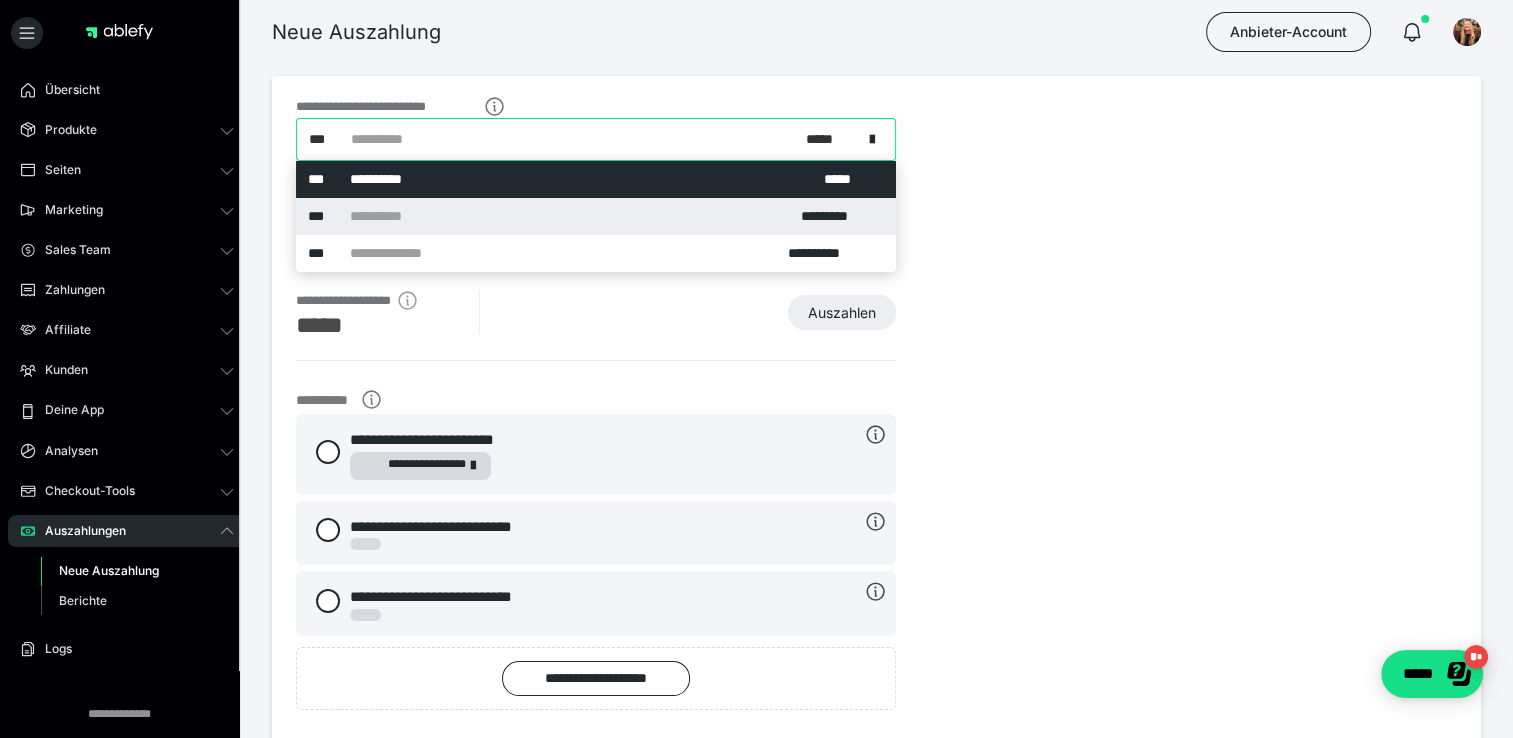 click on "**********" at bounding box center (596, 216) 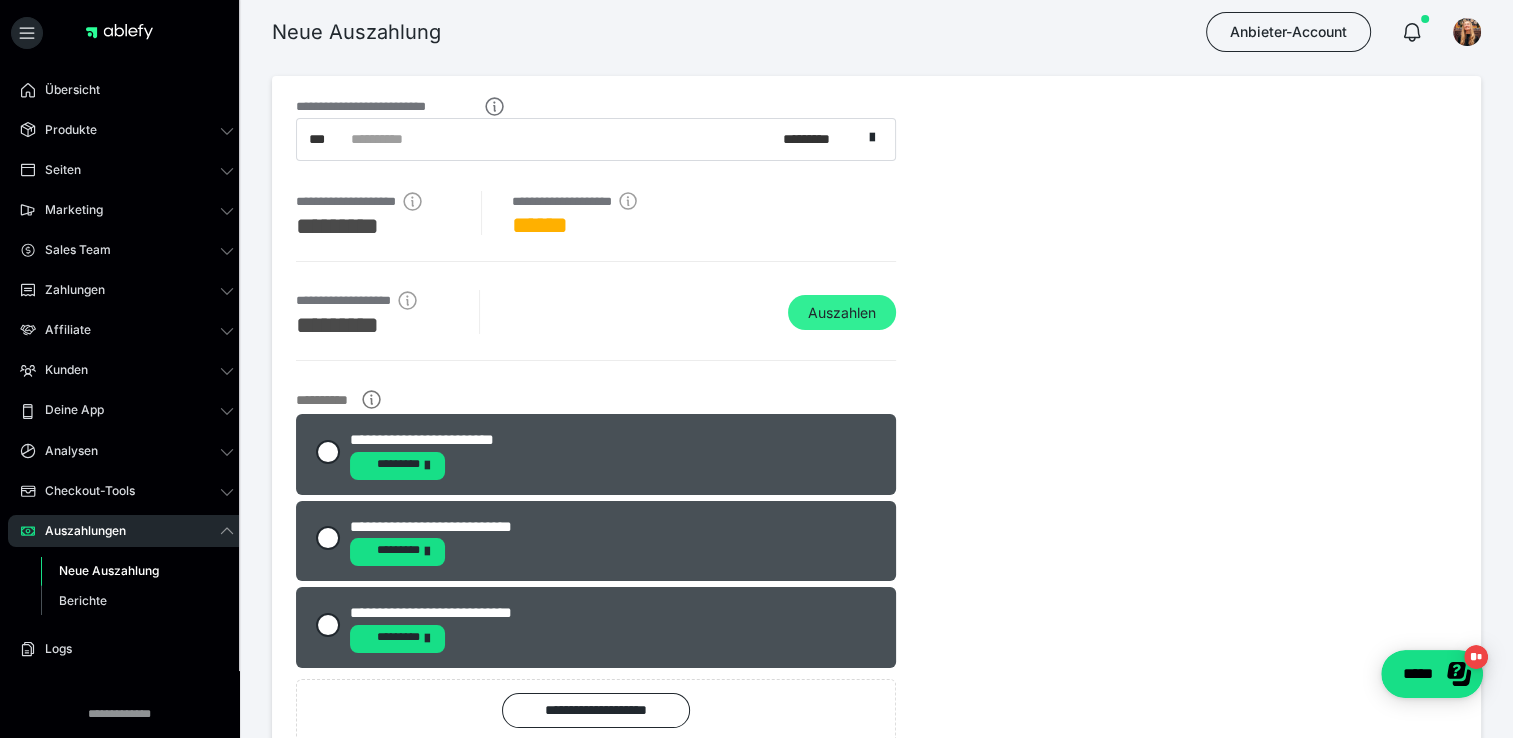 click on "Auszahlen" at bounding box center [842, 313] 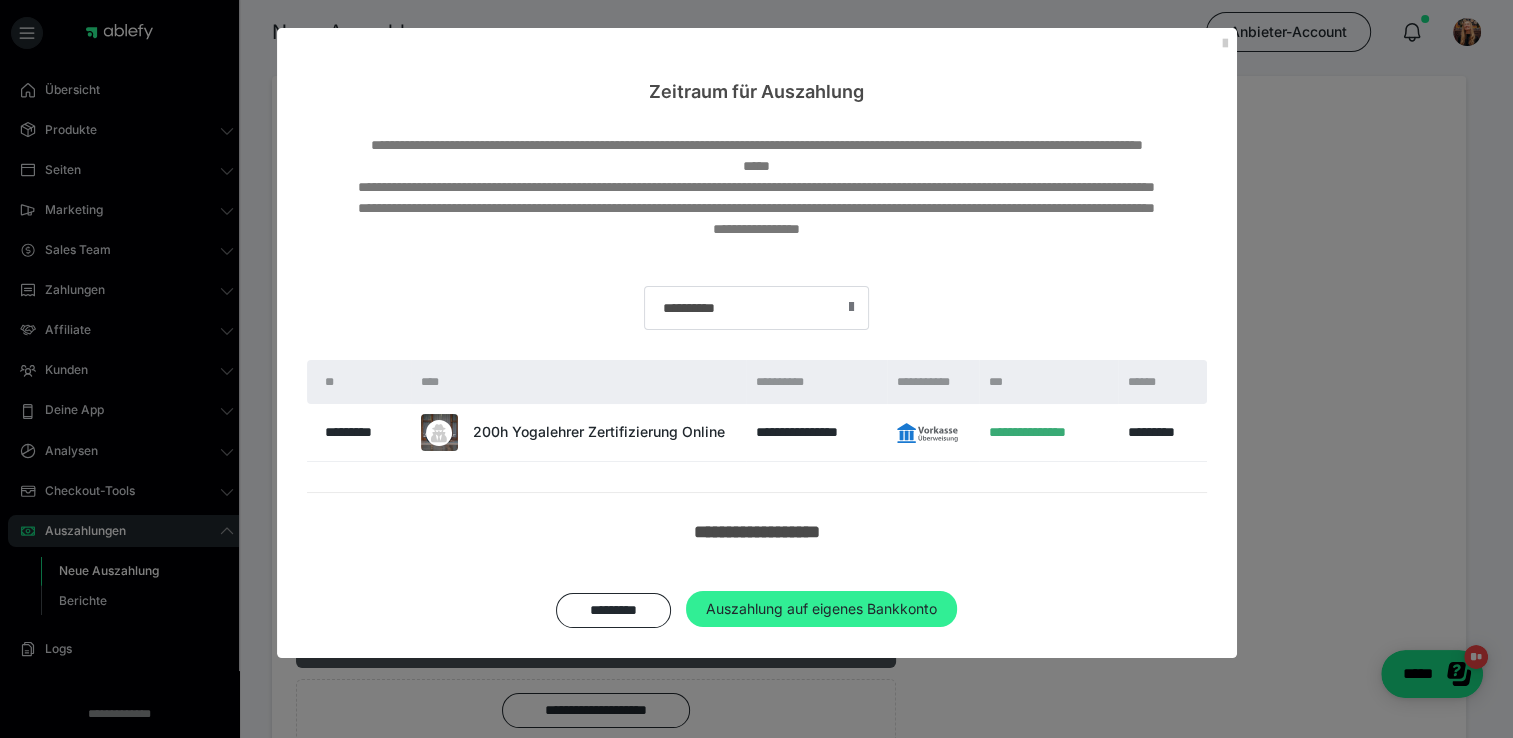 click on "Auszahlung auf eigenes Bankkonto" at bounding box center (821, 609) 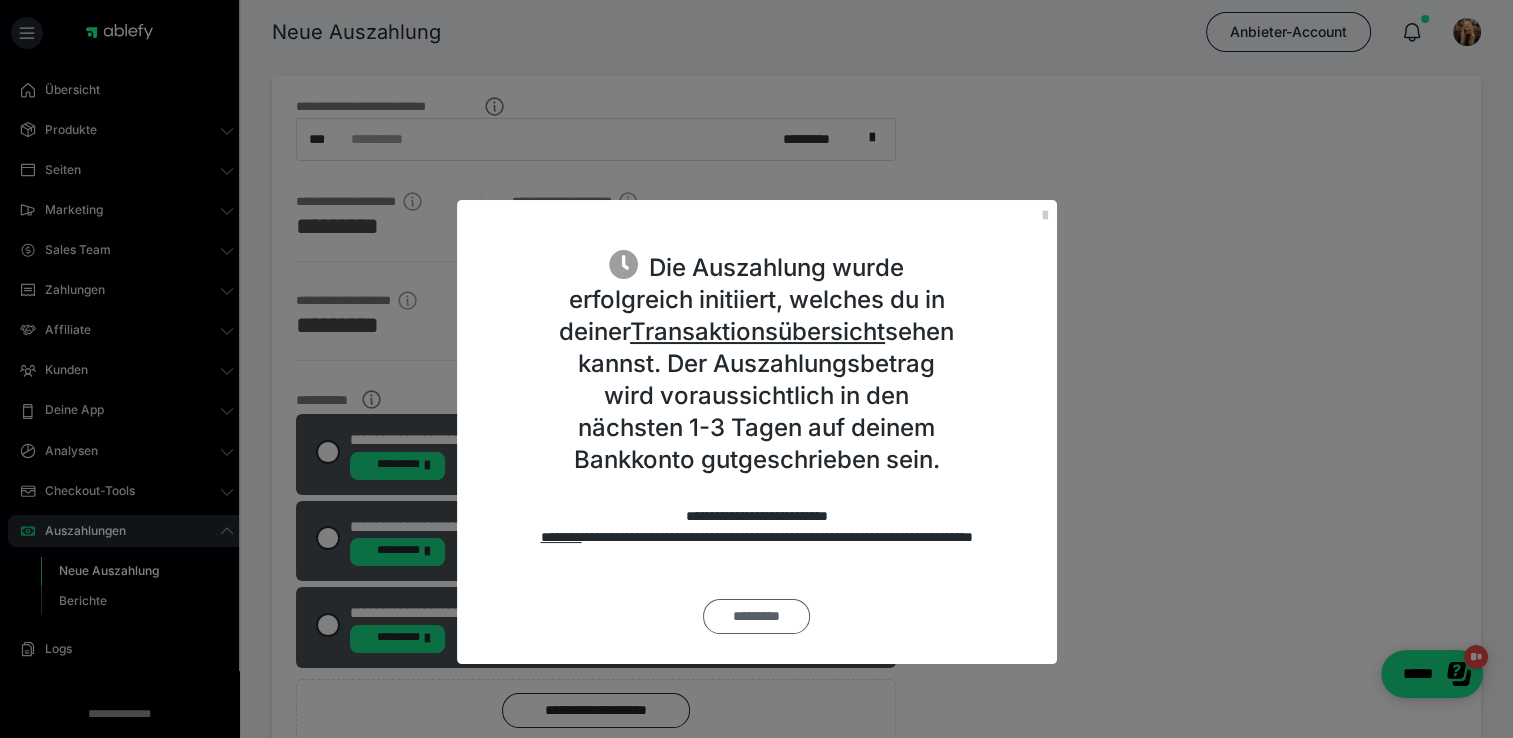 click on "*********" at bounding box center (756, 616) 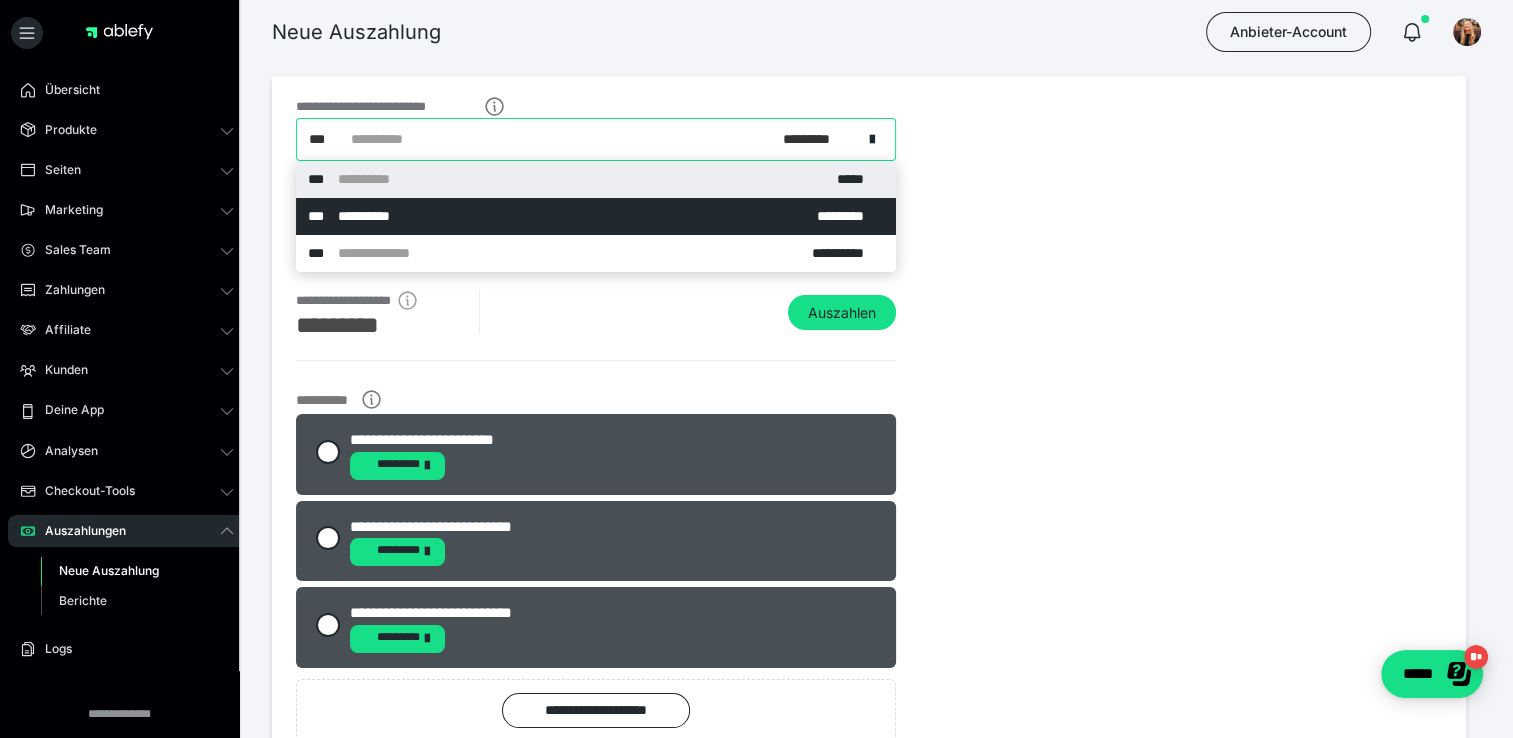 click on "*********" at bounding box center [814, 139] 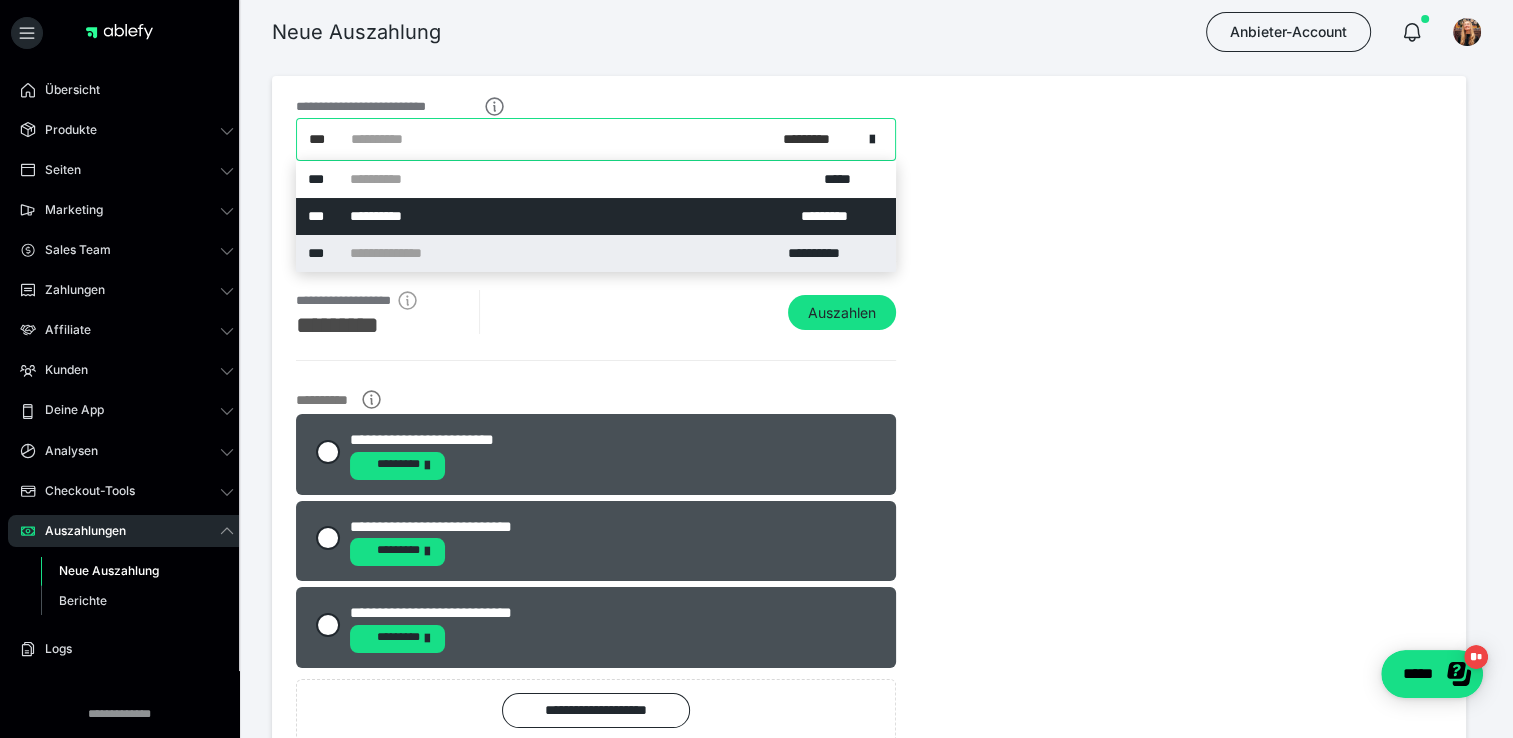 click on "**********" at bounding box center (826, 253) 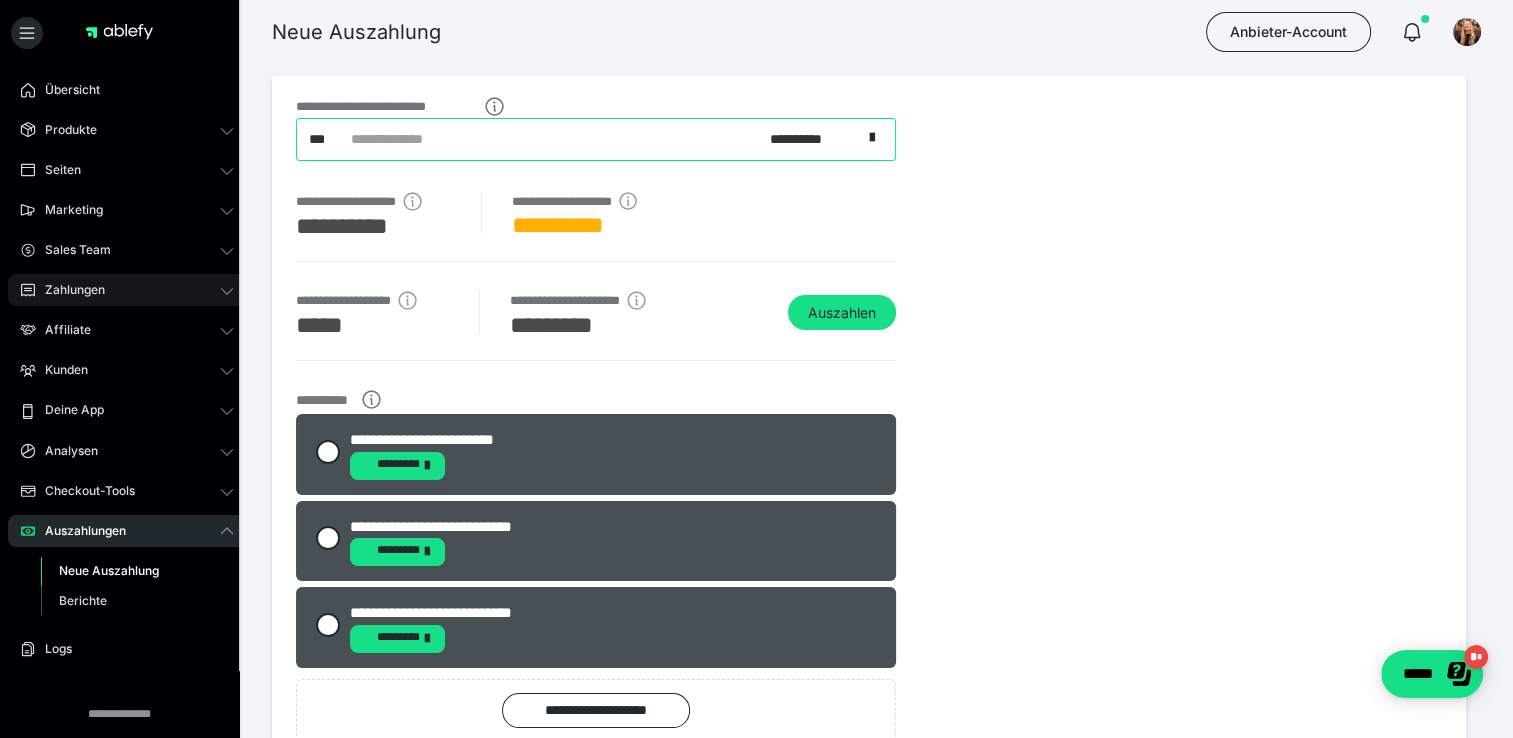 click on "Zahlungen" at bounding box center [68, 290] 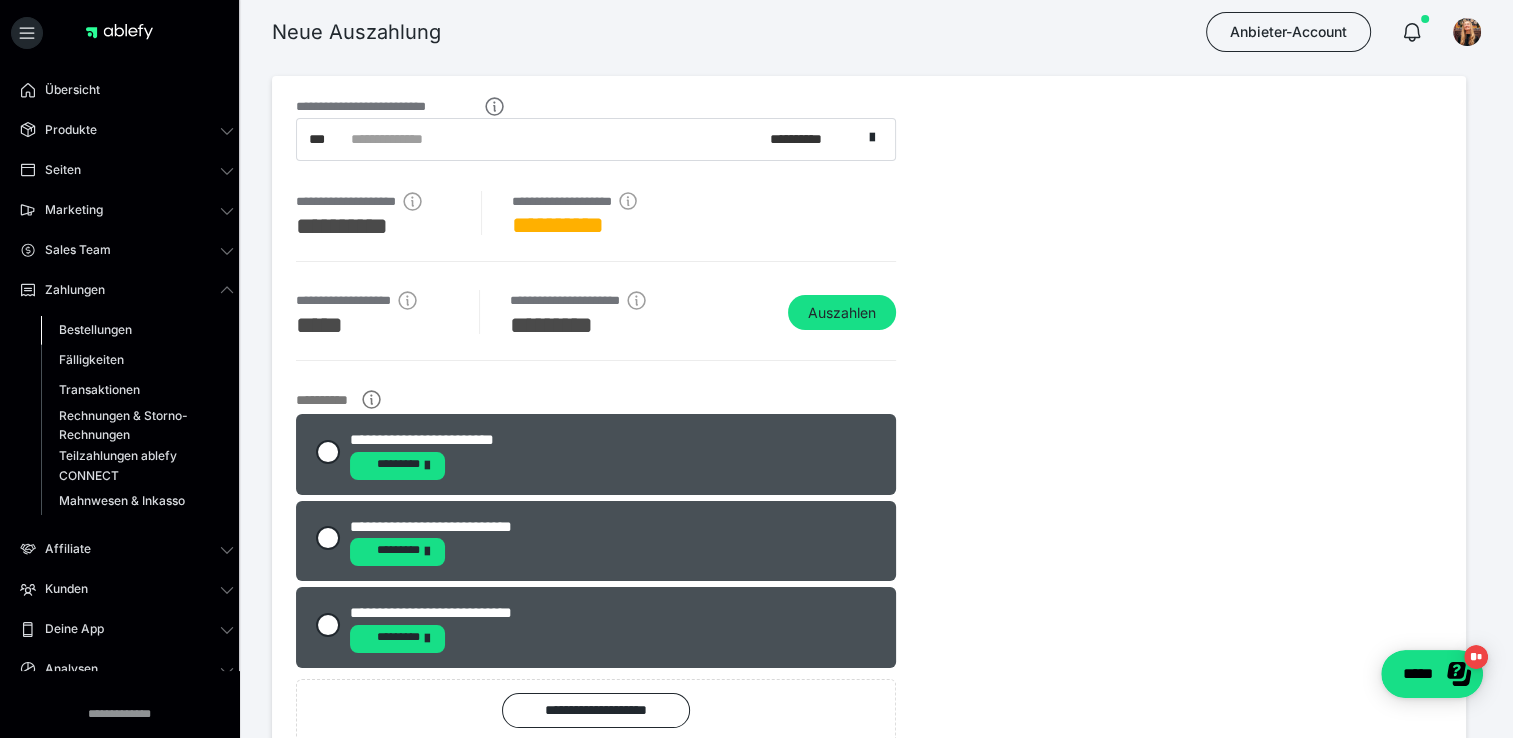 click on "Bestellungen" at bounding box center (95, 329) 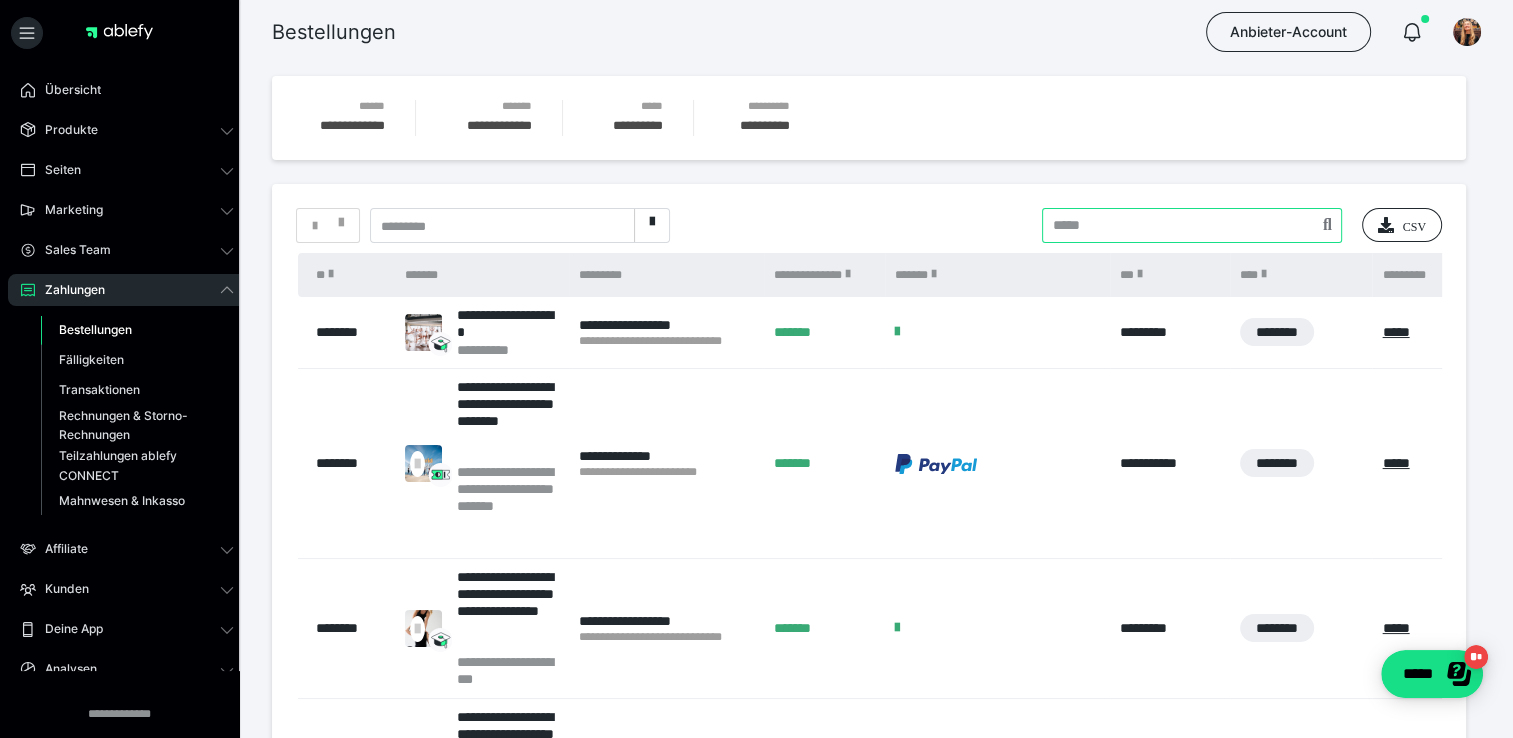 click at bounding box center [1192, 225] 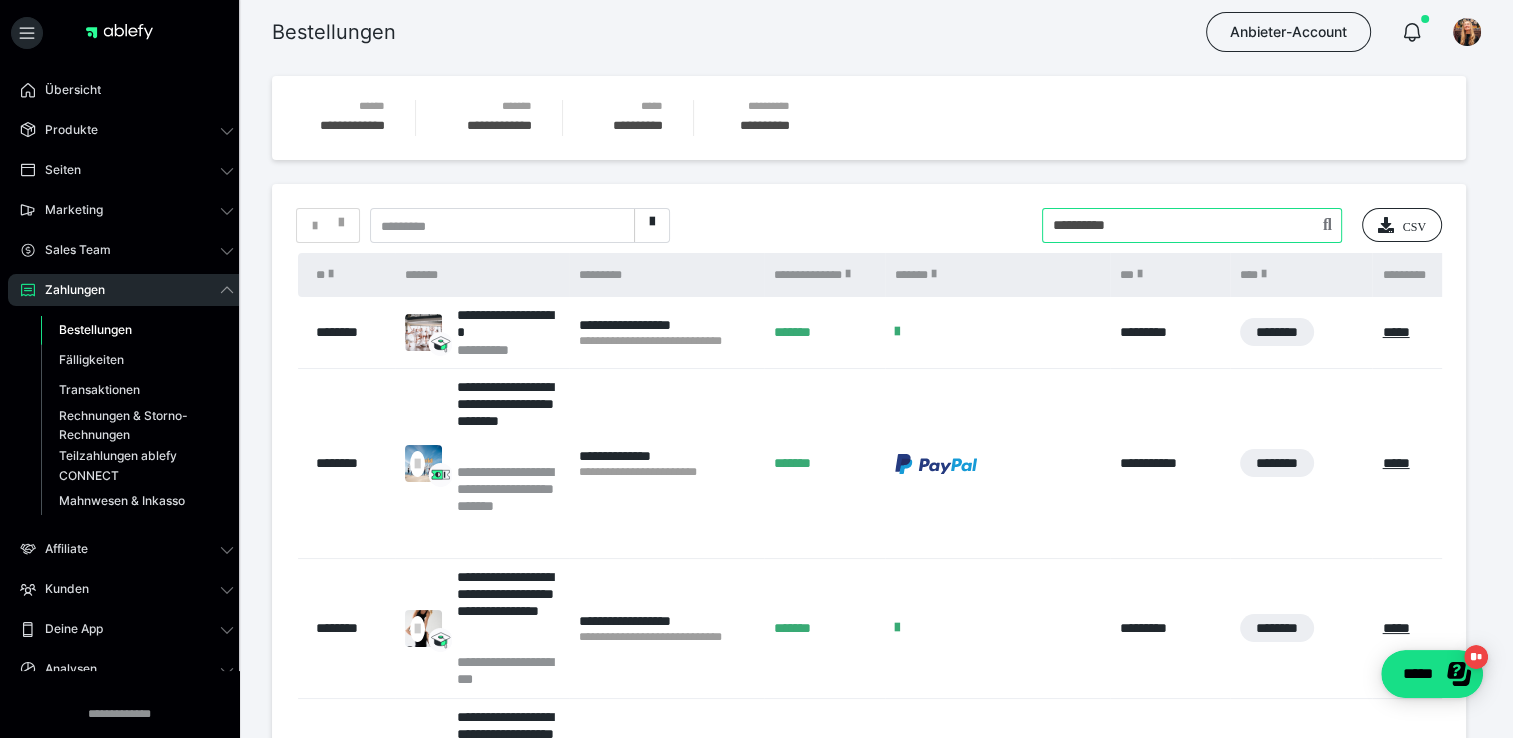 type on "**********" 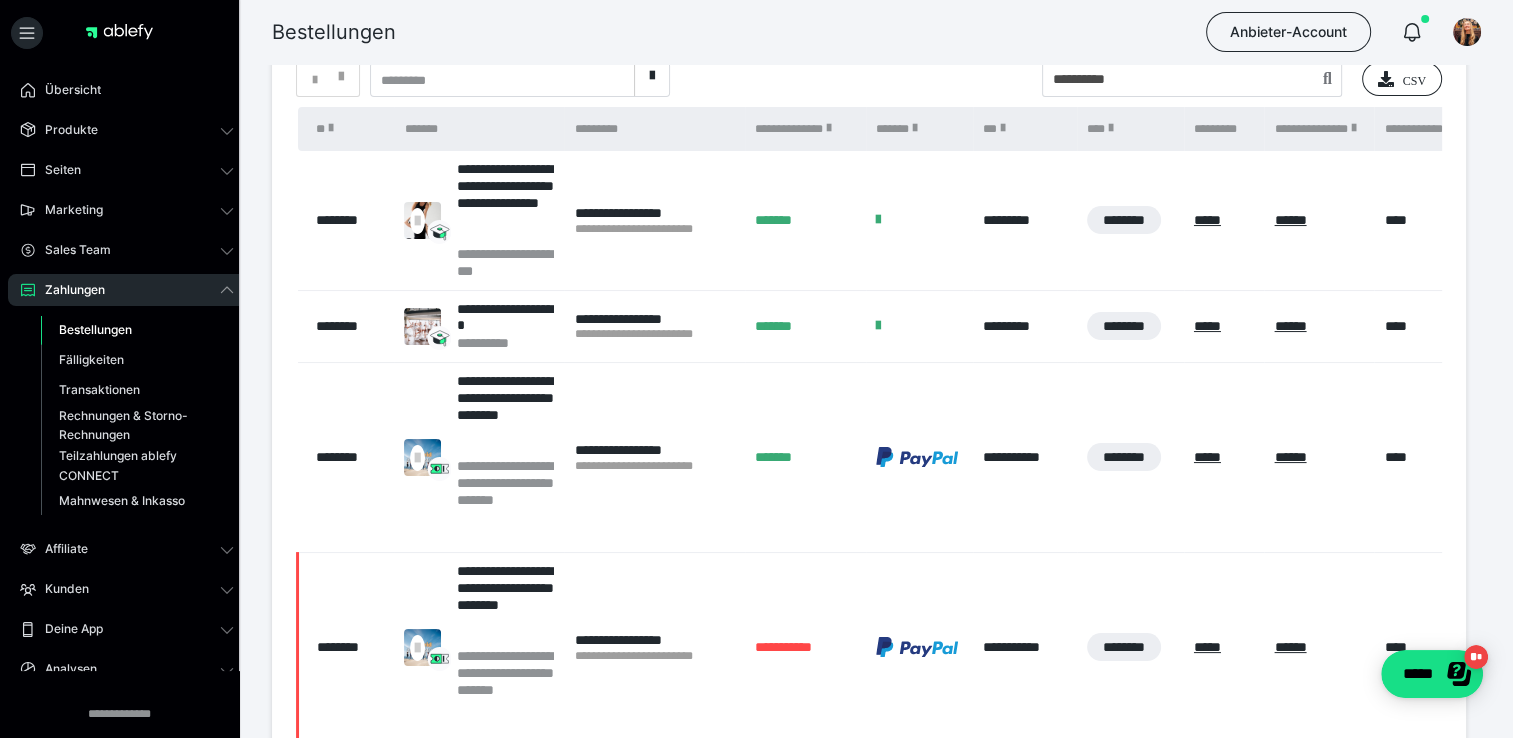 scroll, scrollTop: 149, scrollLeft: 0, axis: vertical 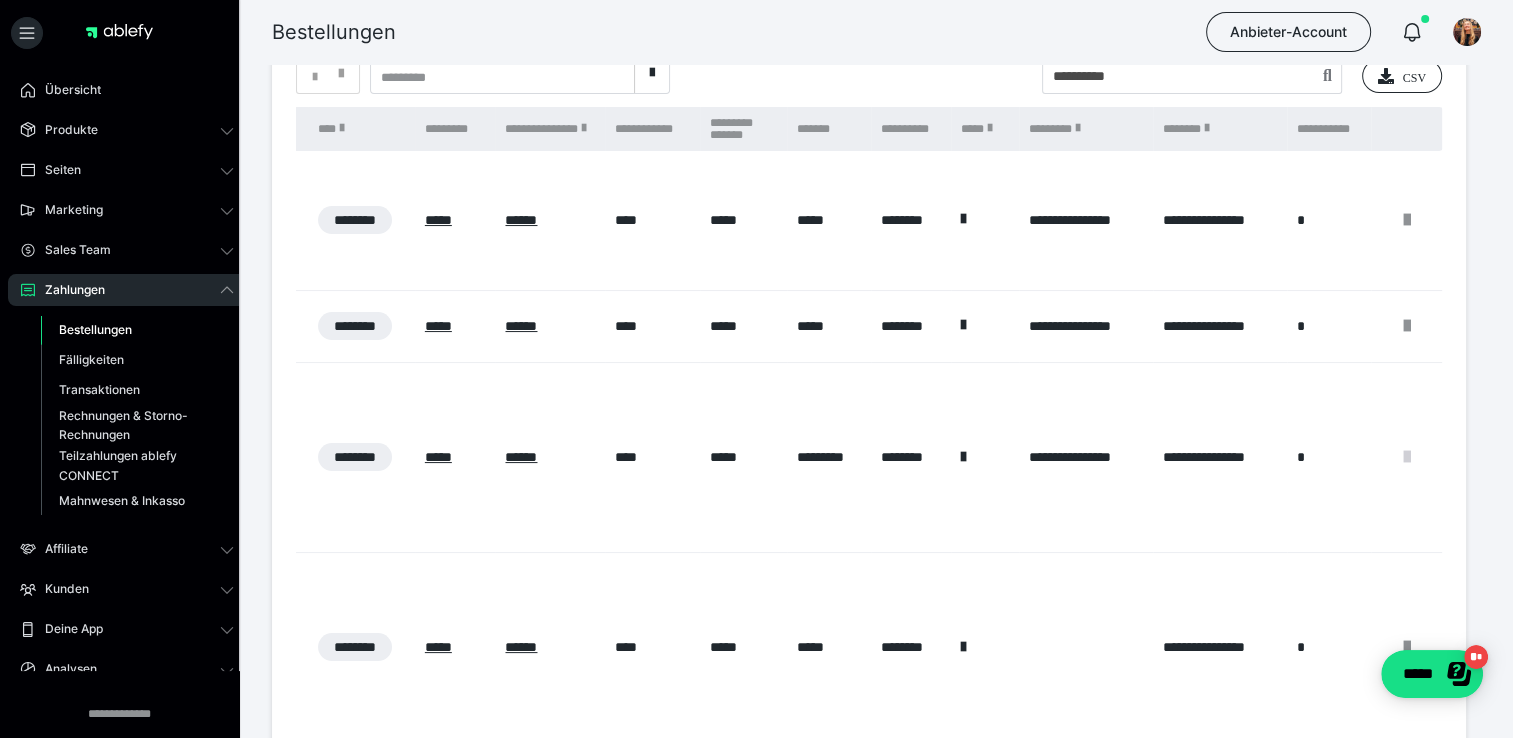 click at bounding box center [1407, 457] 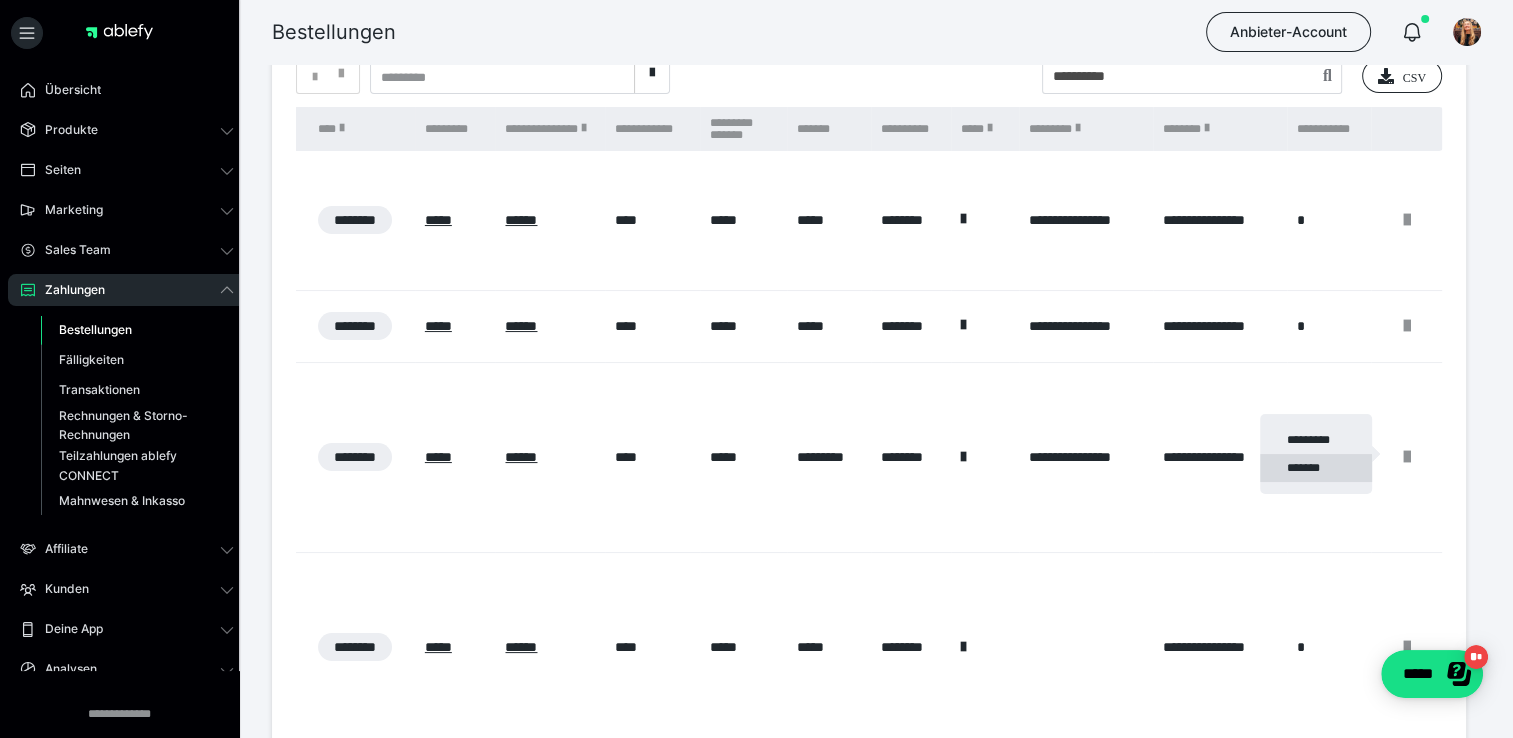 click on "*******" at bounding box center [1316, 468] 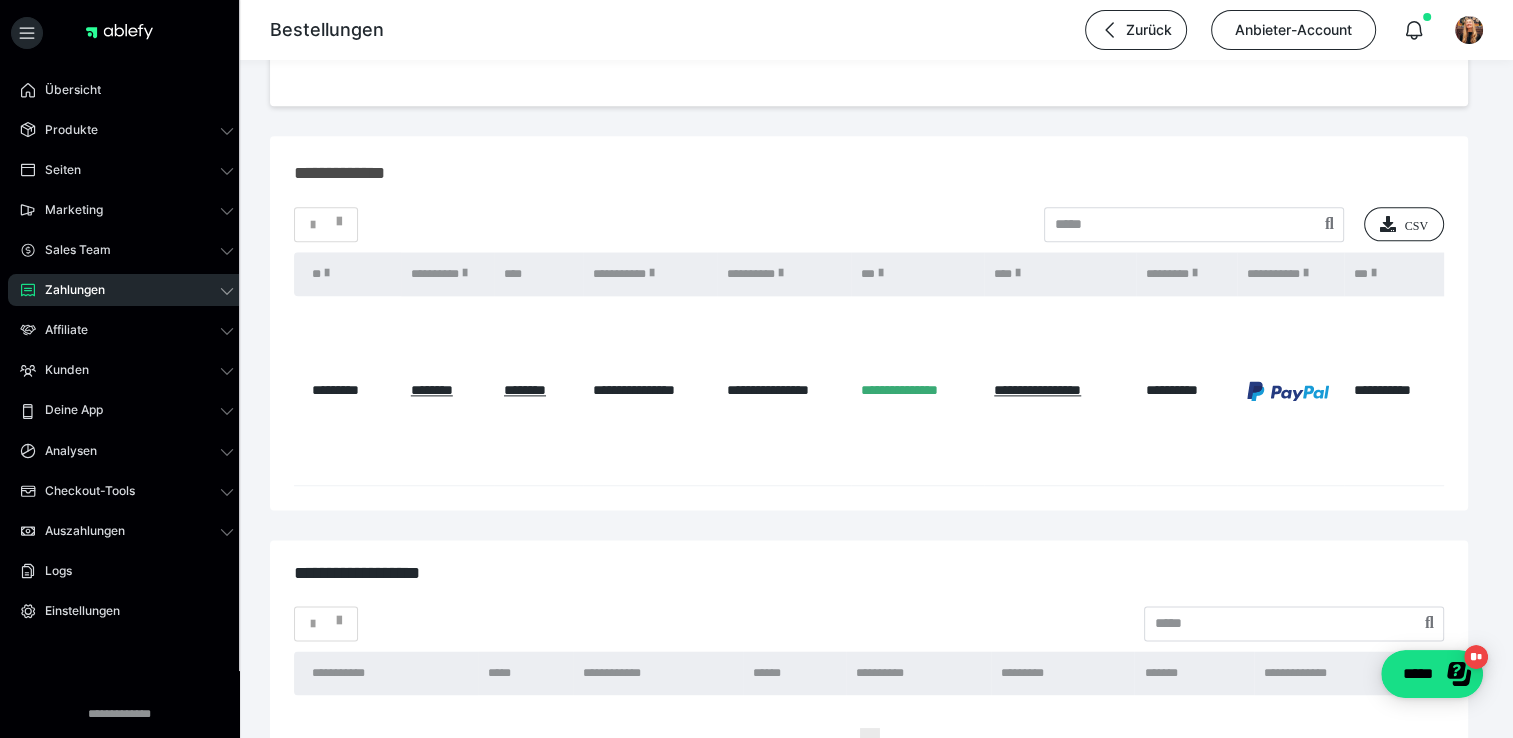 scroll, scrollTop: 2497, scrollLeft: 0, axis: vertical 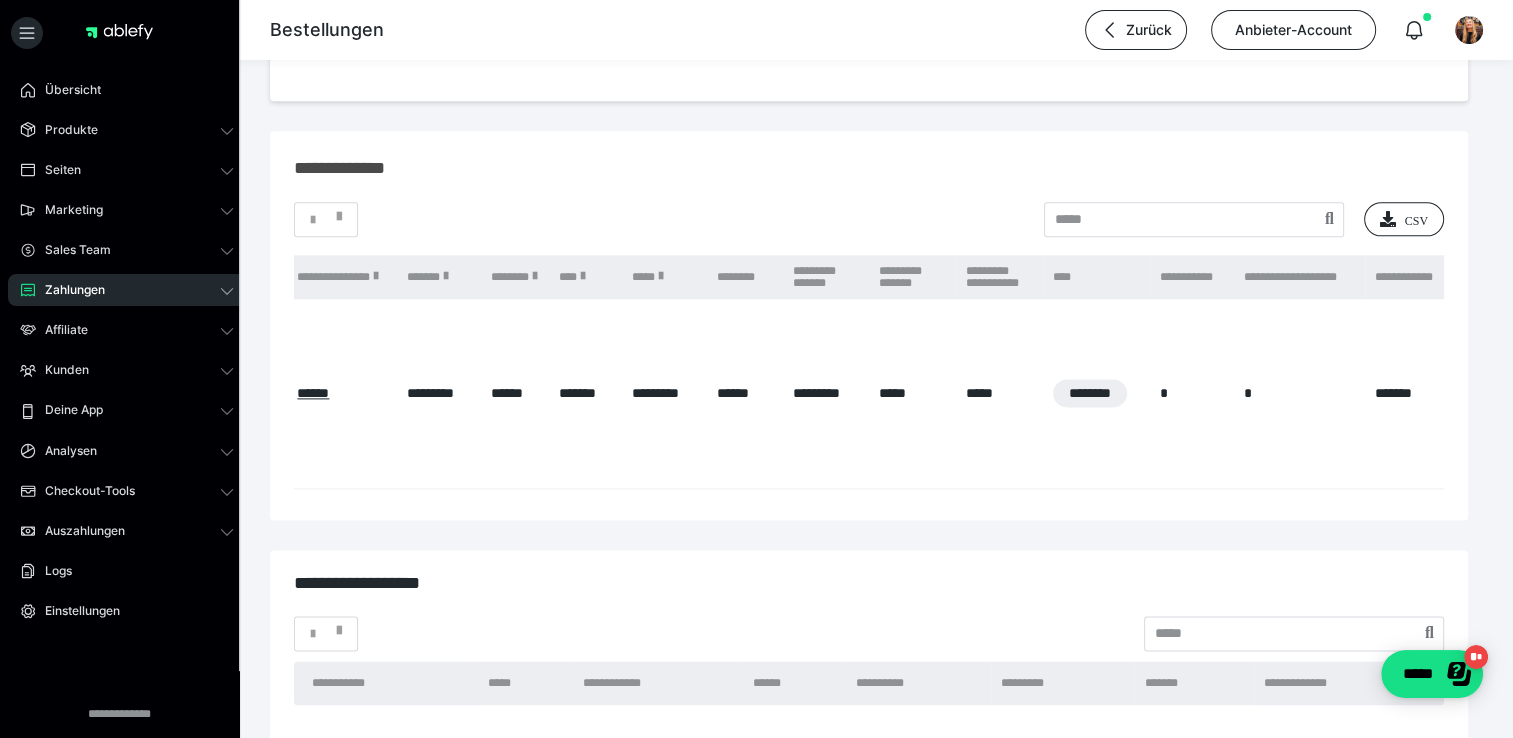 click on "Zahlungen" at bounding box center (68, 290) 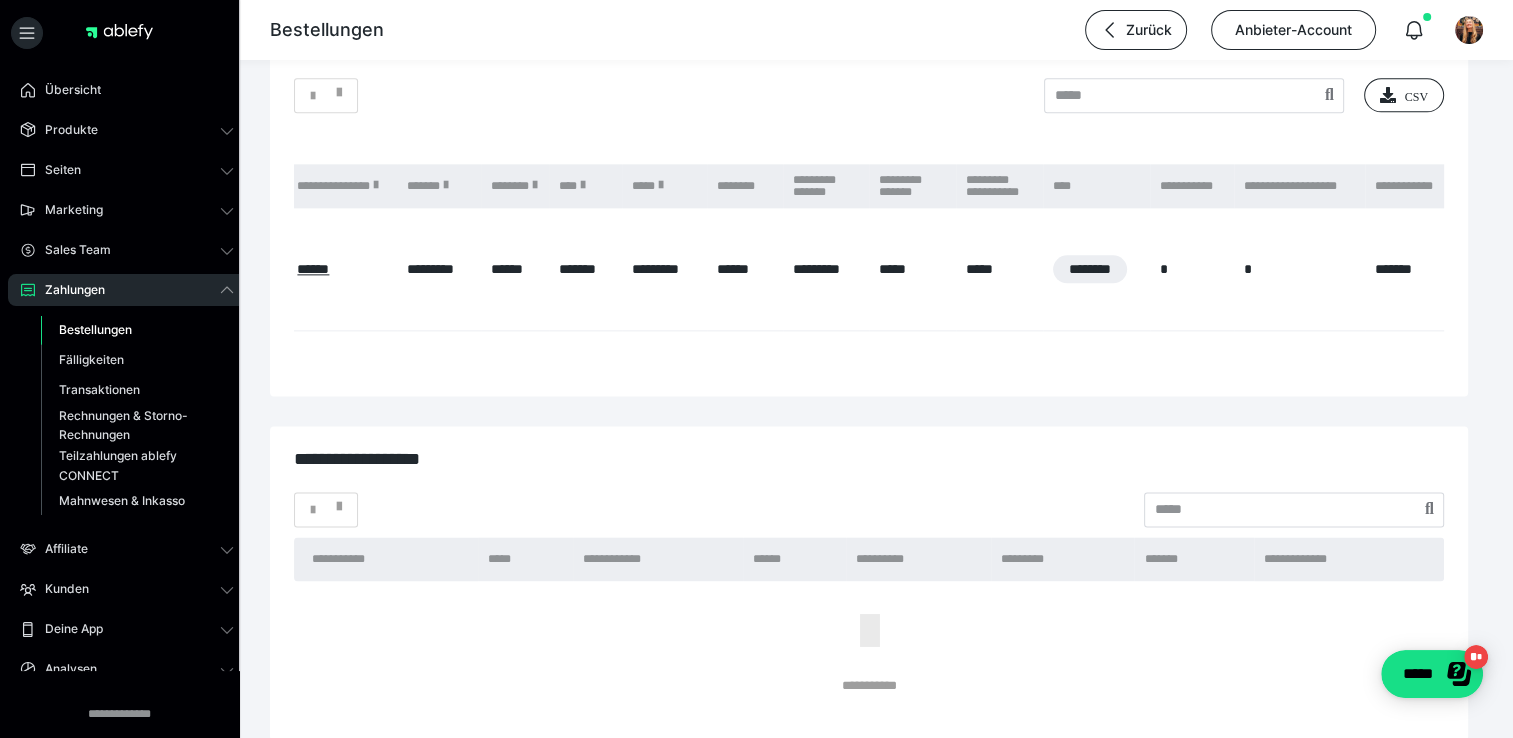 scroll, scrollTop: 2488, scrollLeft: 0, axis: vertical 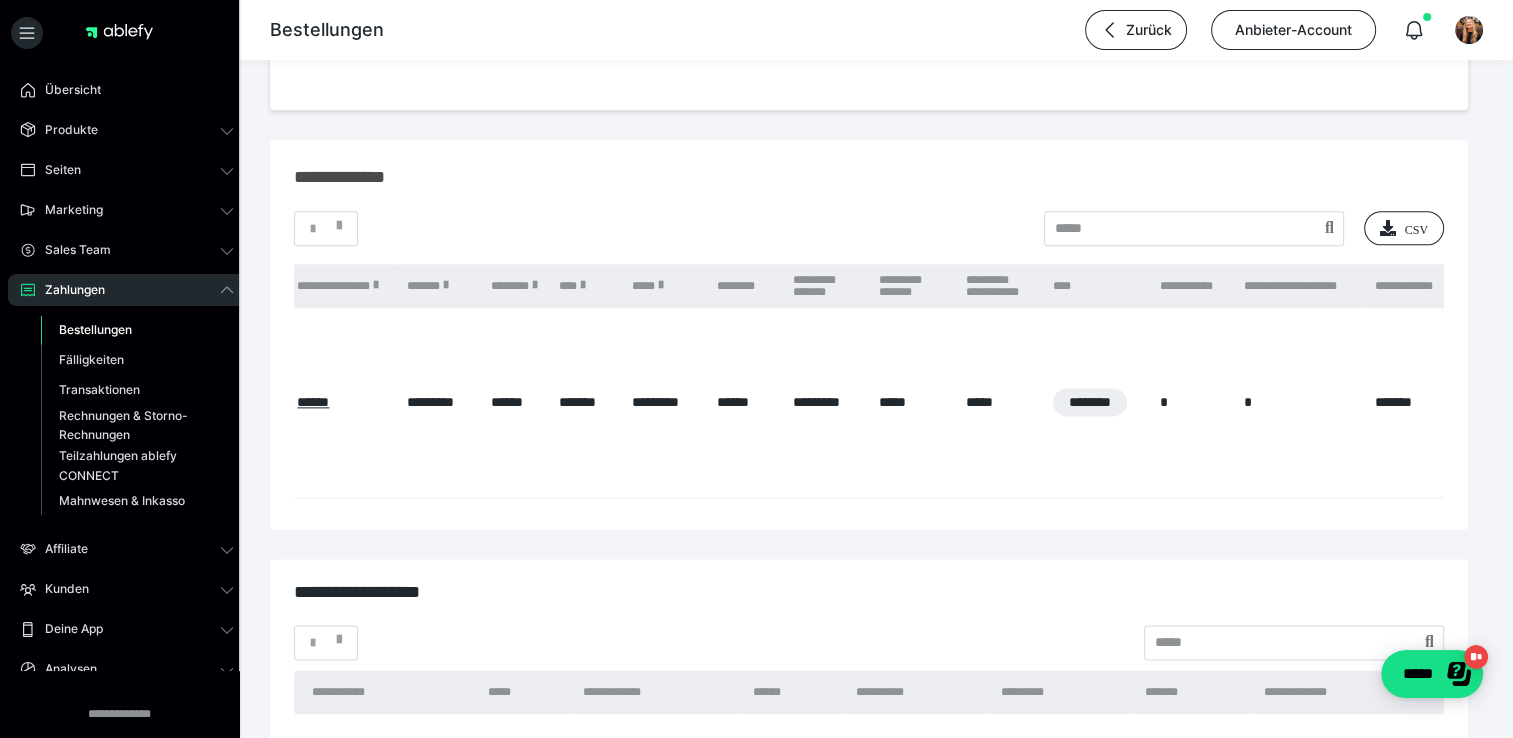 click on "Bestellungen" at bounding box center (95, 329) 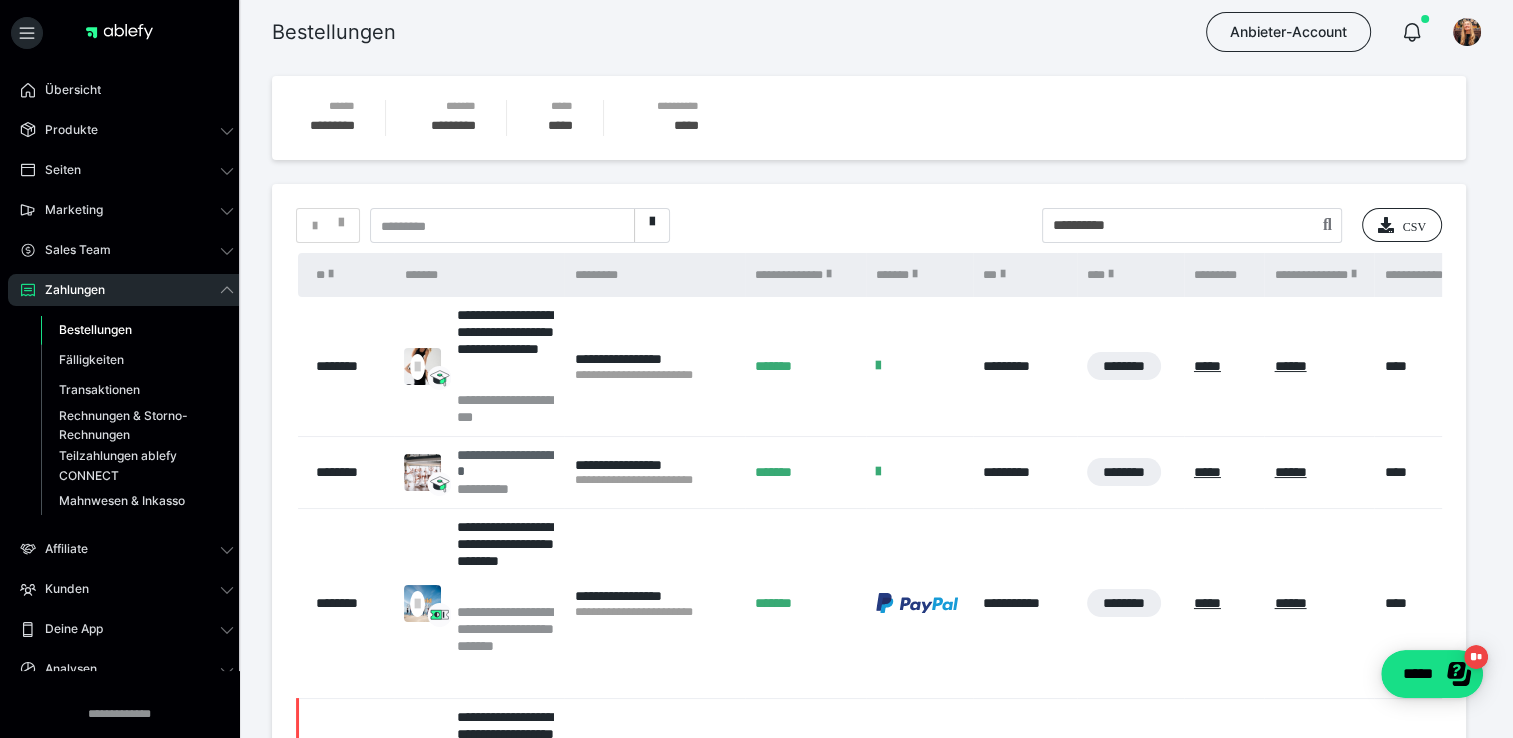 click on "**********" at bounding box center (505, 464) 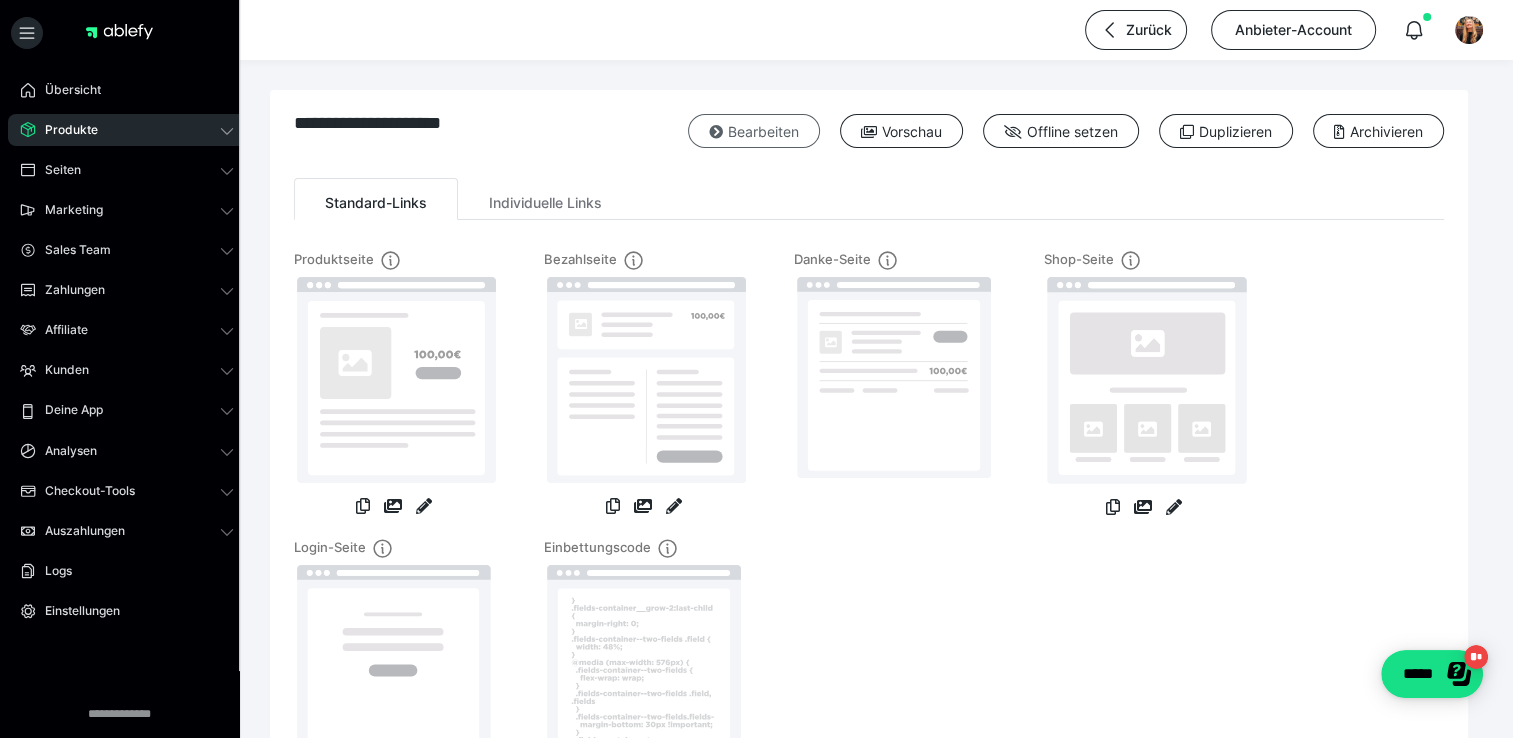 click on "Bearbeiten" at bounding box center (754, 131) 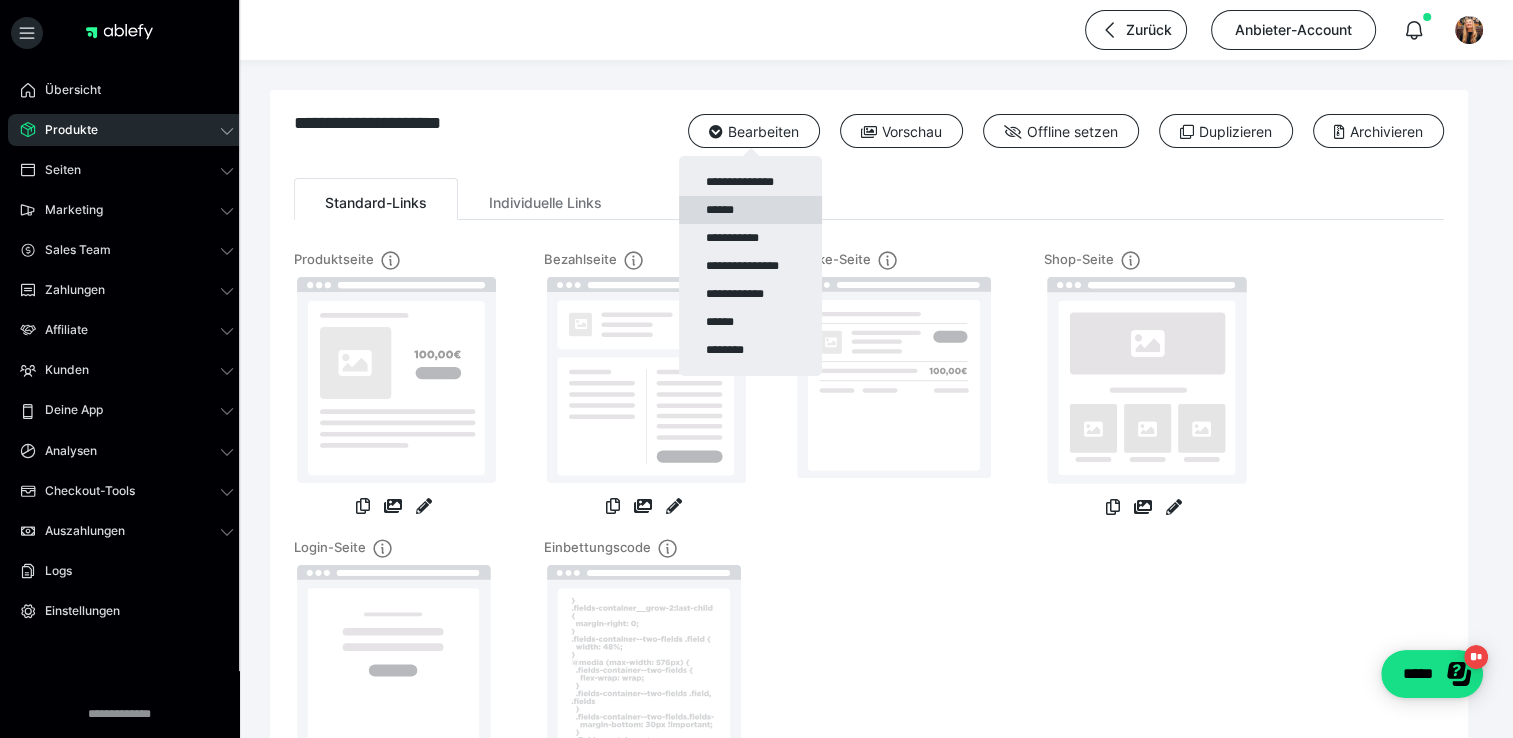 click on "******" at bounding box center [750, 210] 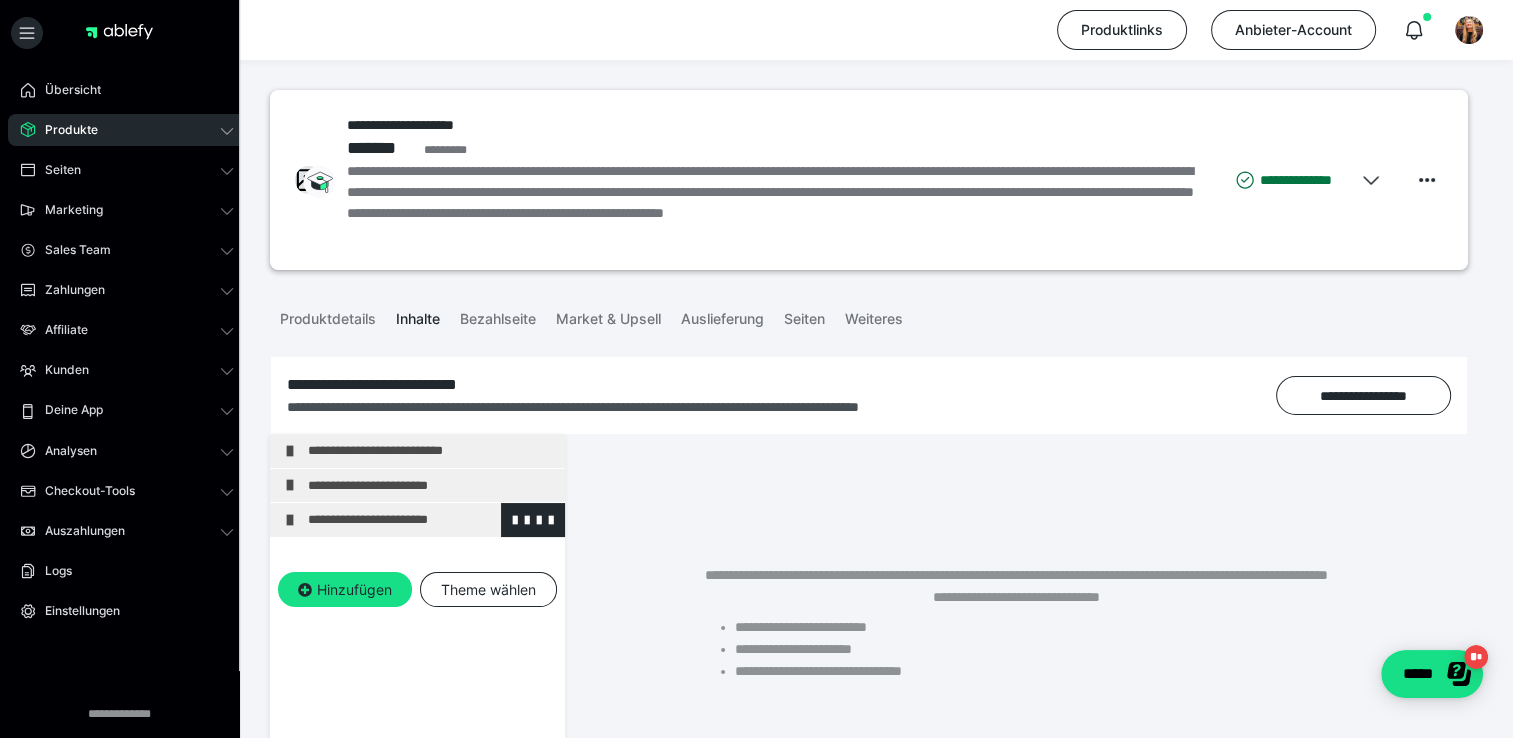 click at bounding box center [290, 520] 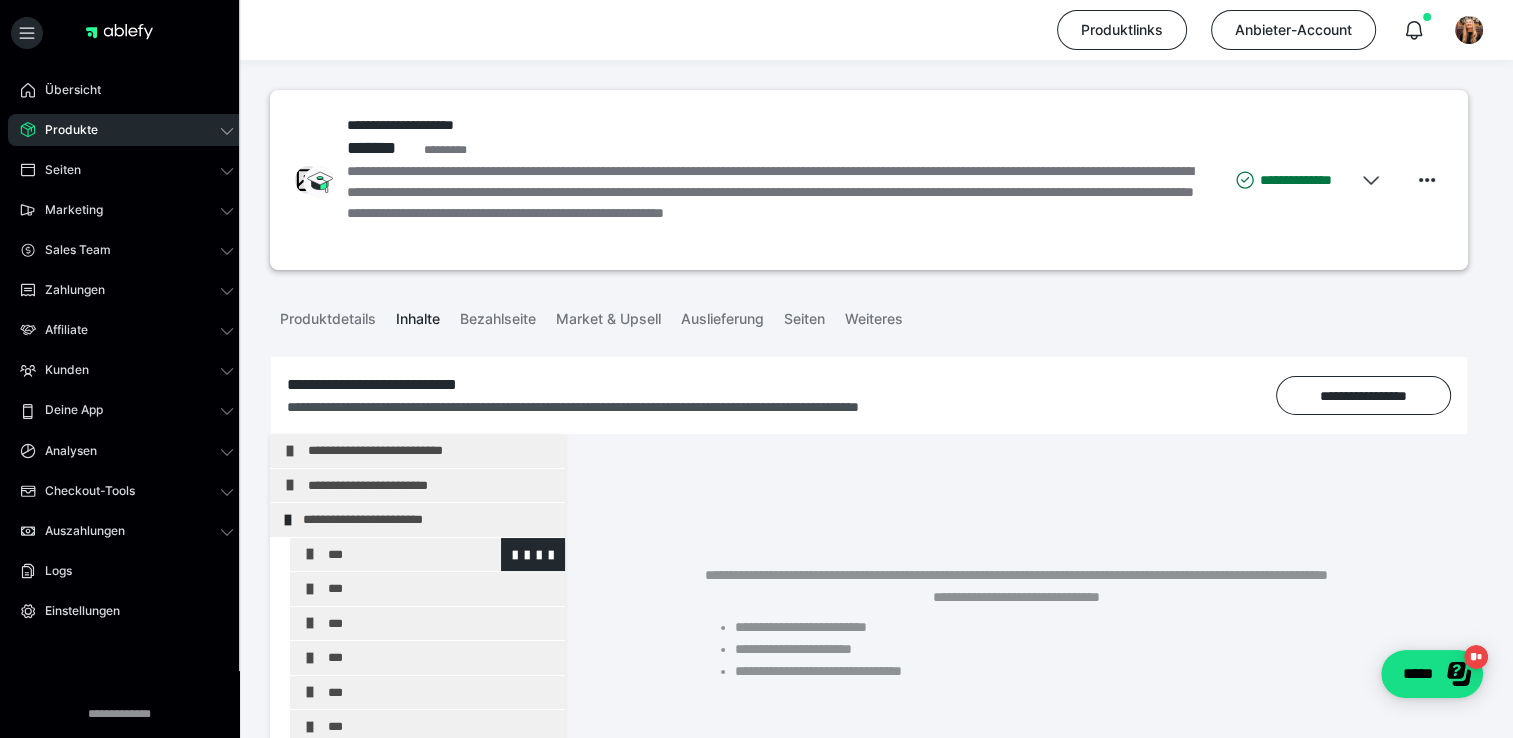 click at bounding box center (310, 554) 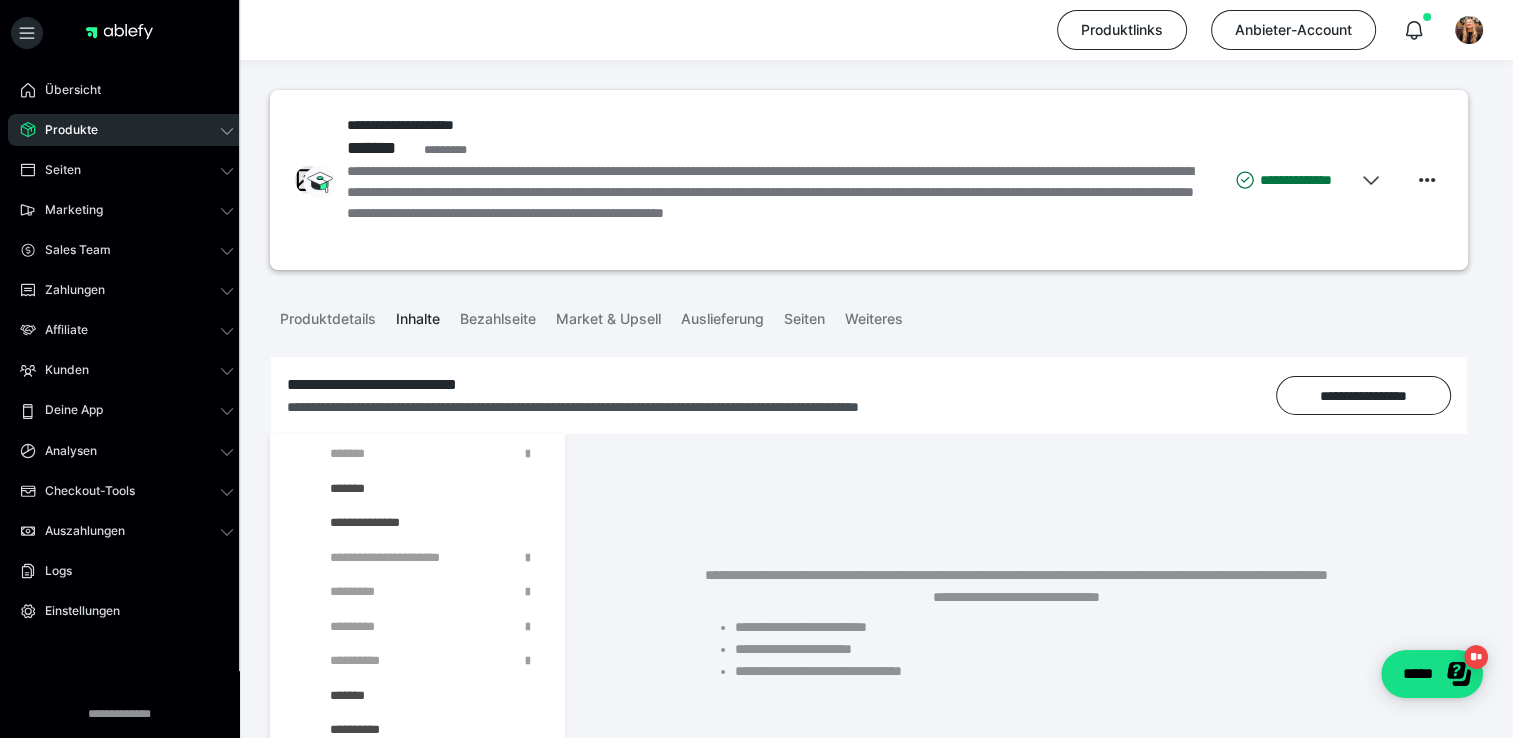 scroll, scrollTop: 3430, scrollLeft: 0, axis: vertical 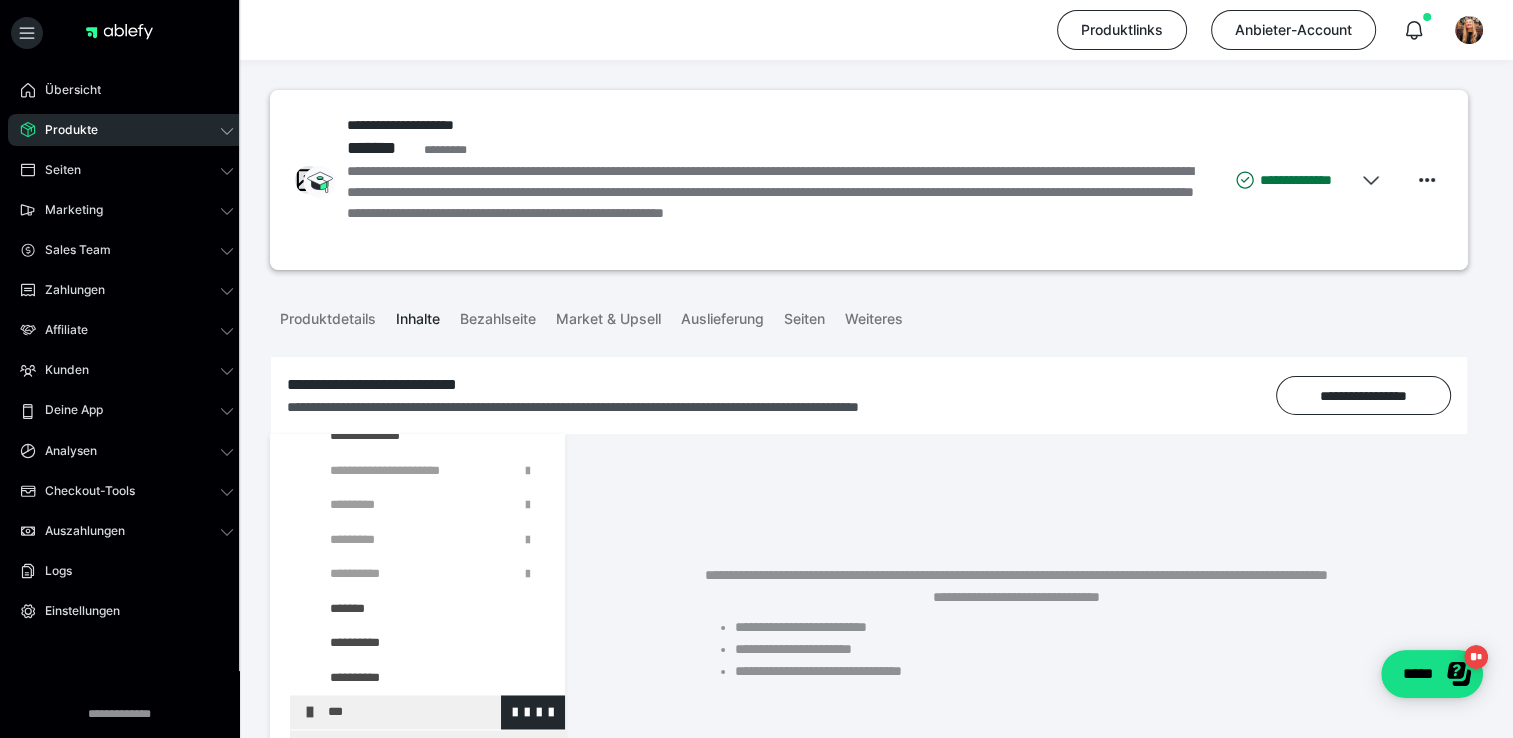click at bounding box center [310, 712] 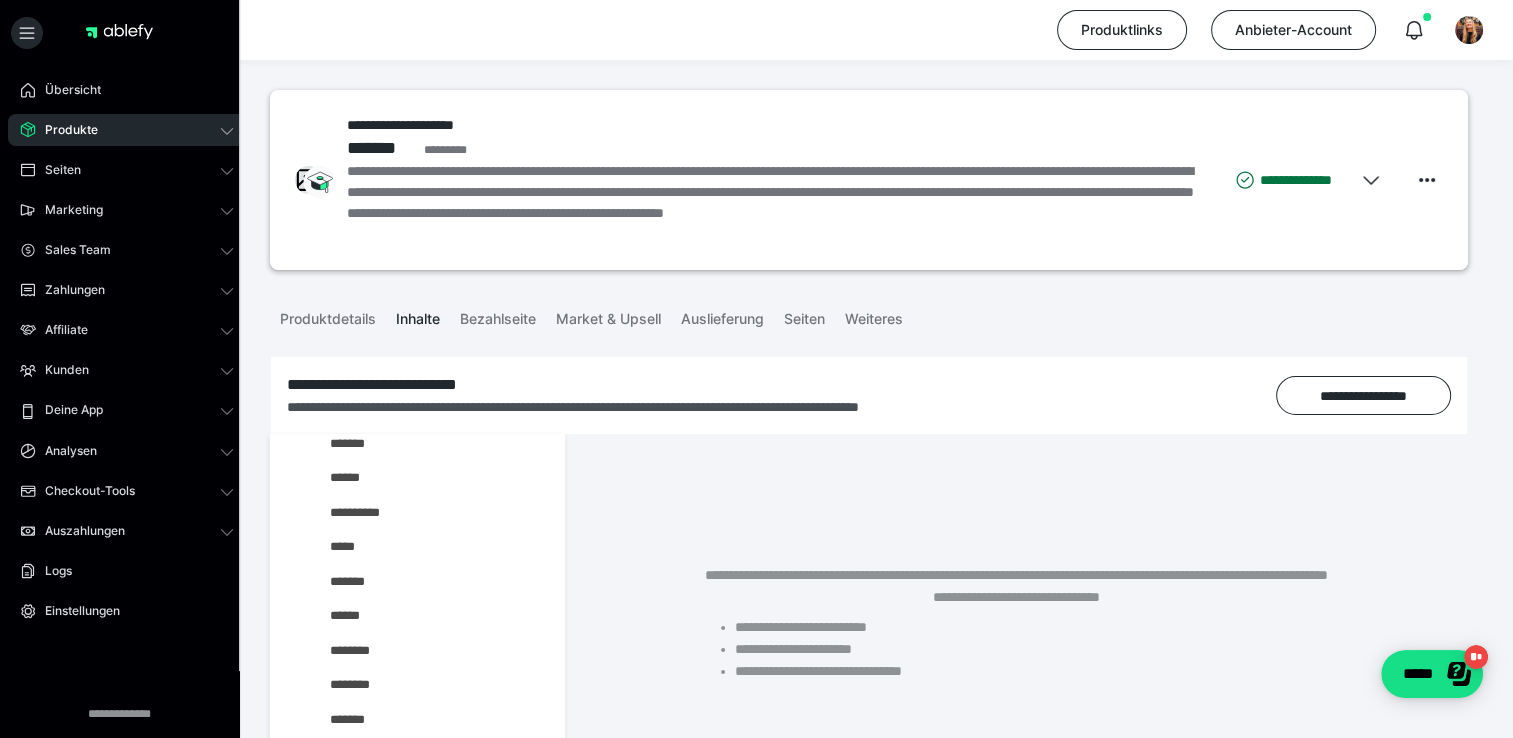 scroll, scrollTop: 4588, scrollLeft: 0, axis: vertical 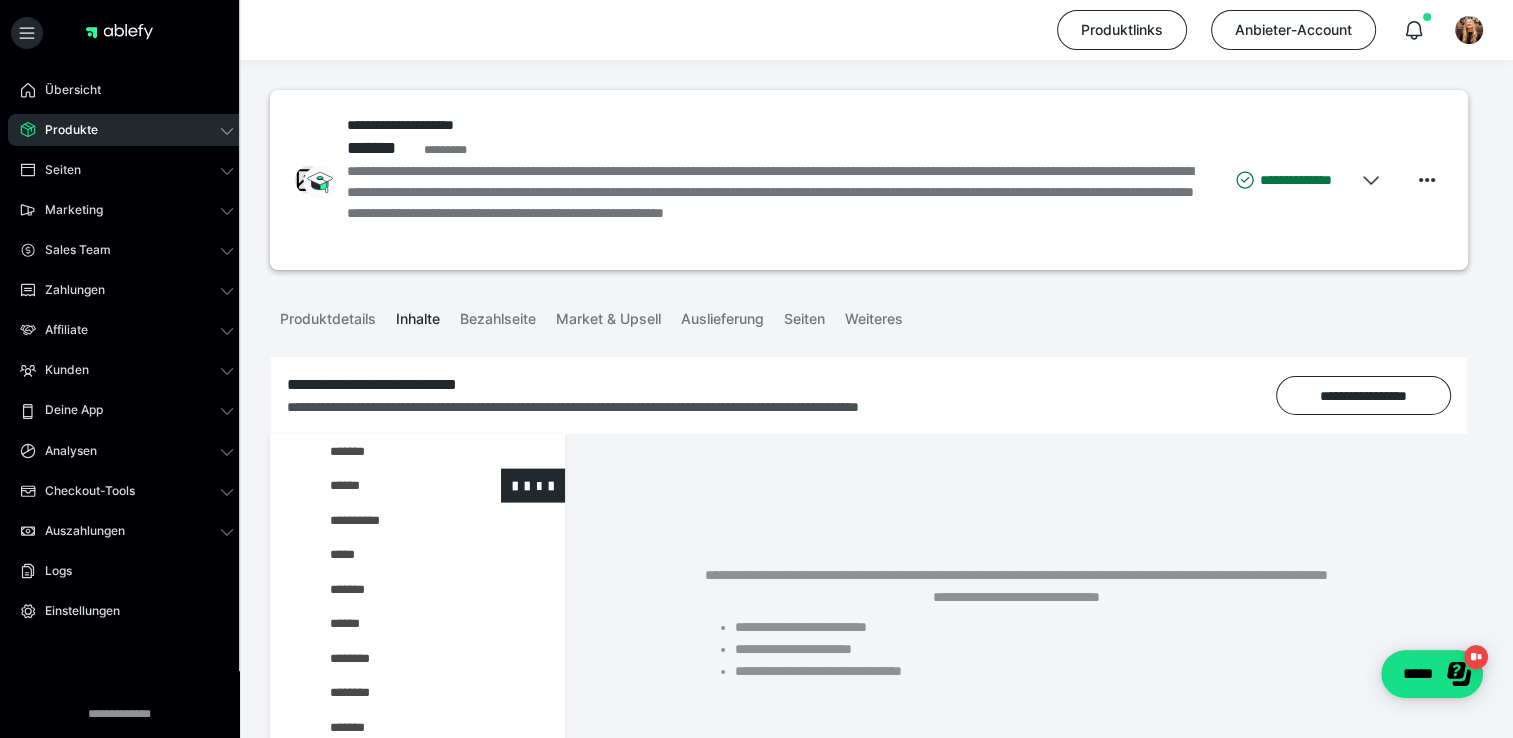 click at bounding box center [385, 486] 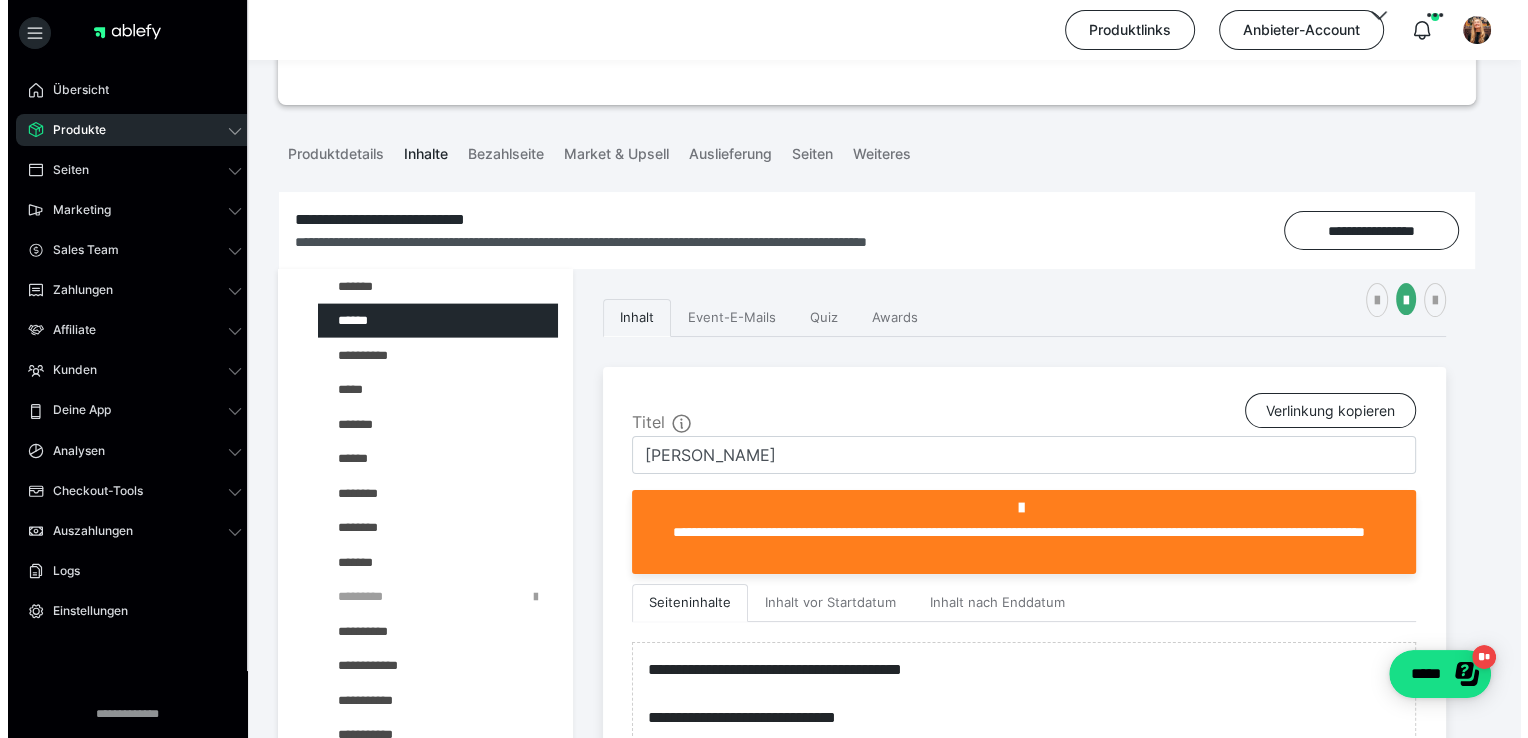 scroll, scrollTop: 168, scrollLeft: 0, axis: vertical 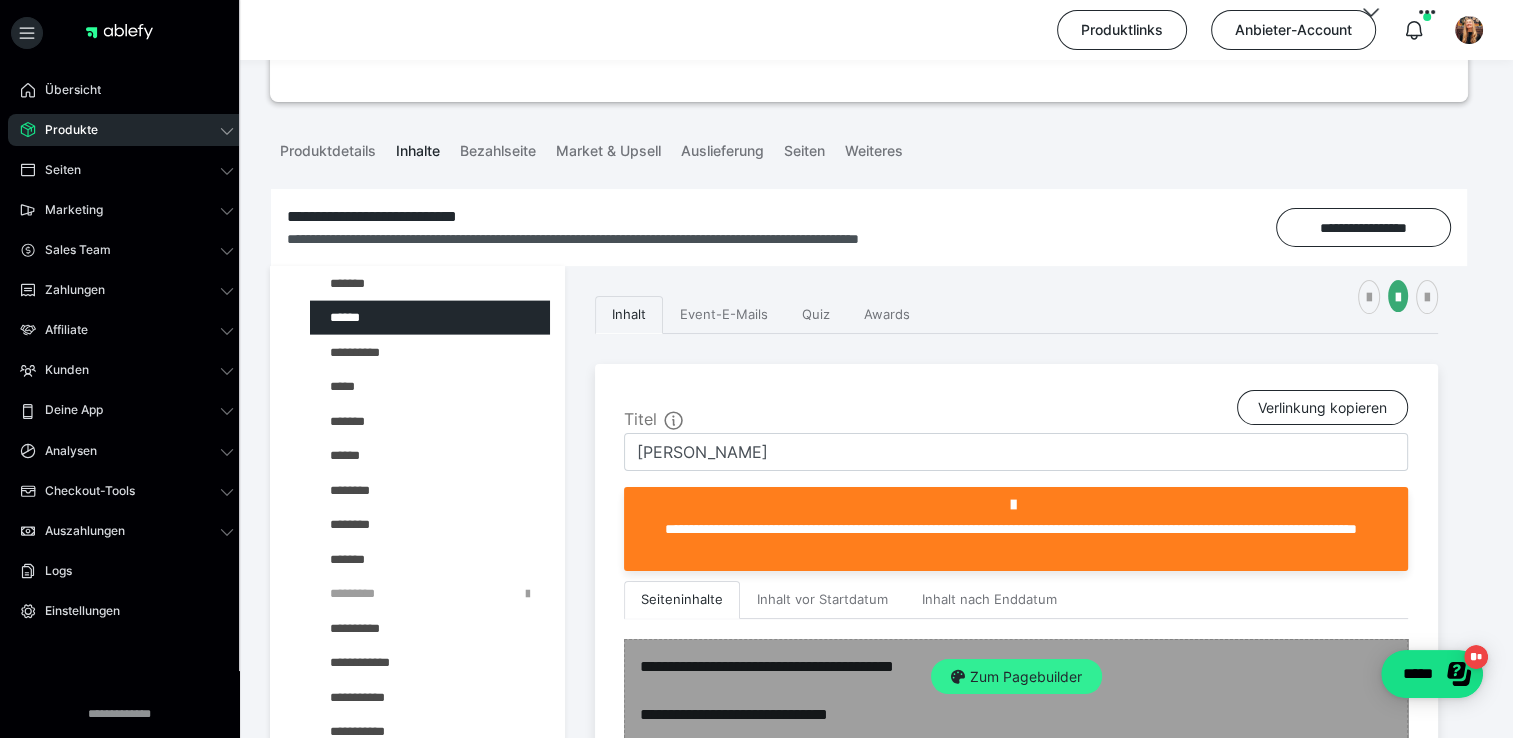 click on "Zum Pagebuilder" at bounding box center [1016, 677] 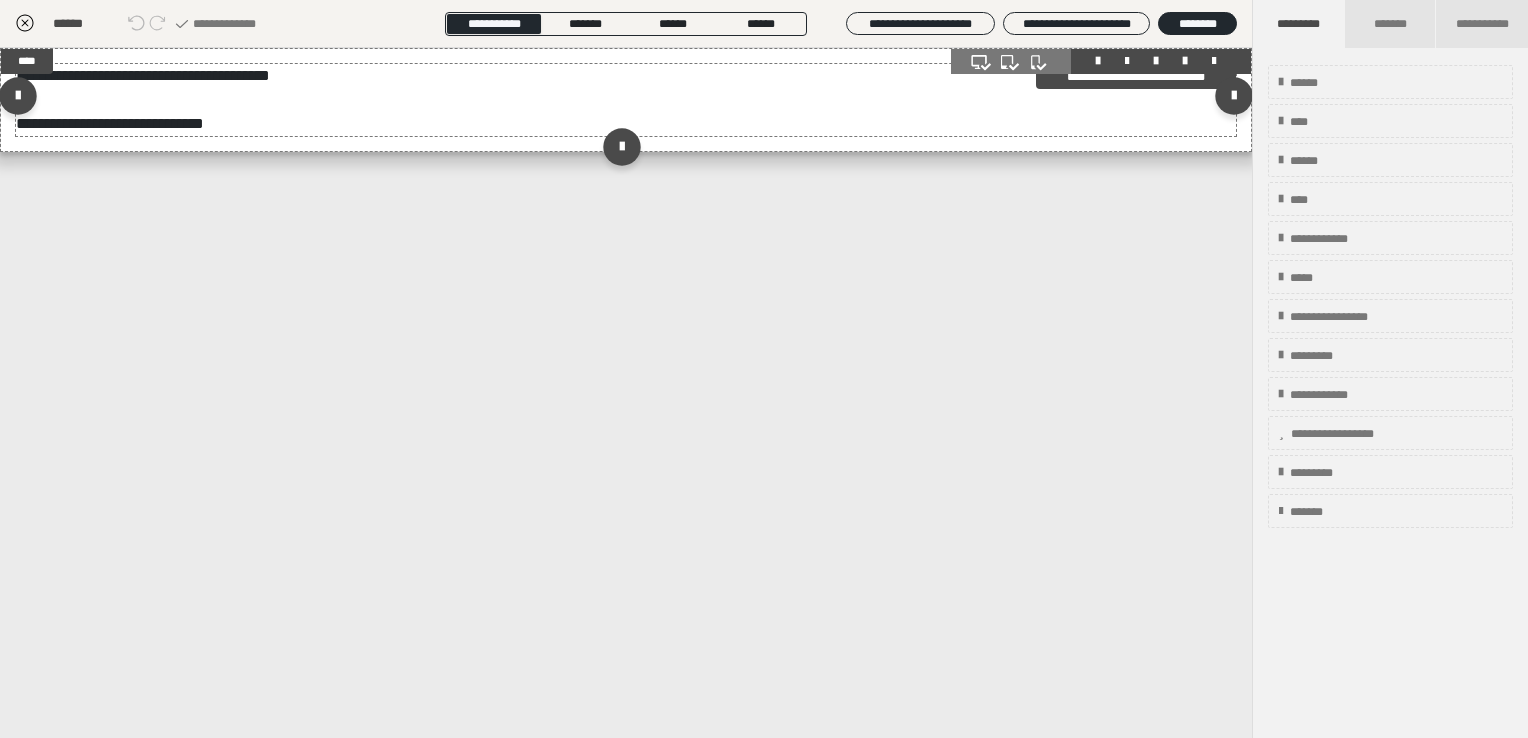 click on "**********" at bounding box center (626, 100) 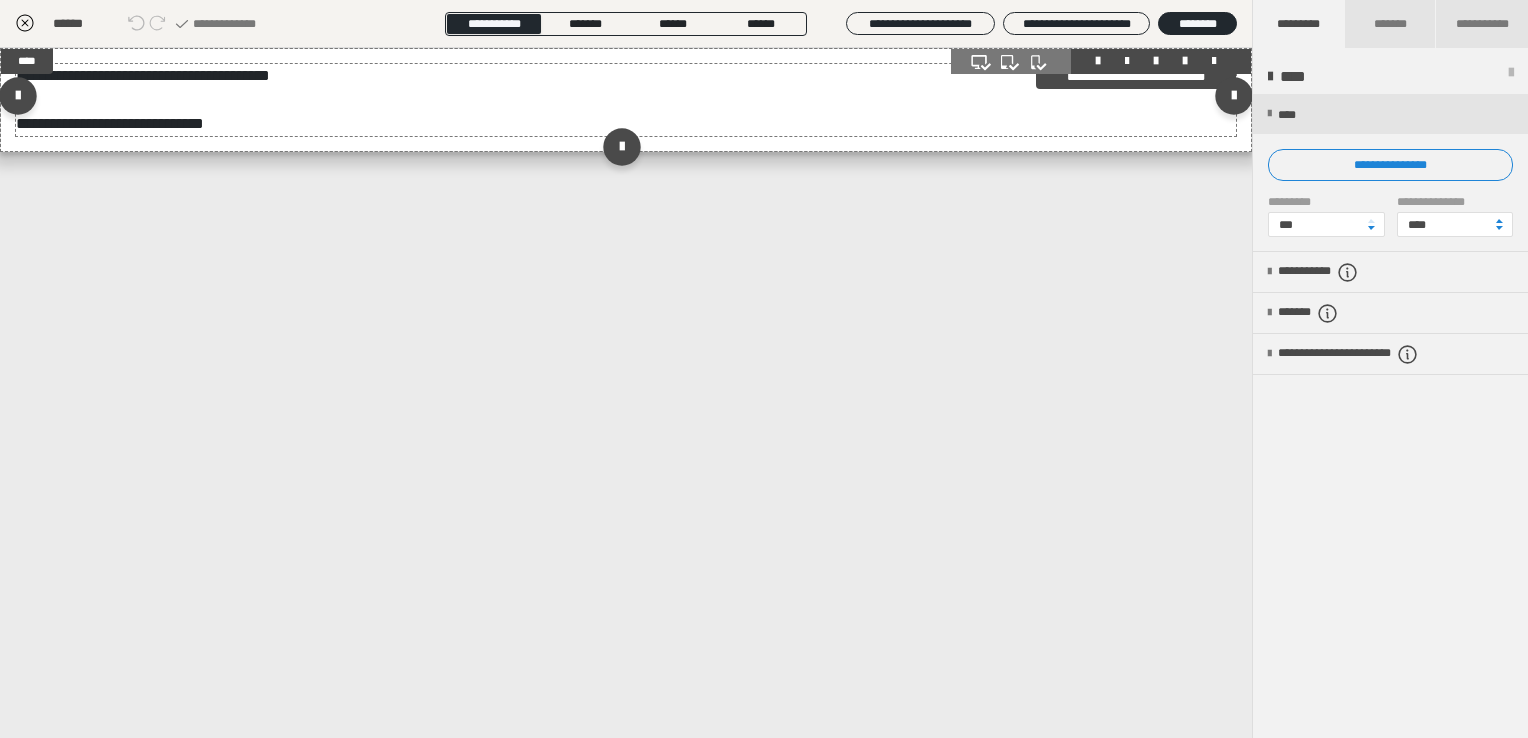 click on "**********" at bounding box center [626, 100] 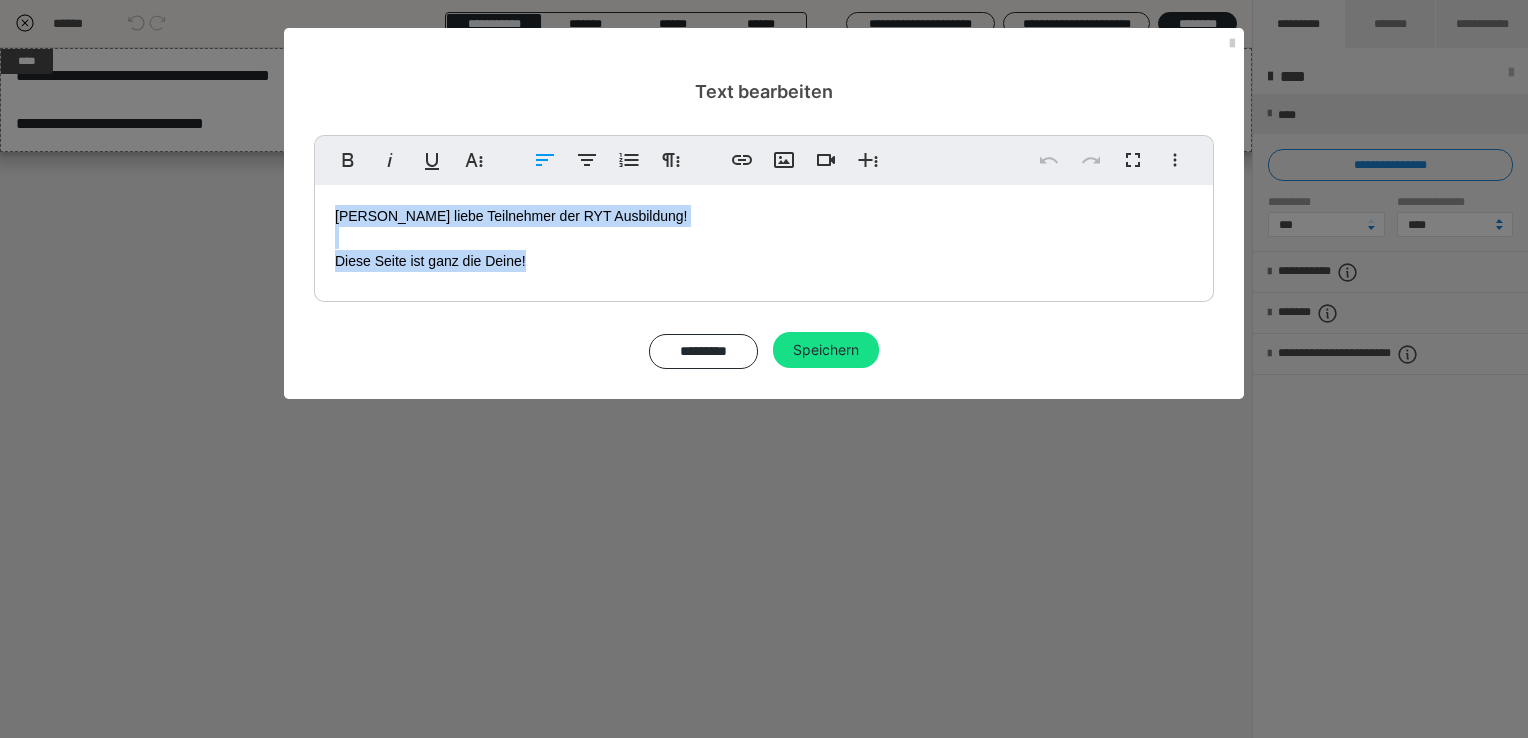 drag, startPoint x: 563, startPoint y: 273, endPoint x: 292, endPoint y: 195, distance: 282.00177 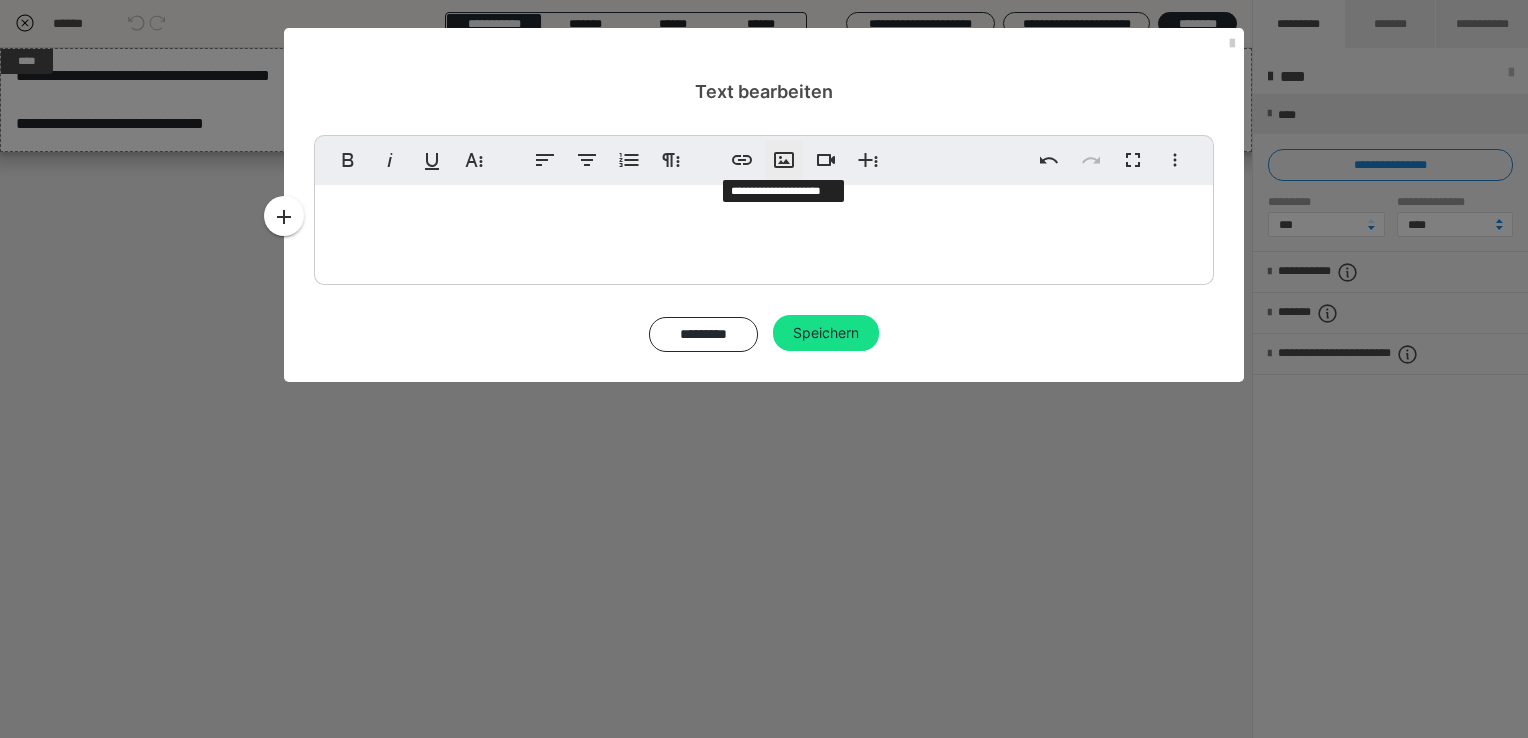 click 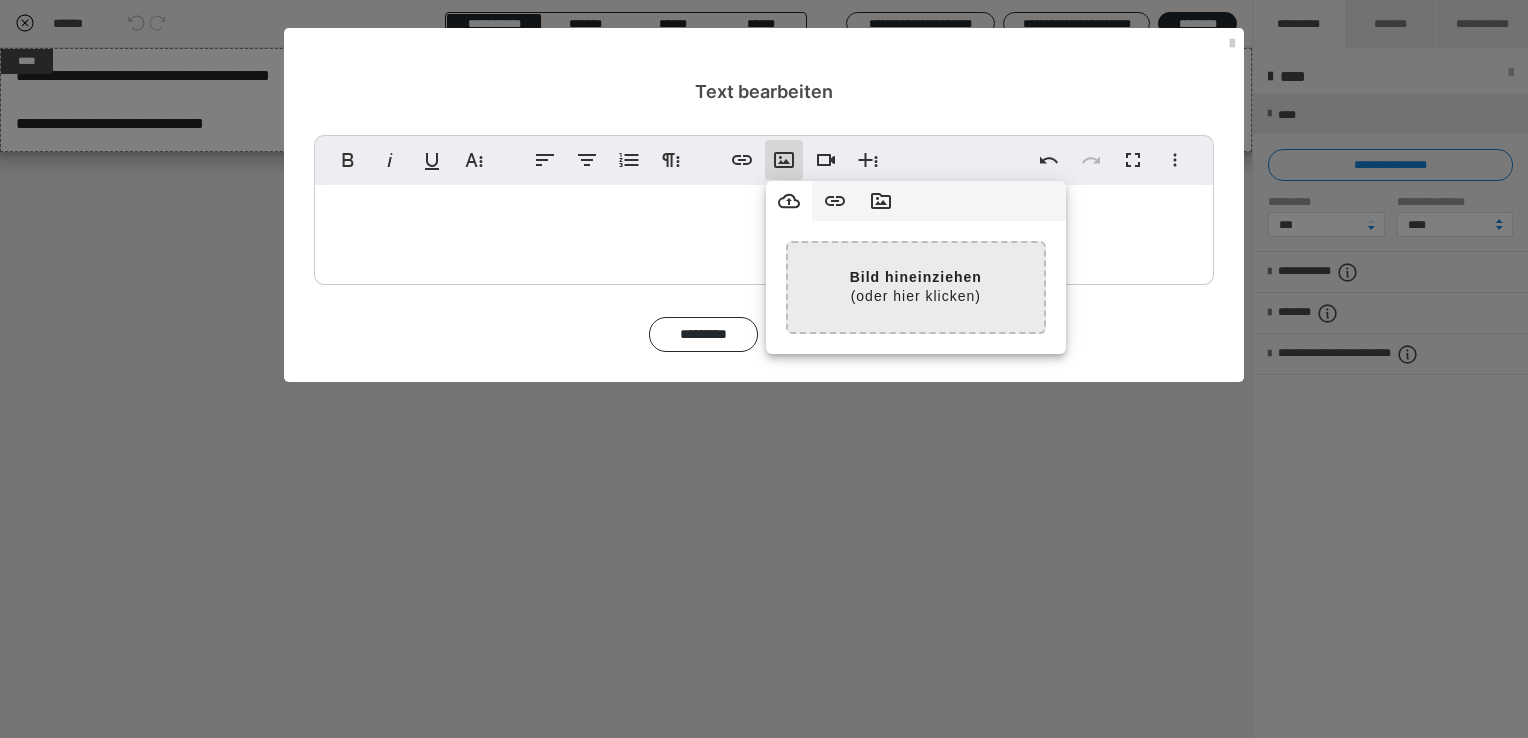 click at bounding box center [404, 287] 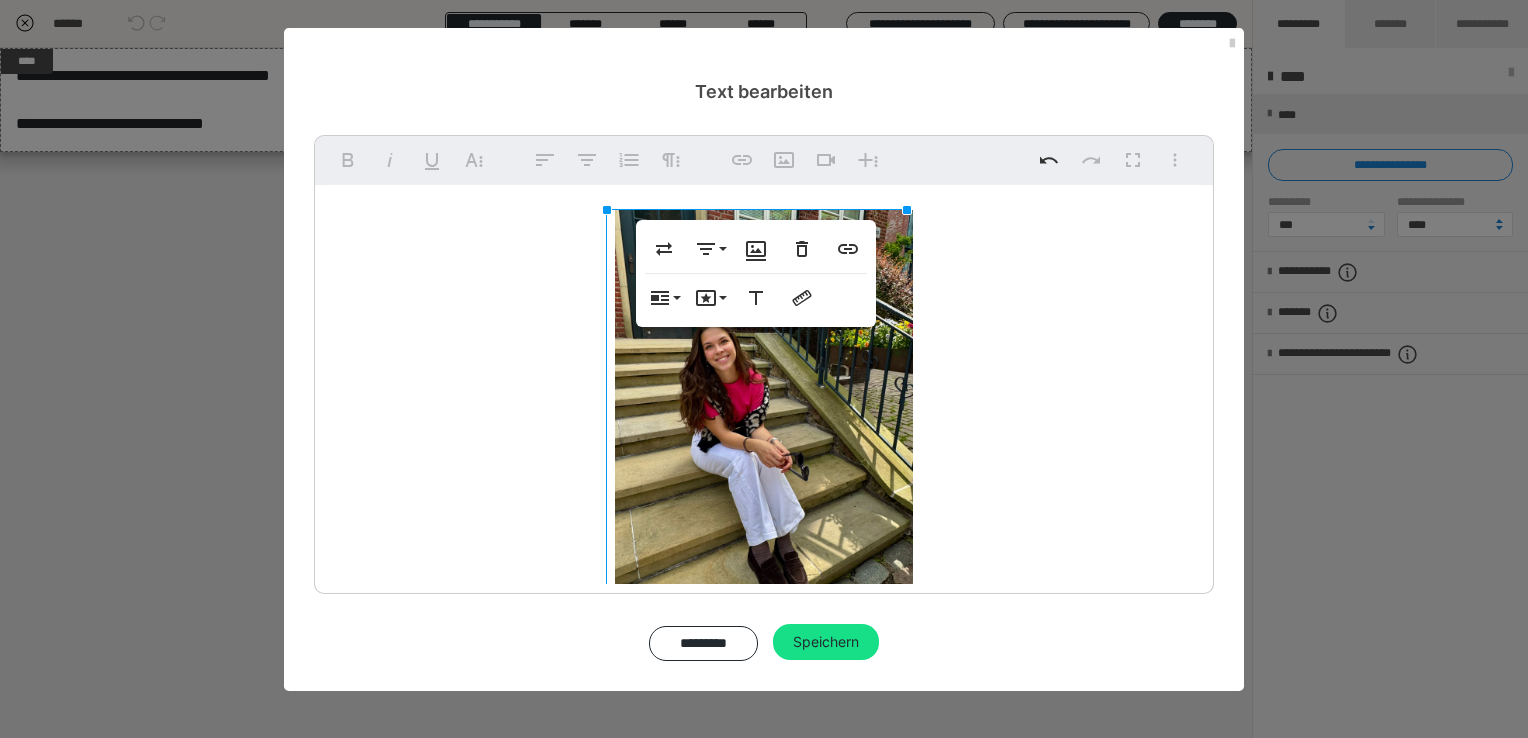 click at bounding box center (764, 408) 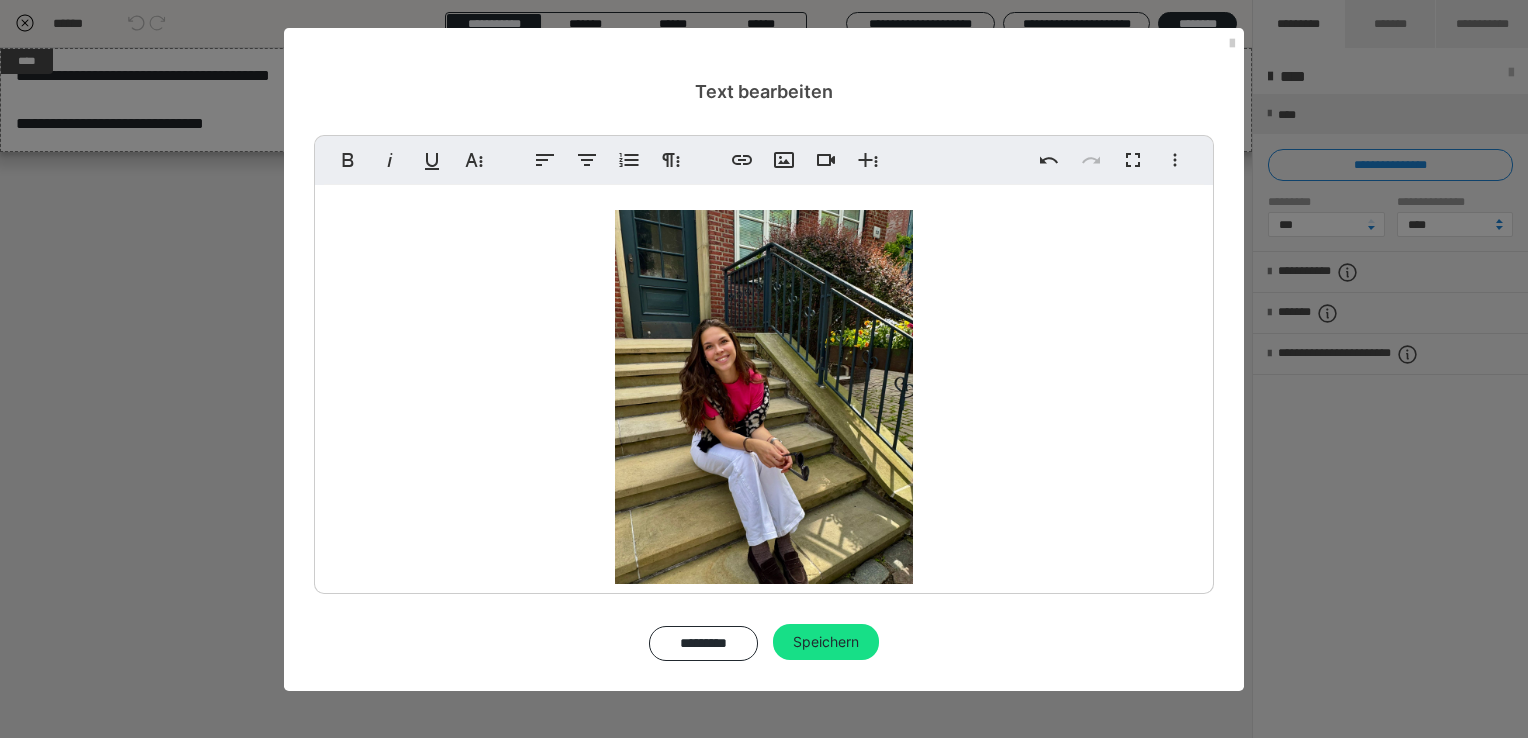 scroll, scrollTop: 11079, scrollLeft: 0, axis: vertical 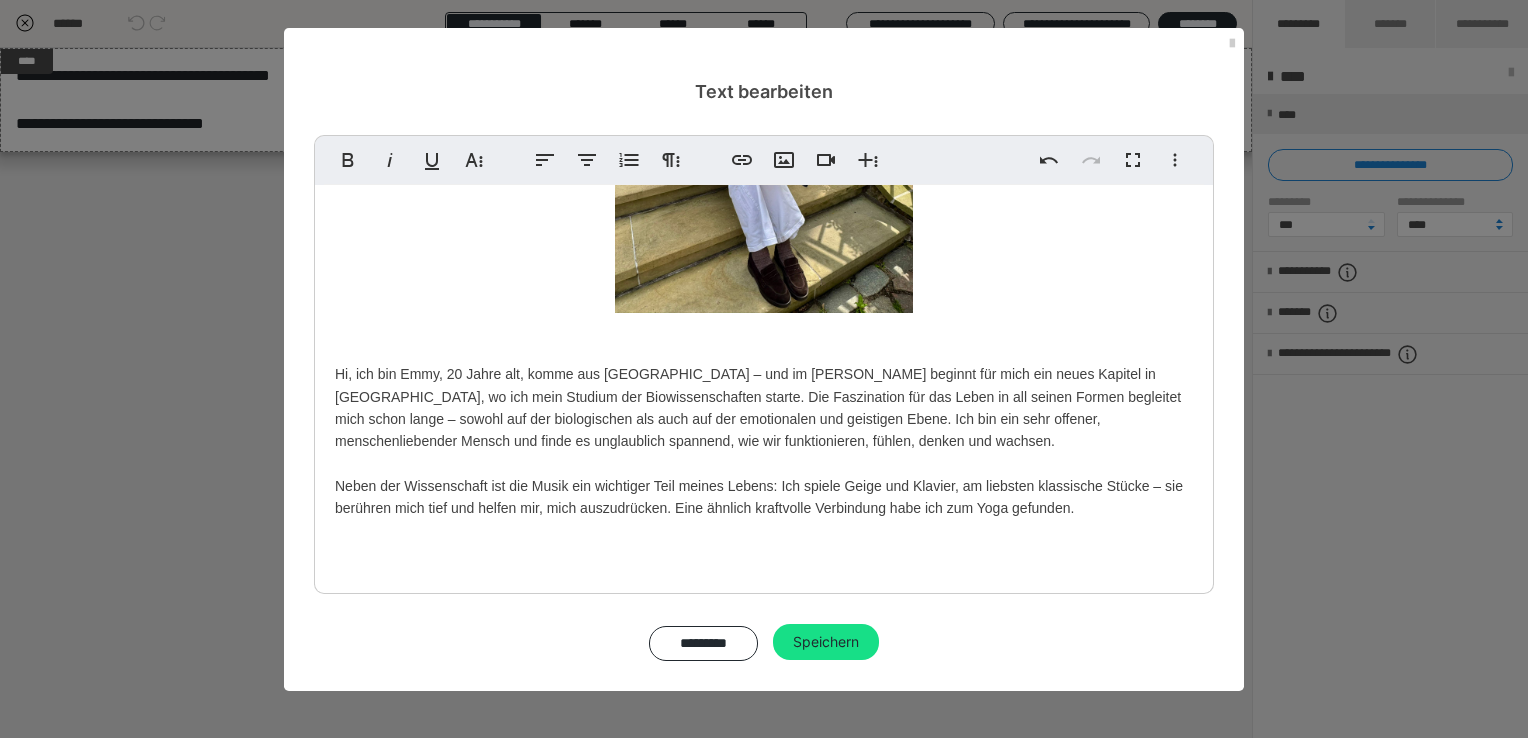click on "Hi, ich bin Emmy, 20 Jahre alt, komme aus München – und im Herbst beginnt für mich ein neues Kapitel in Frankfurt, wo ich mein Studium der Biowissenschaften starte. Die Faszination für das Leben in all seinen Formen begleitet mich schon lange – sowohl auf der biologischen als auch auf der emotionalen und geistigen Ebene. Ich bin ein sehr offener, menschenliebender Mensch und finde es unglaublich spannend, wie wir funktionieren, fühlen, denken und wachsen. Neben der Wissenschaft ist die Musik ein wichtiger Teil meines Lebens: Ich spiele Geige und Klavier, am liebsten klassische Stücke – sie berühren mich tief und helfen mir, mich auszudrücken. Eine ähnlich kraftvolle Verbindung habe ich zum Yoga gefunden." at bounding box center [764, 238] 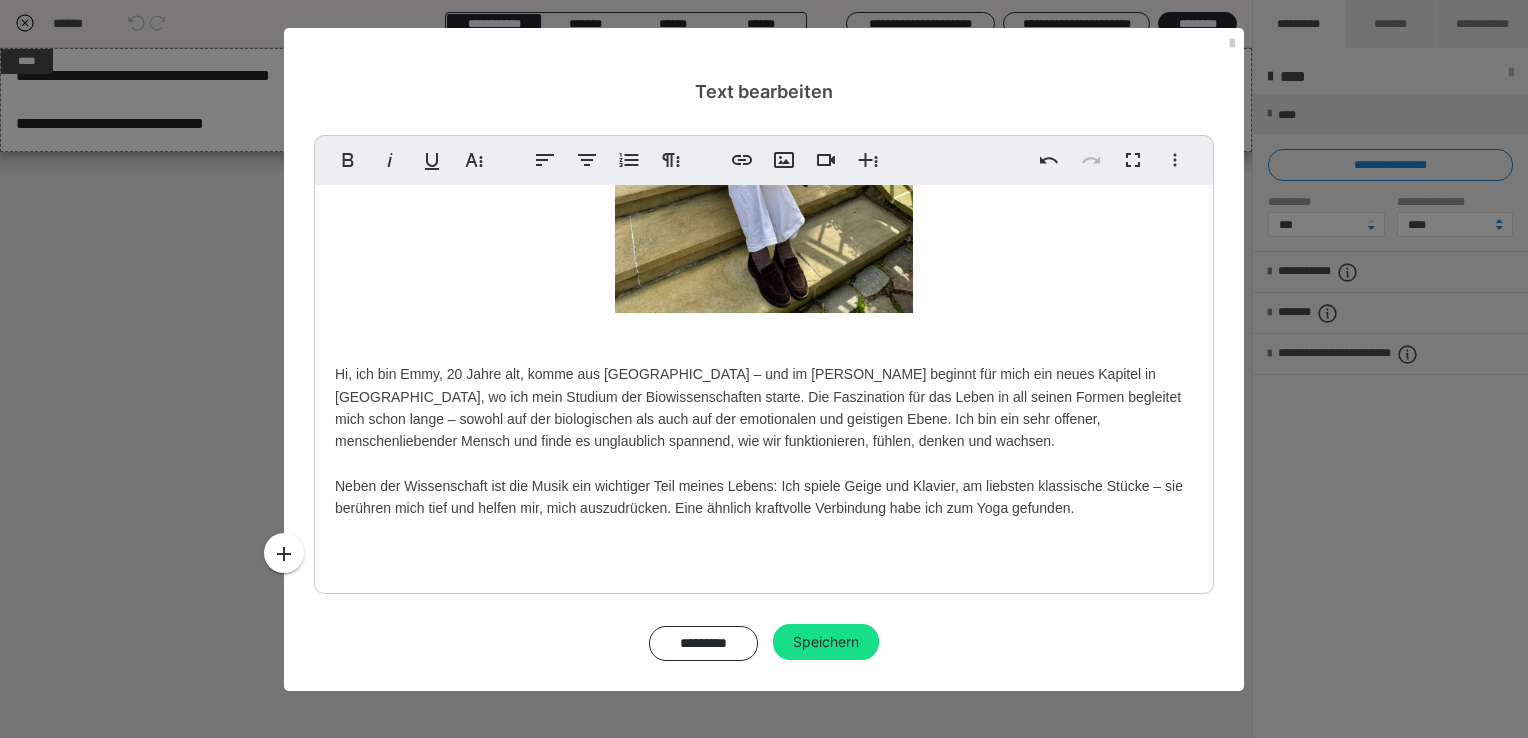 scroll, scrollTop: 11784, scrollLeft: 0, axis: vertical 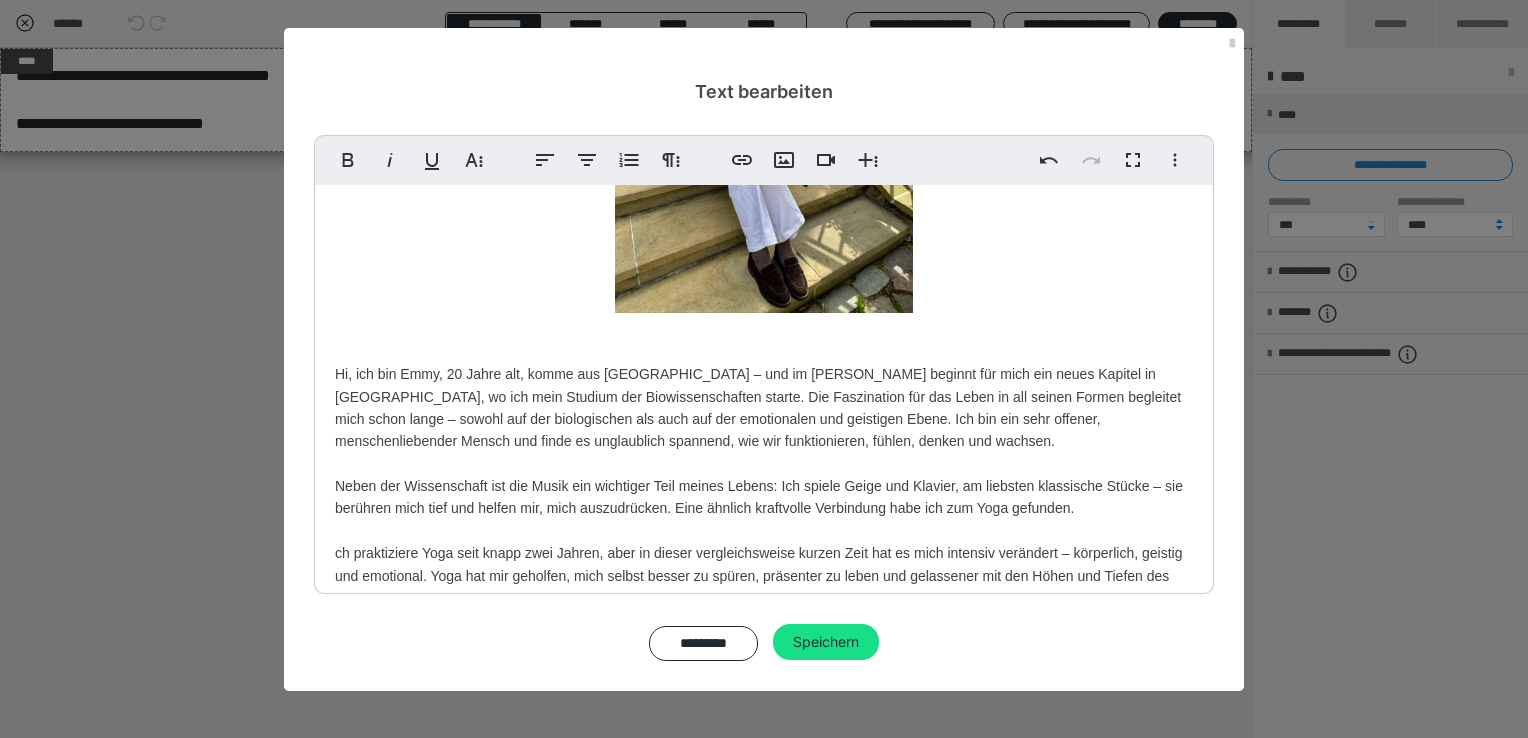 drag, startPoint x: 334, startPoint y: 553, endPoint x: 335, endPoint y: 565, distance: 12.0415945 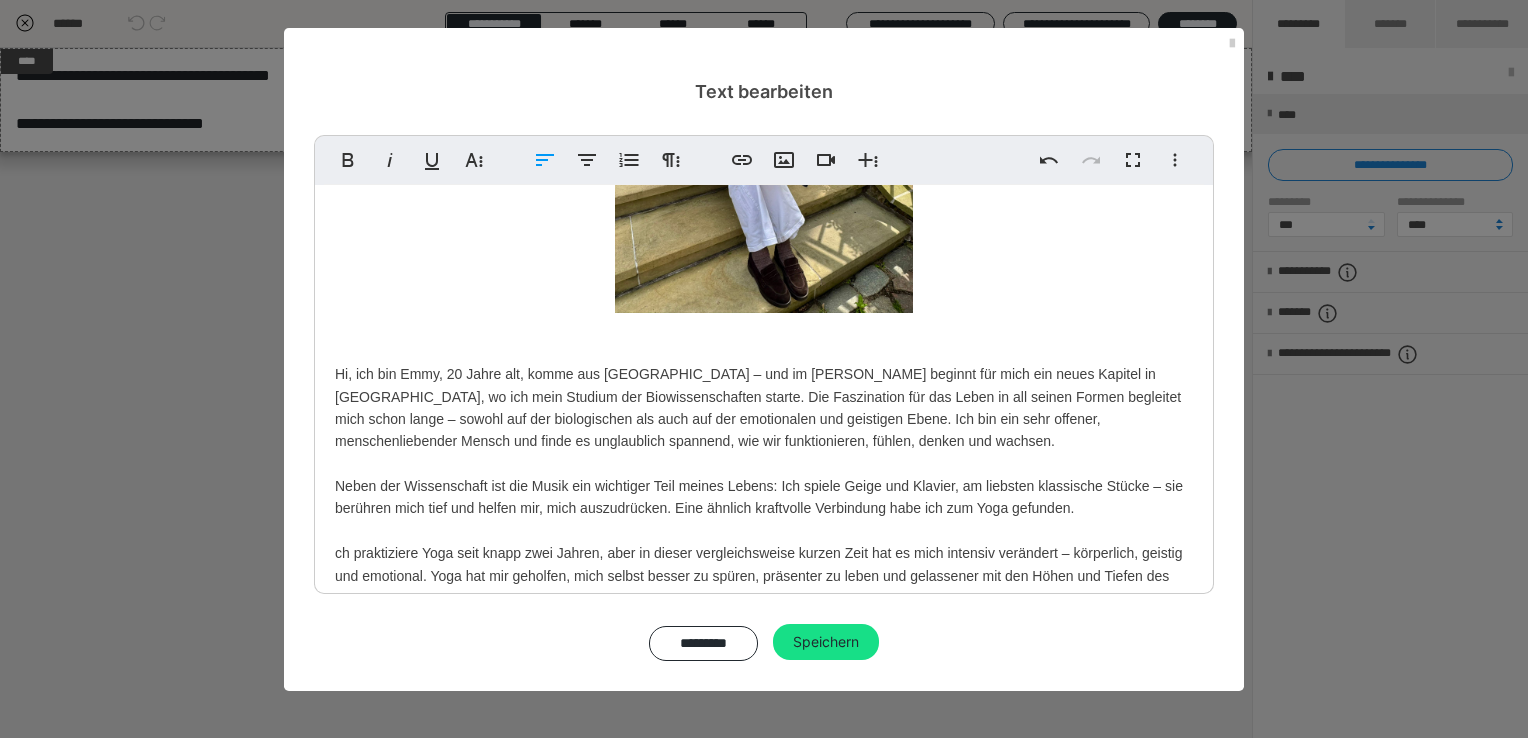 type 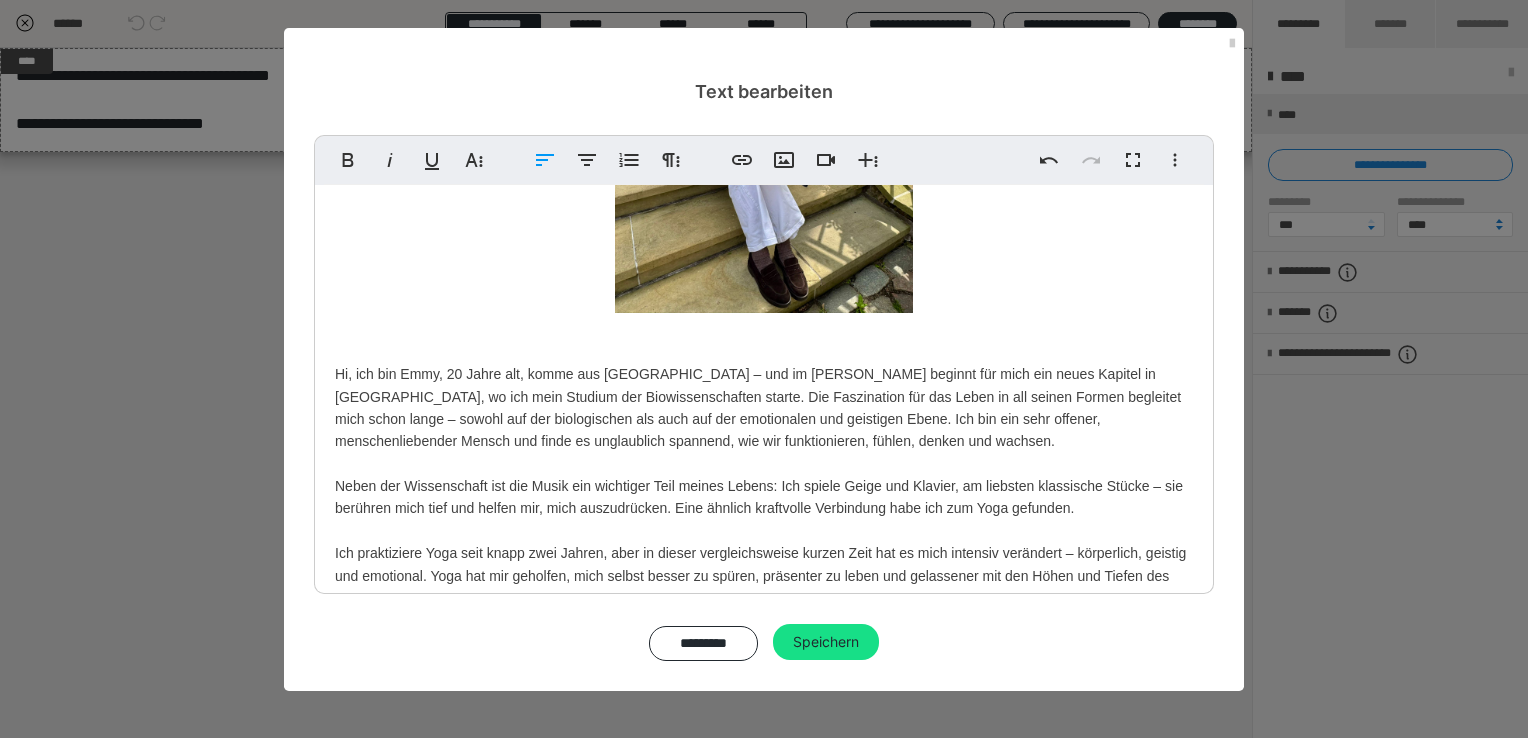 scroll, scrollTop: 540, scrollLeft: 0, axis: vertical 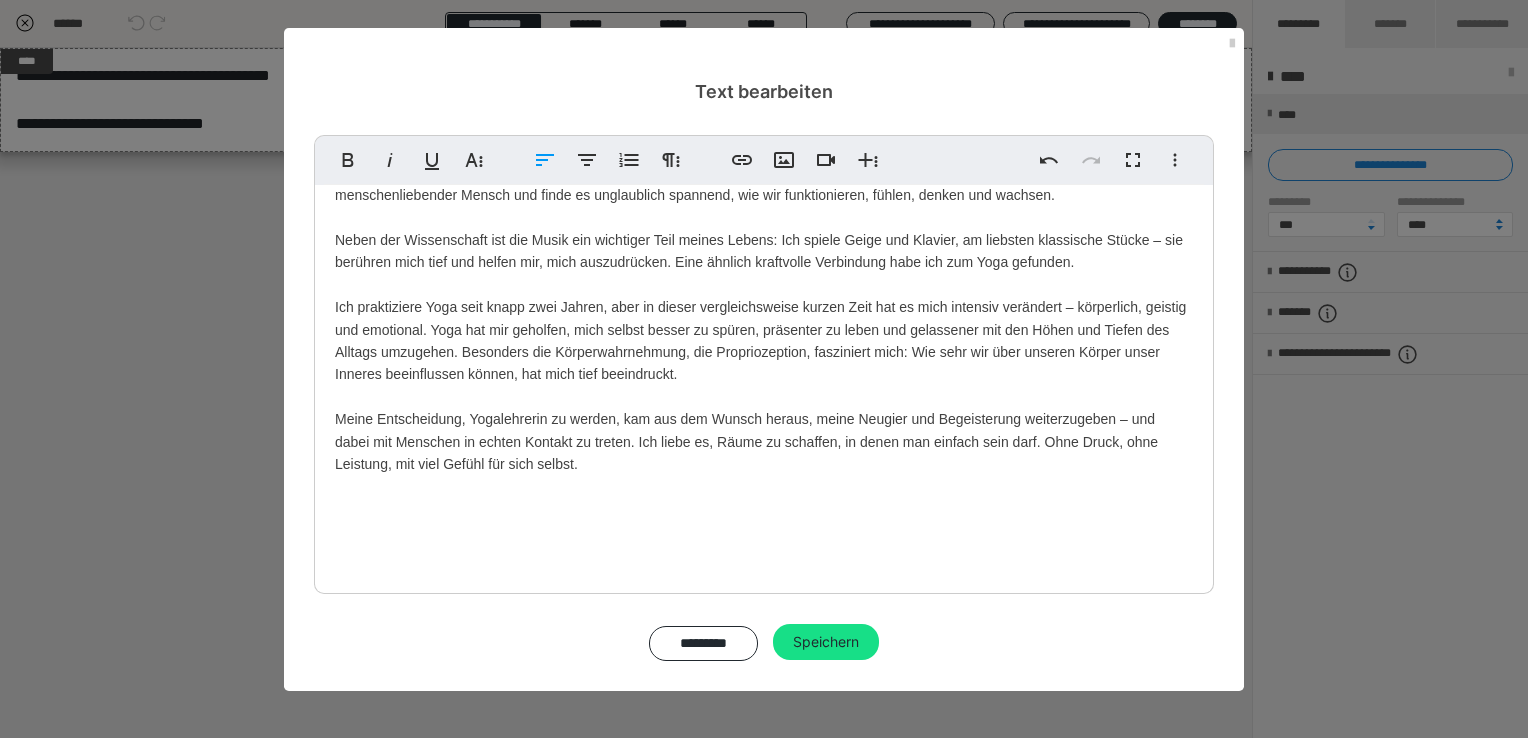 click on "Hi, ich bin Emmy, 20 Jahre alt, komme aus München – und im Herbst beginnt für mich ein neues Kapitel in Frankfurt, wo ich mein Studium der Biowissenschaften starte. Die Faszination für das Leben in all seinen Formen begleitet mich schon lange – sowohl auf der biologischen als auch auf der emotionalen und geistigen Ebene. Ich bin ein sehr offener, menschenliebender Mensch und finde es unglaublich spannend, wie wir funktionieren, fühlen, denken und wachsen. Neben der Wissenschaft ist die Musik ein wichtiger Teil meines Lebens: Ich spiele Geige und Klavier, am liebsten klassische Stücke – sie berühren mich tief und helfen mir, mich auszudrücken. Eine ähnlich kraftvolle Verbindung habe ich zum Yoga gefunden." at bounding box center (764, 115) 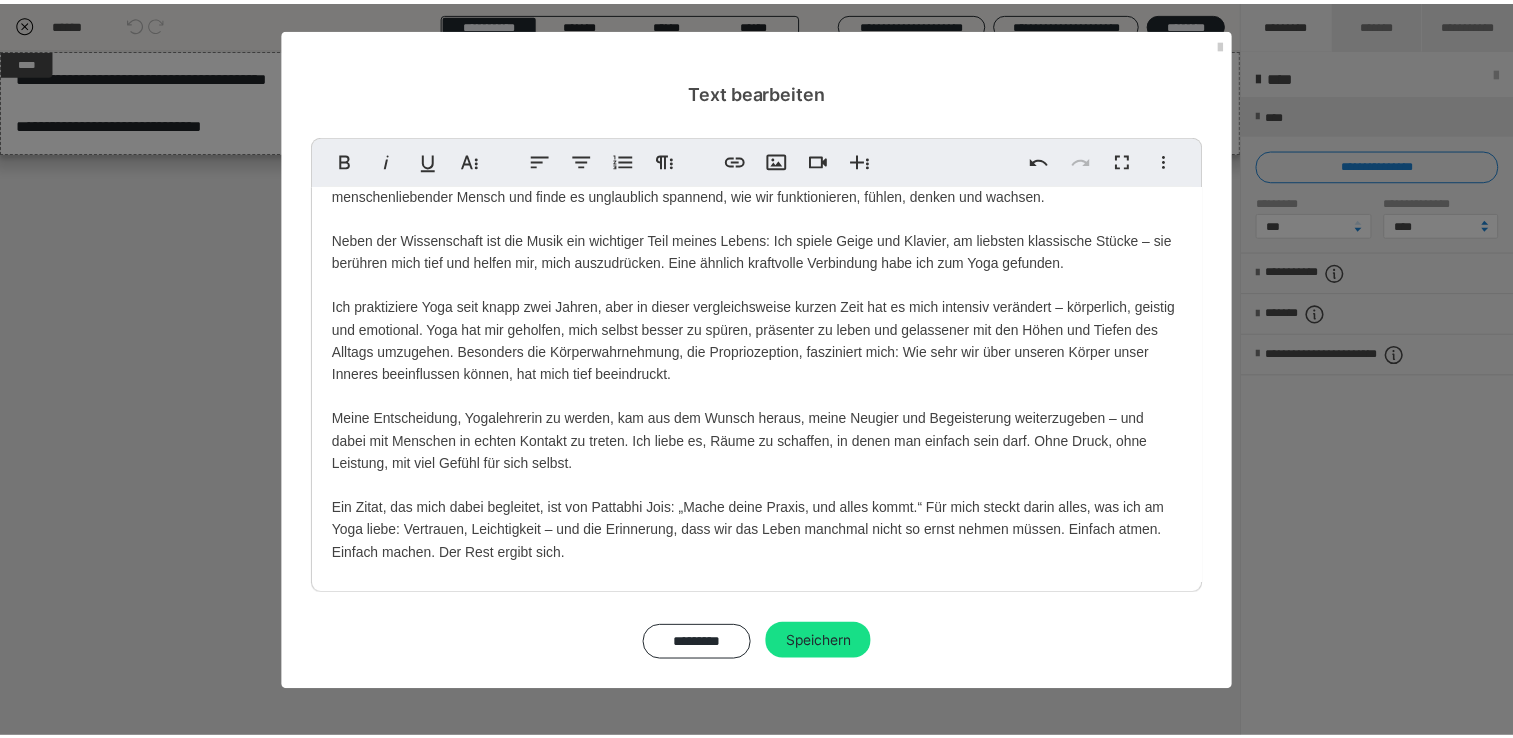 scroll, scrollTop: 4317, scrollLeft: 2, axis: both 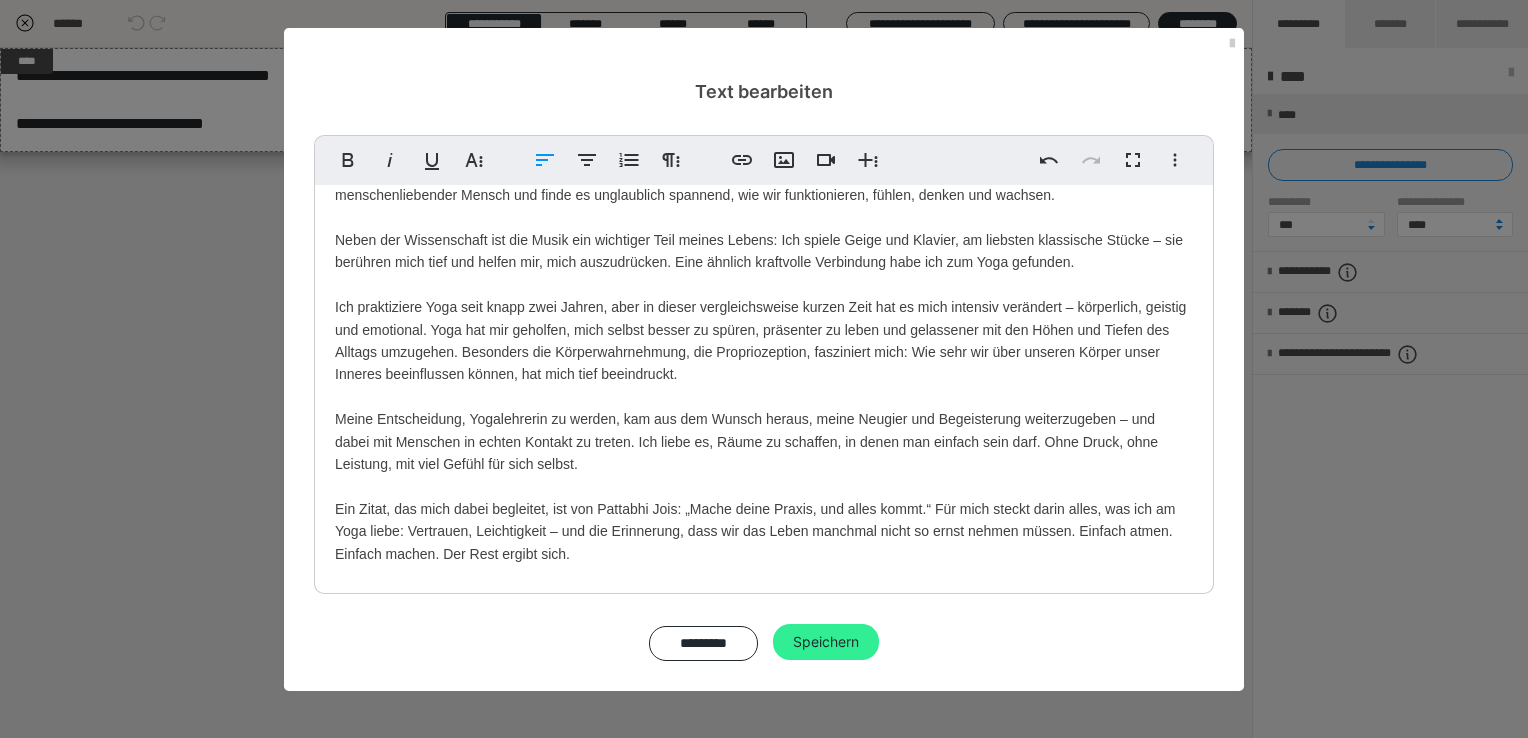 click on "Speichern" at bounding box center (826, 642) 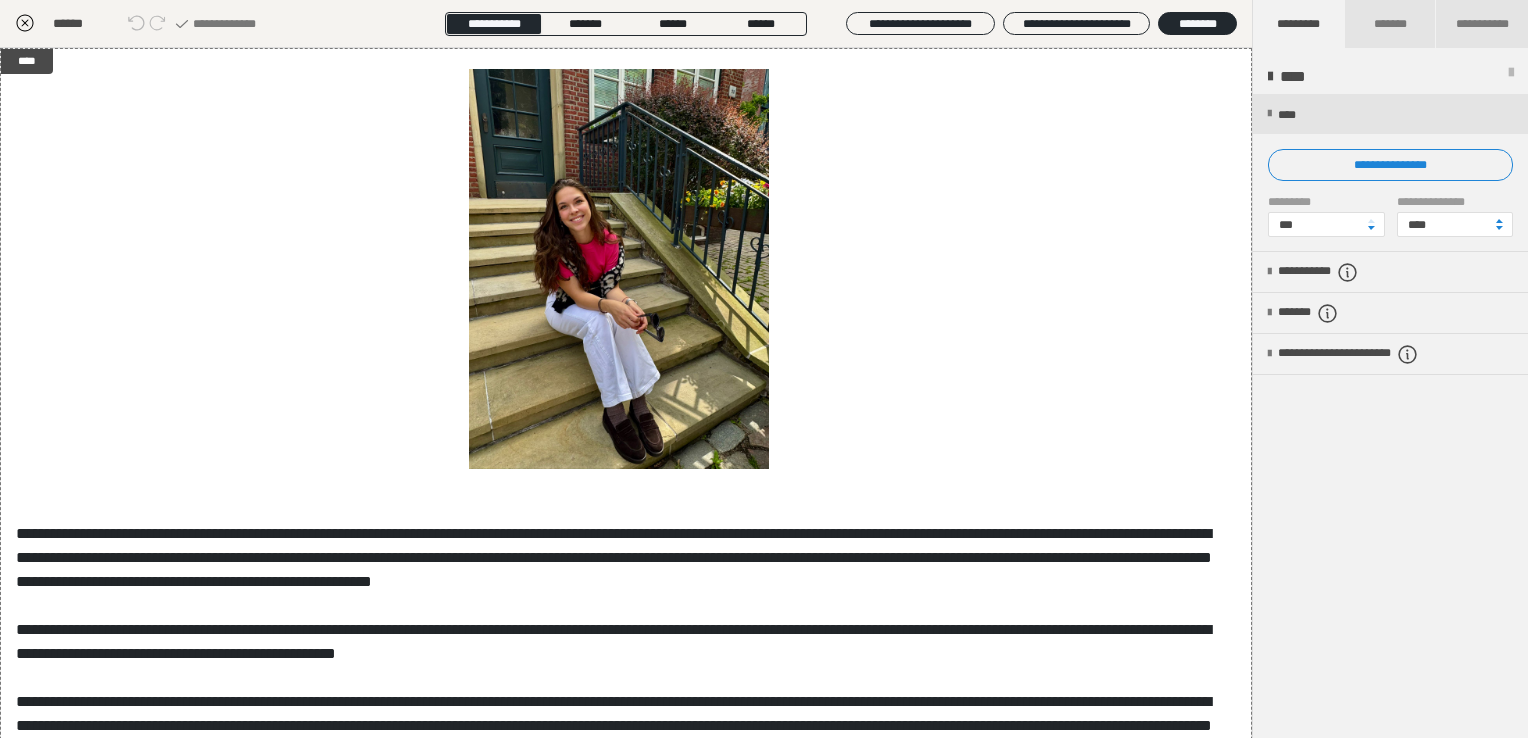 click 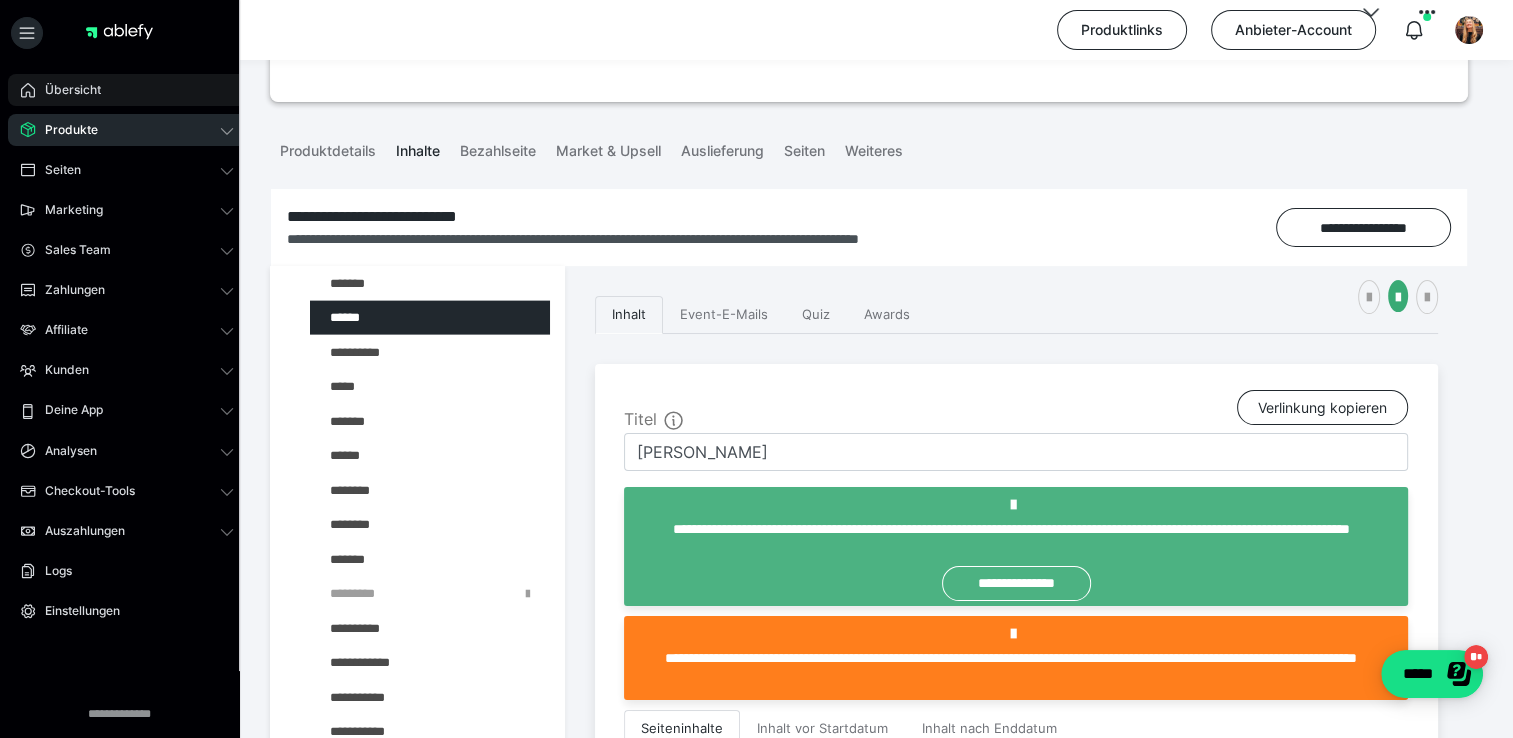 click on "Übersicht" at bounding box center [66, 90] 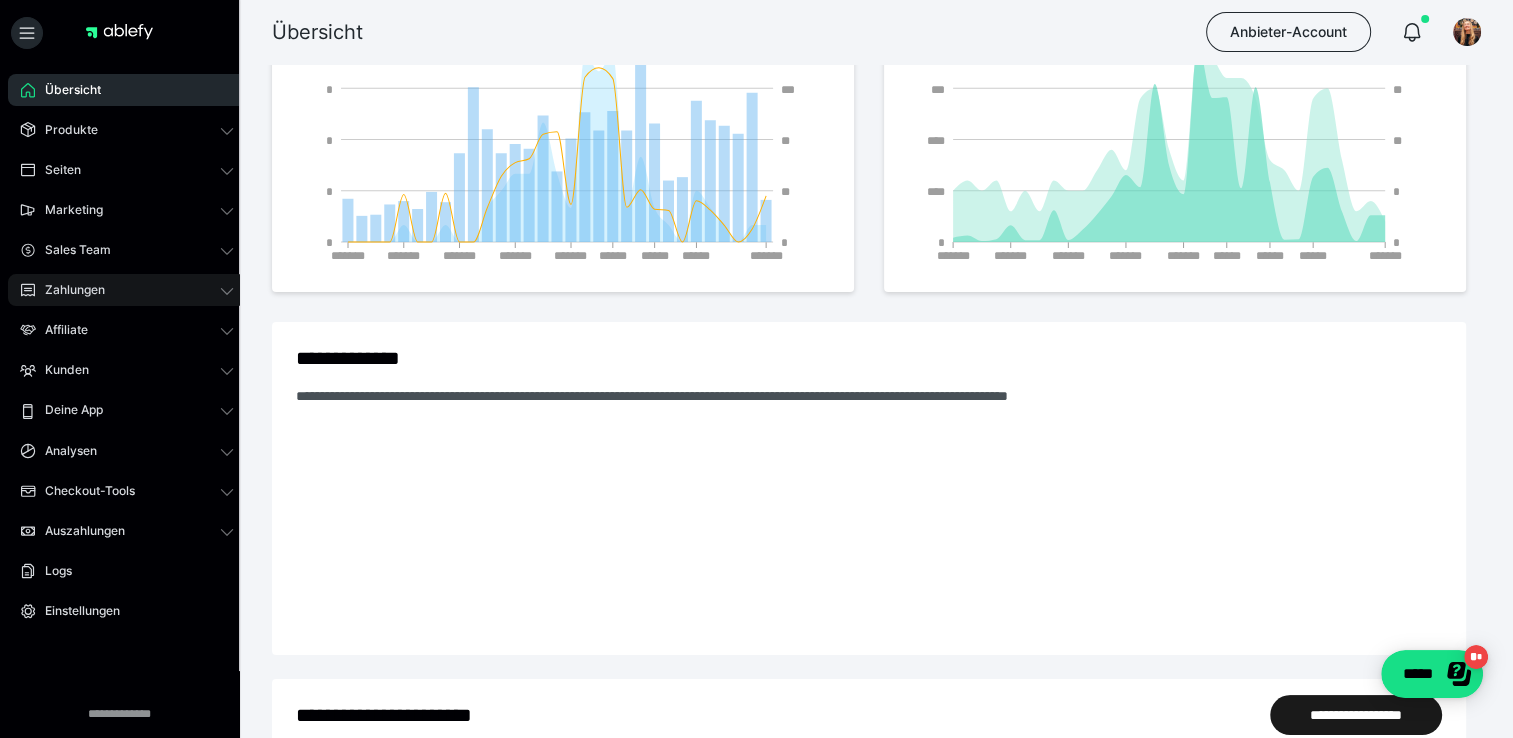 click on "Zahlungen" at bounding box center [68, 290] 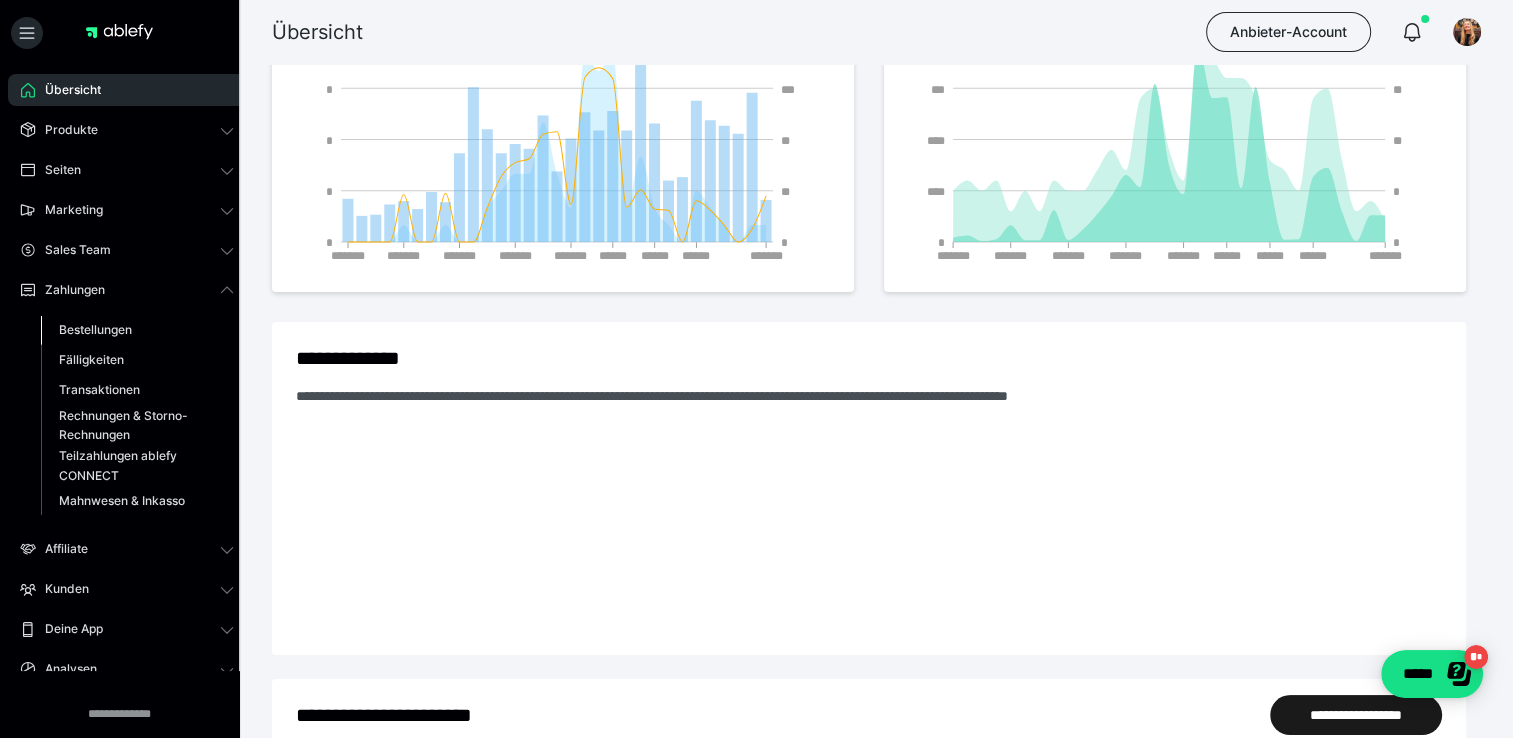 click on "Bestellungen" at bounding box center [95, 329] 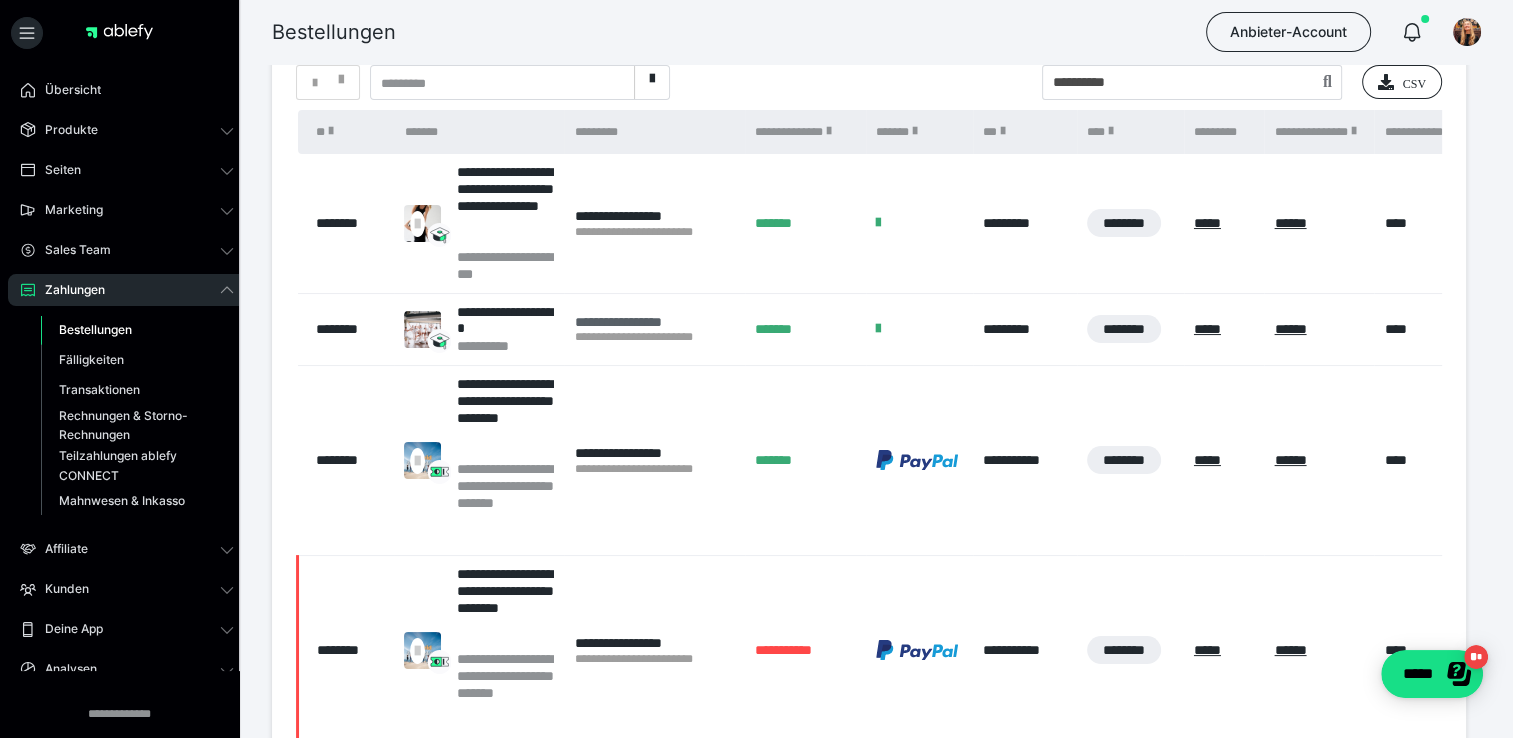 scroll, scrollTop: 145, scrollLeft: 0, axis: vertical 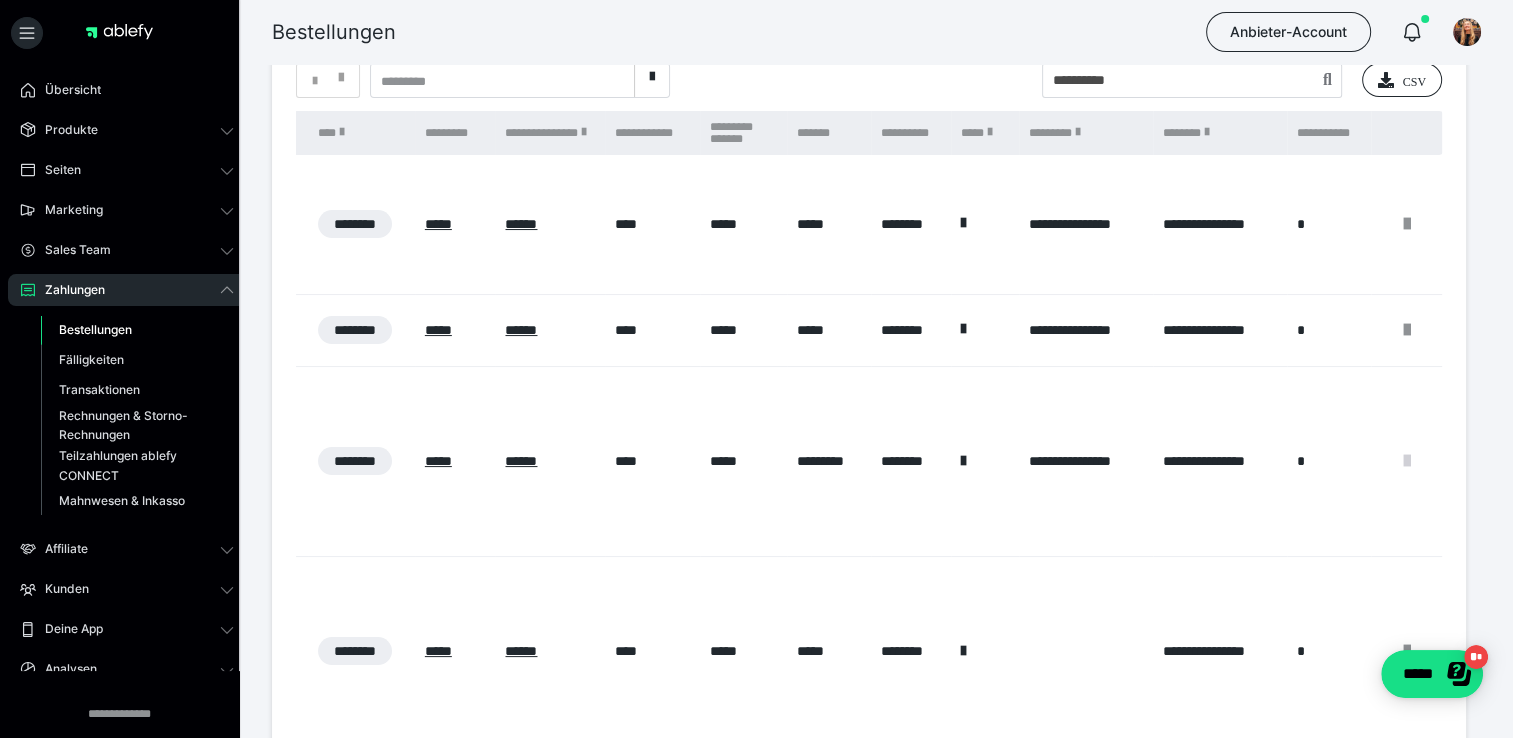click at bounding box center (1407, 461) 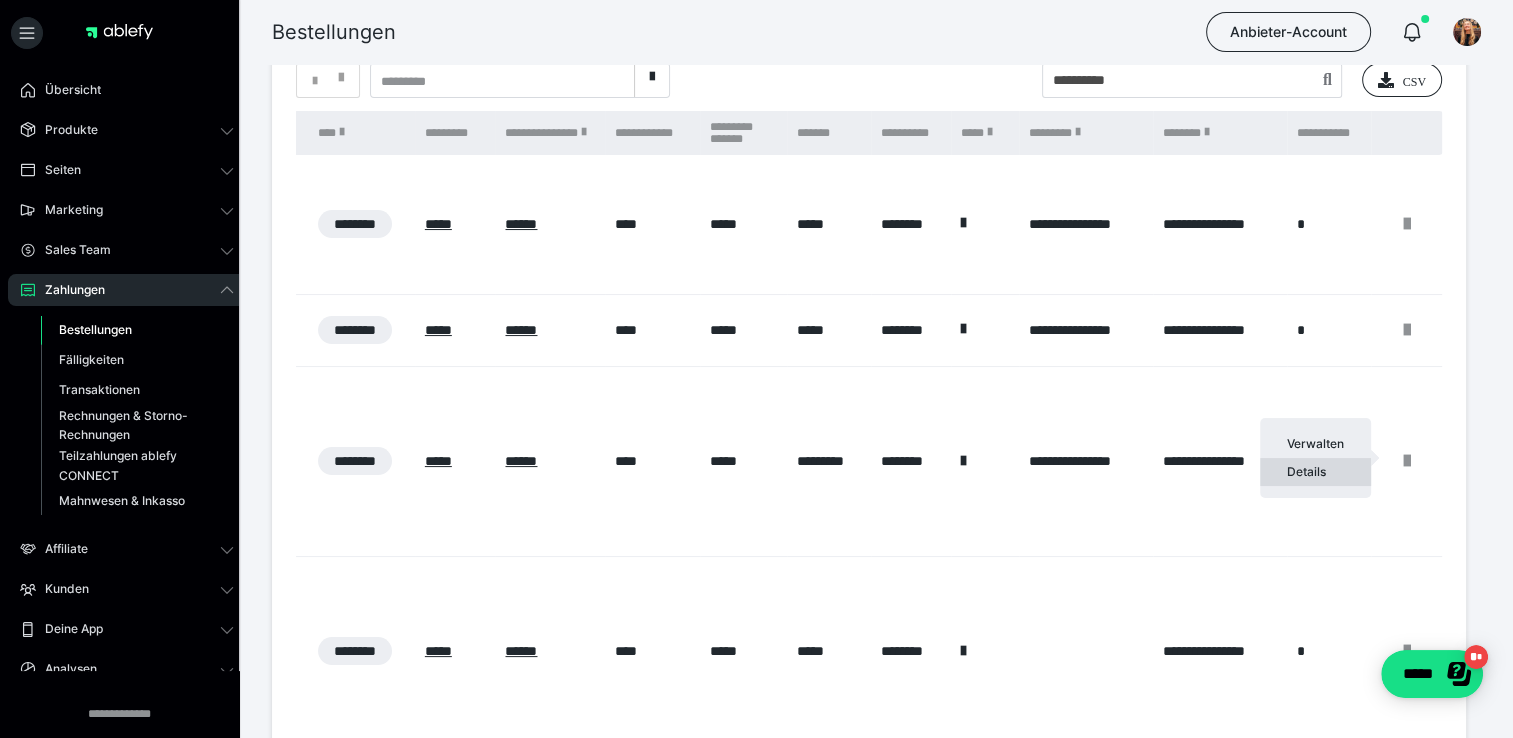 click on "Details" at bounding box center (1315, 472) 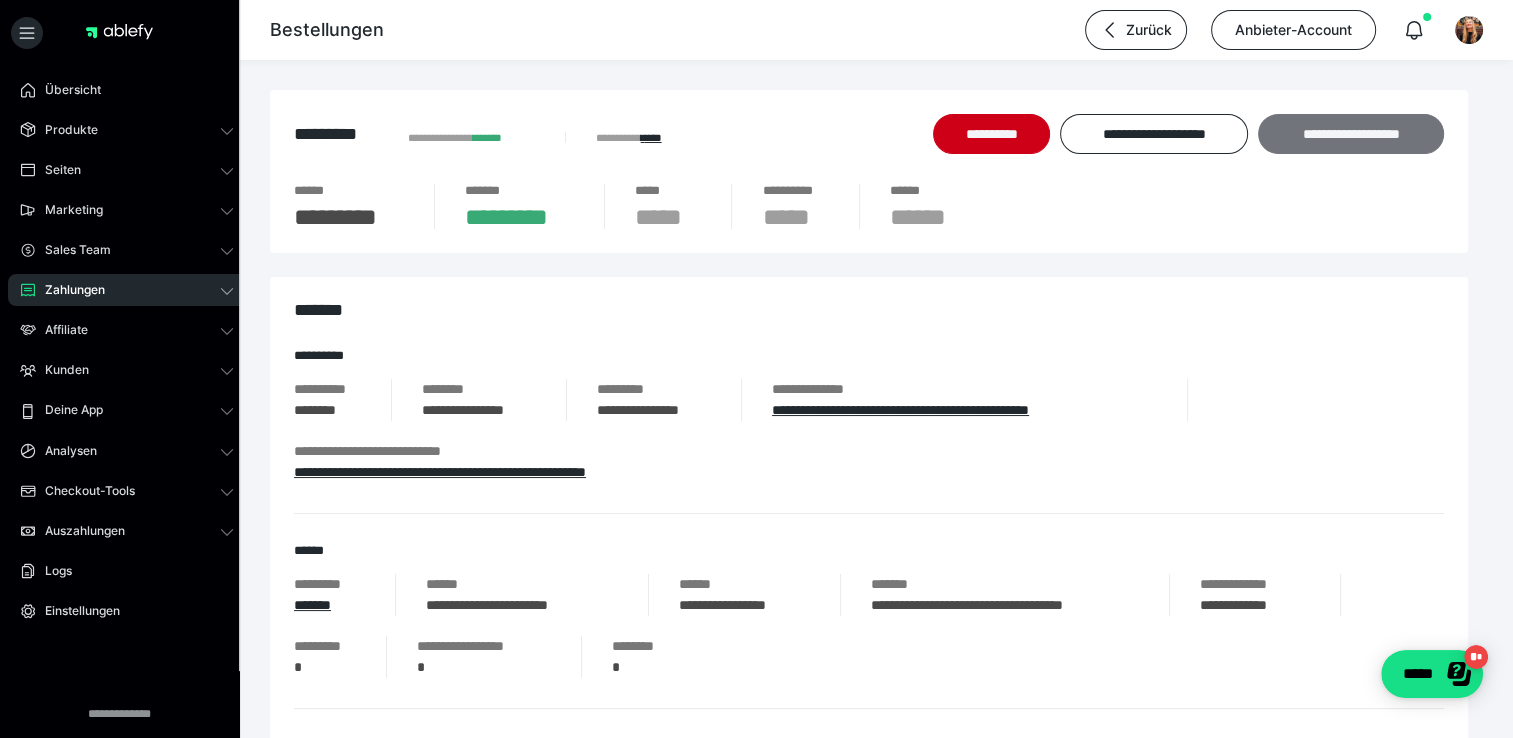 click on "**********" at bounding box center (1350, 134) 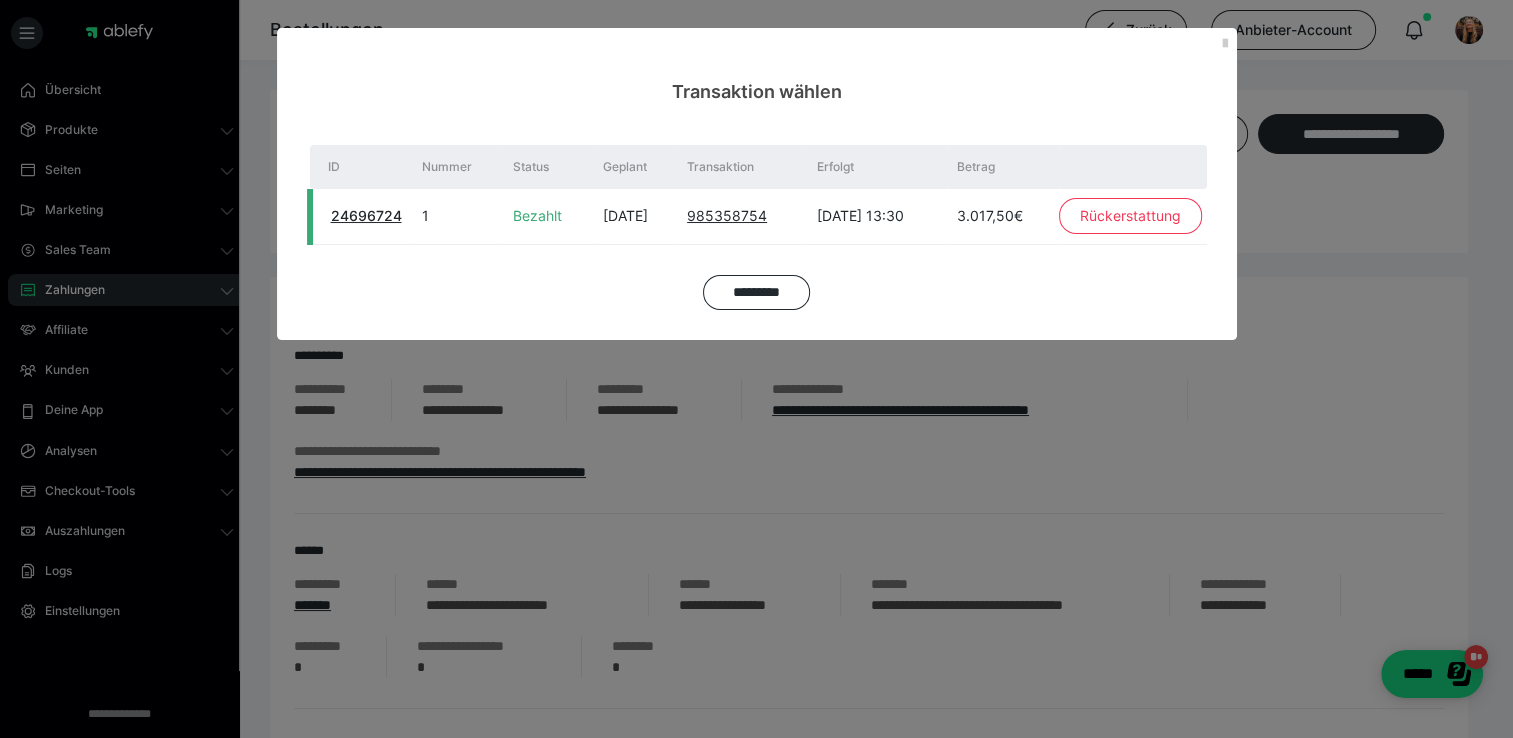 click on "Rückerstattung" at bounding box center [1130, 216] 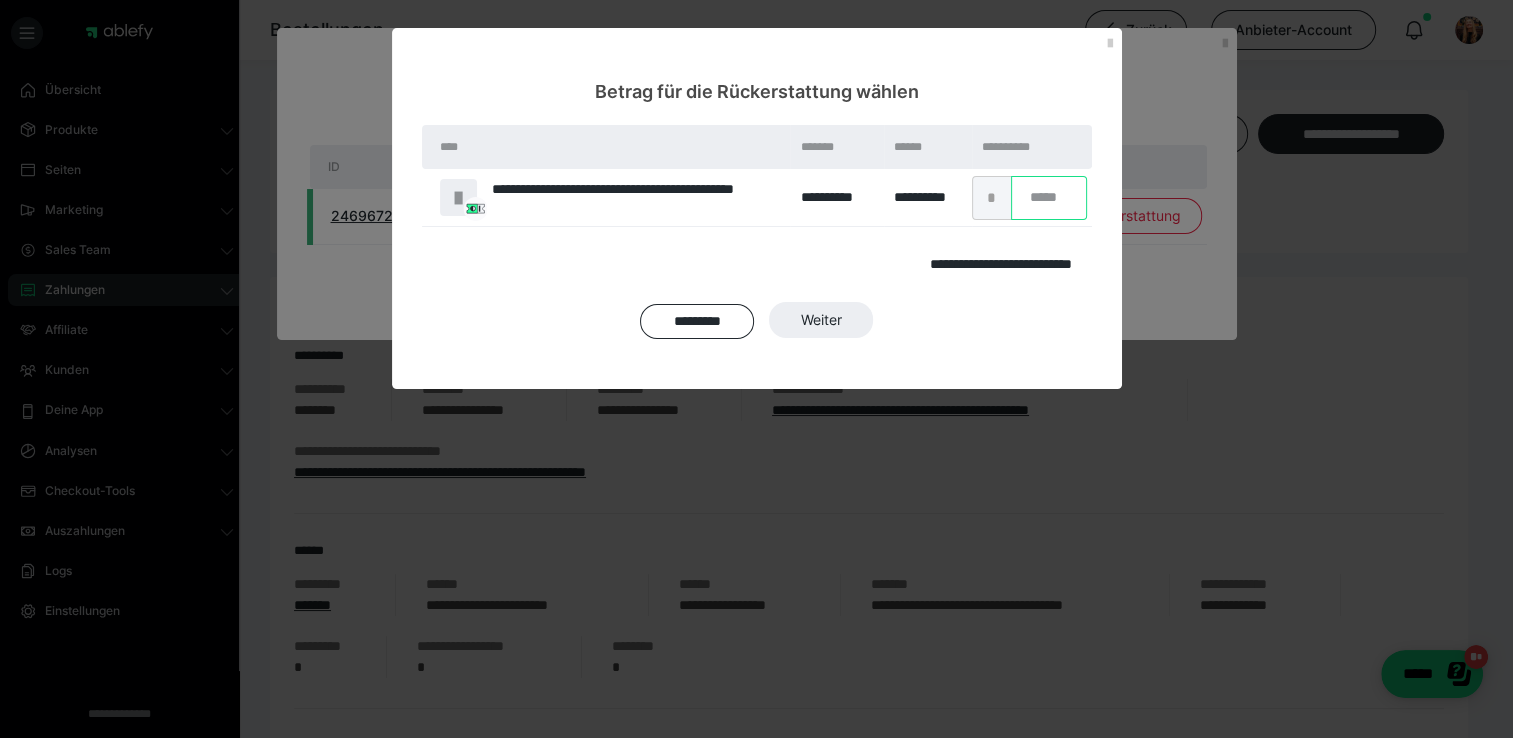 click on "*" at bounding box center (1049, 198) 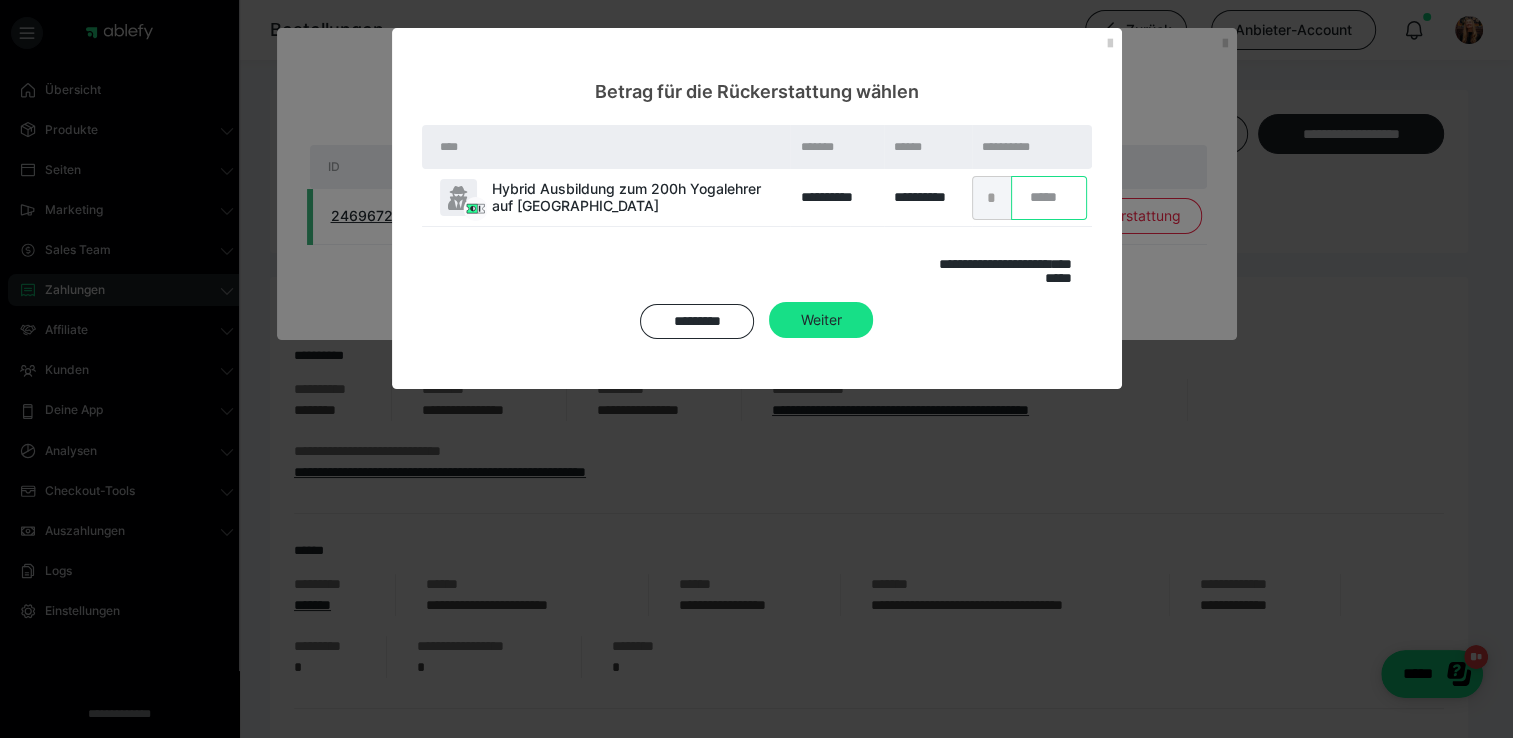scroll, scrollTop: 0, scrollLeft: 17, axis: horizontal 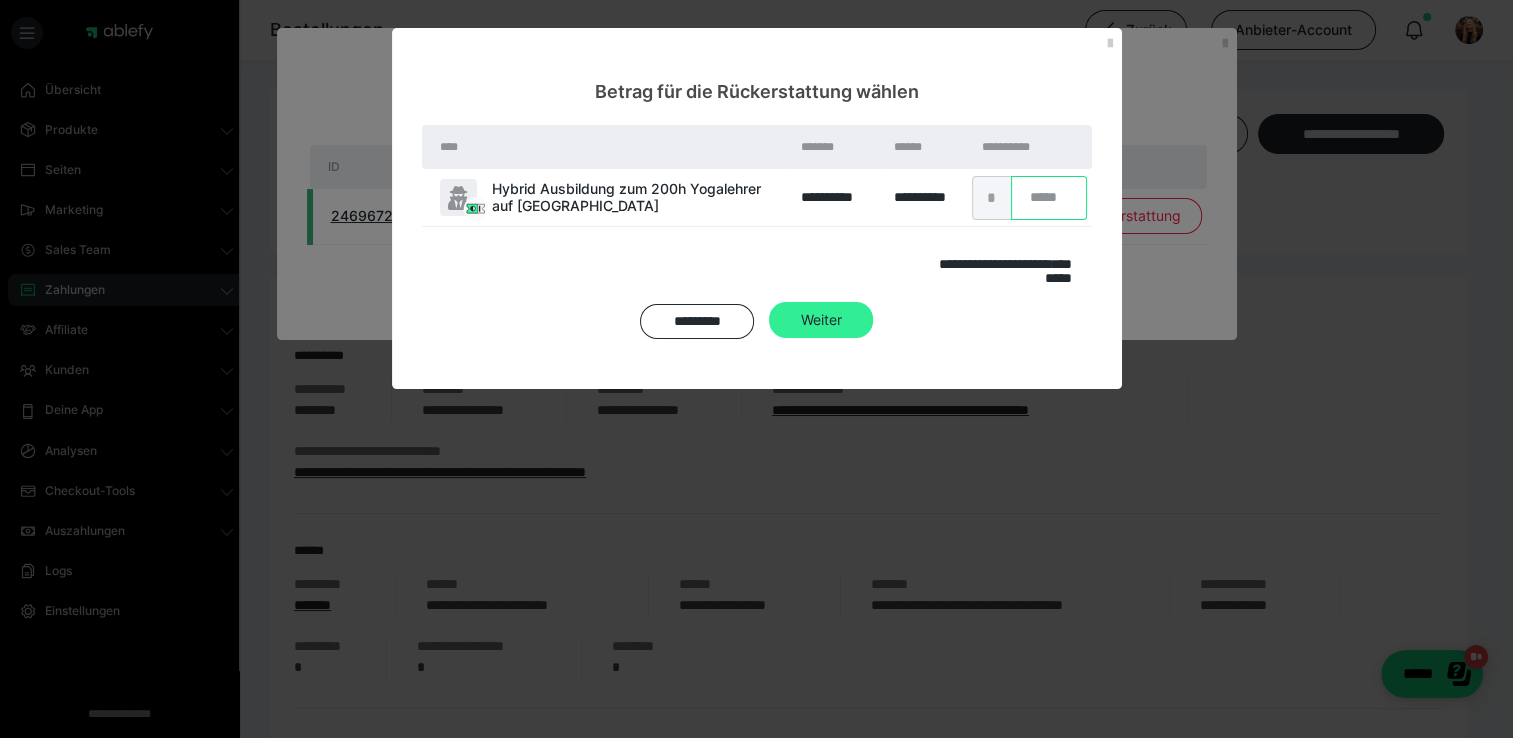 type on "*******" 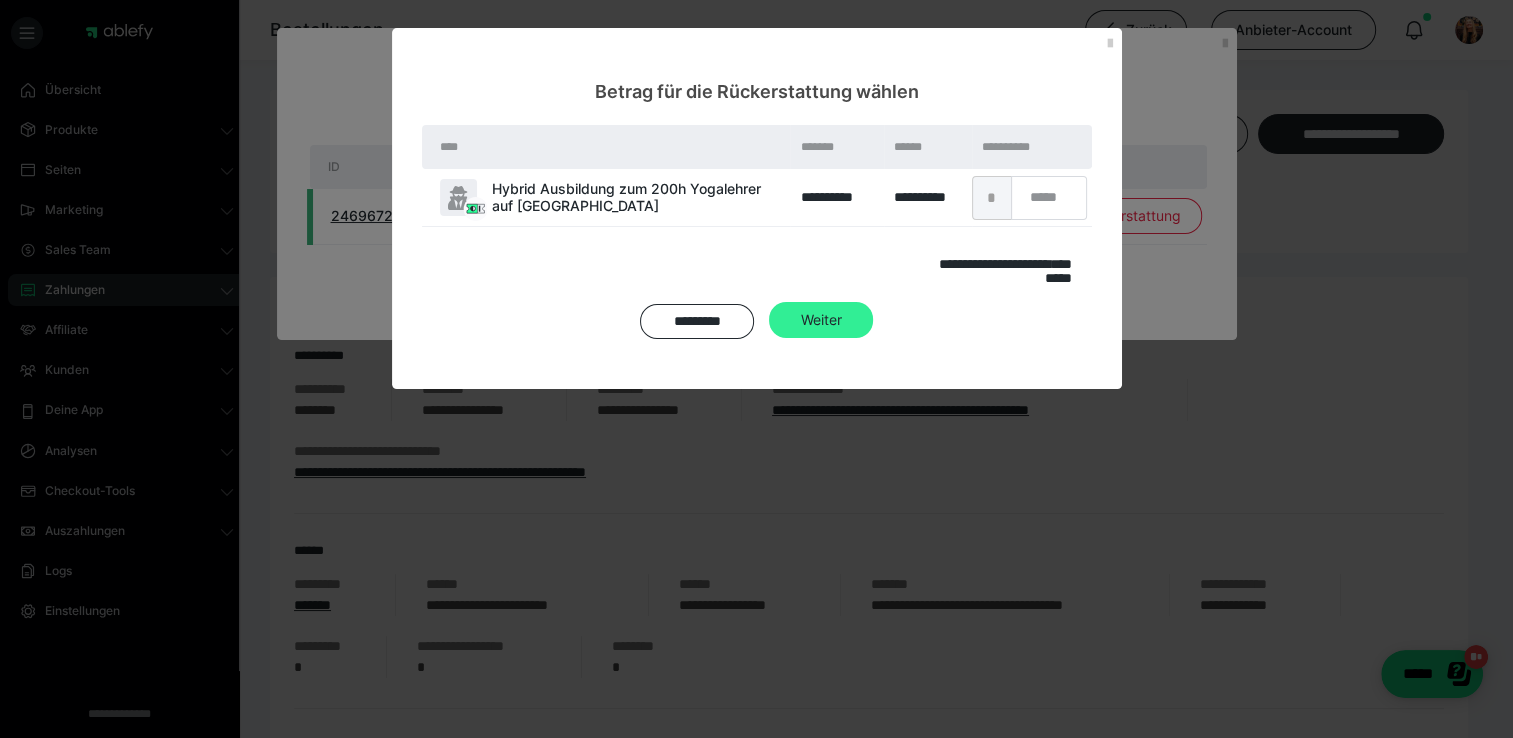 click on "Weiter" at bounding box center (821, 320) 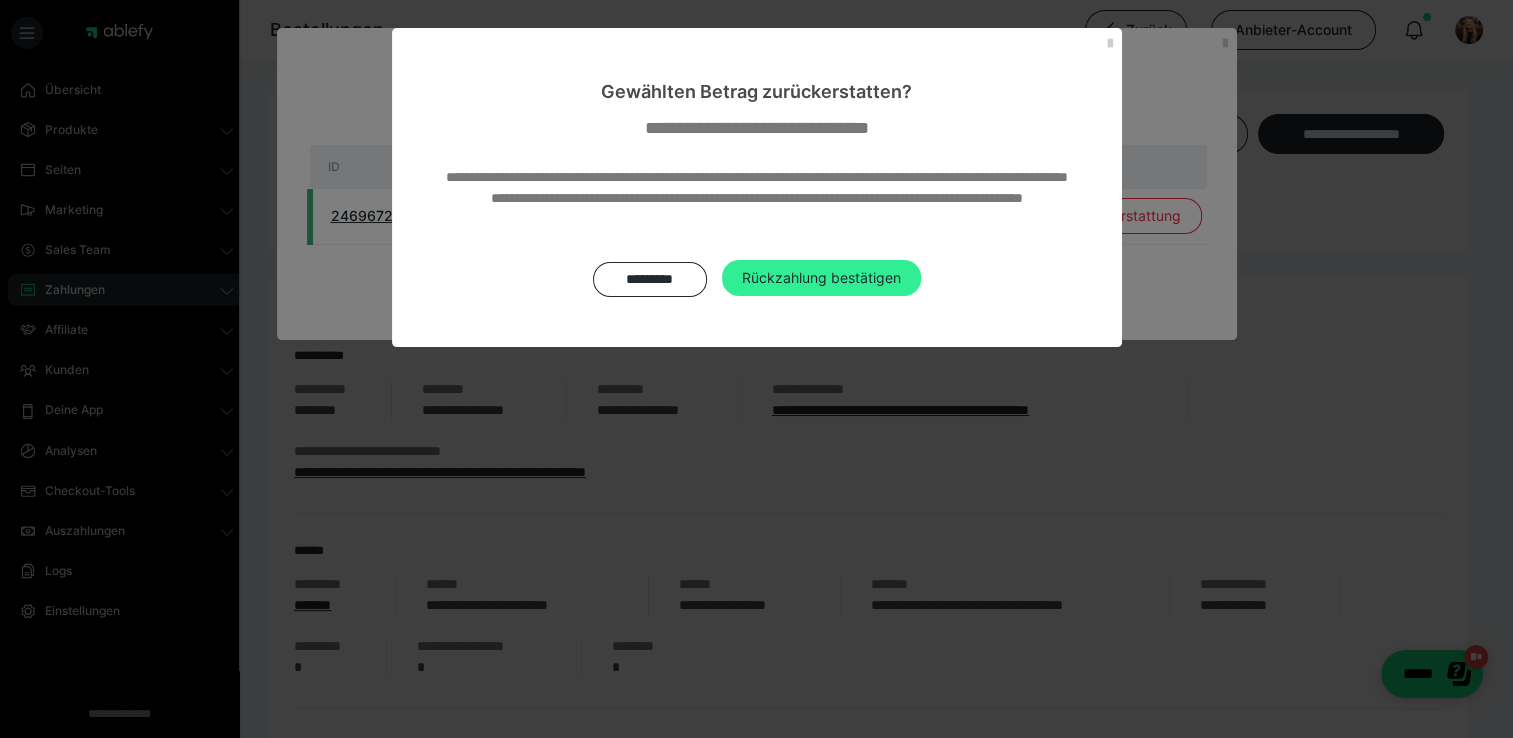 click on "Rückzahlung bestätigen" at bounding box center (821, 278) 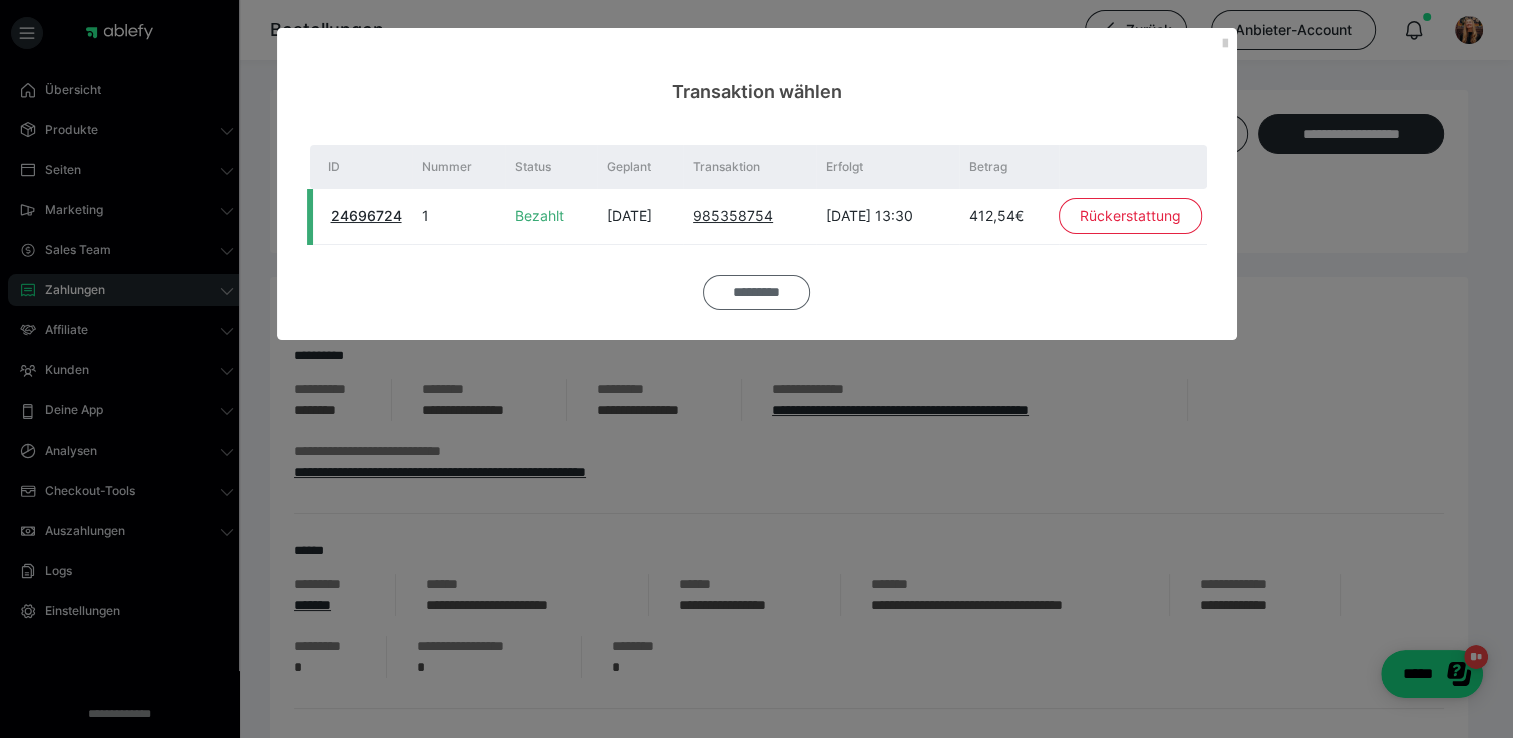 click on "*********" at bounding box center [756, 292] 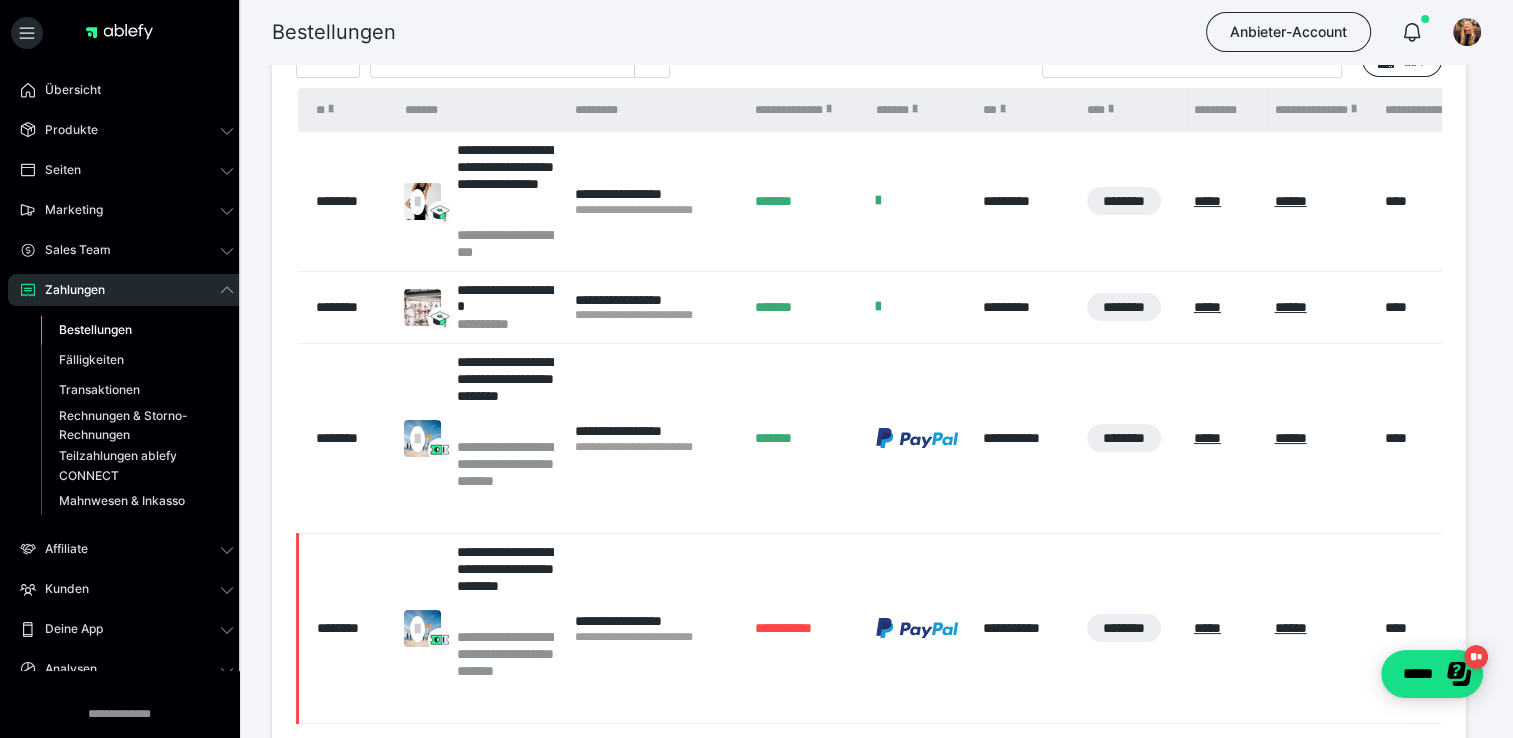 scroll, scrollTop: 165, scrollLeft: 0, axis: vertical 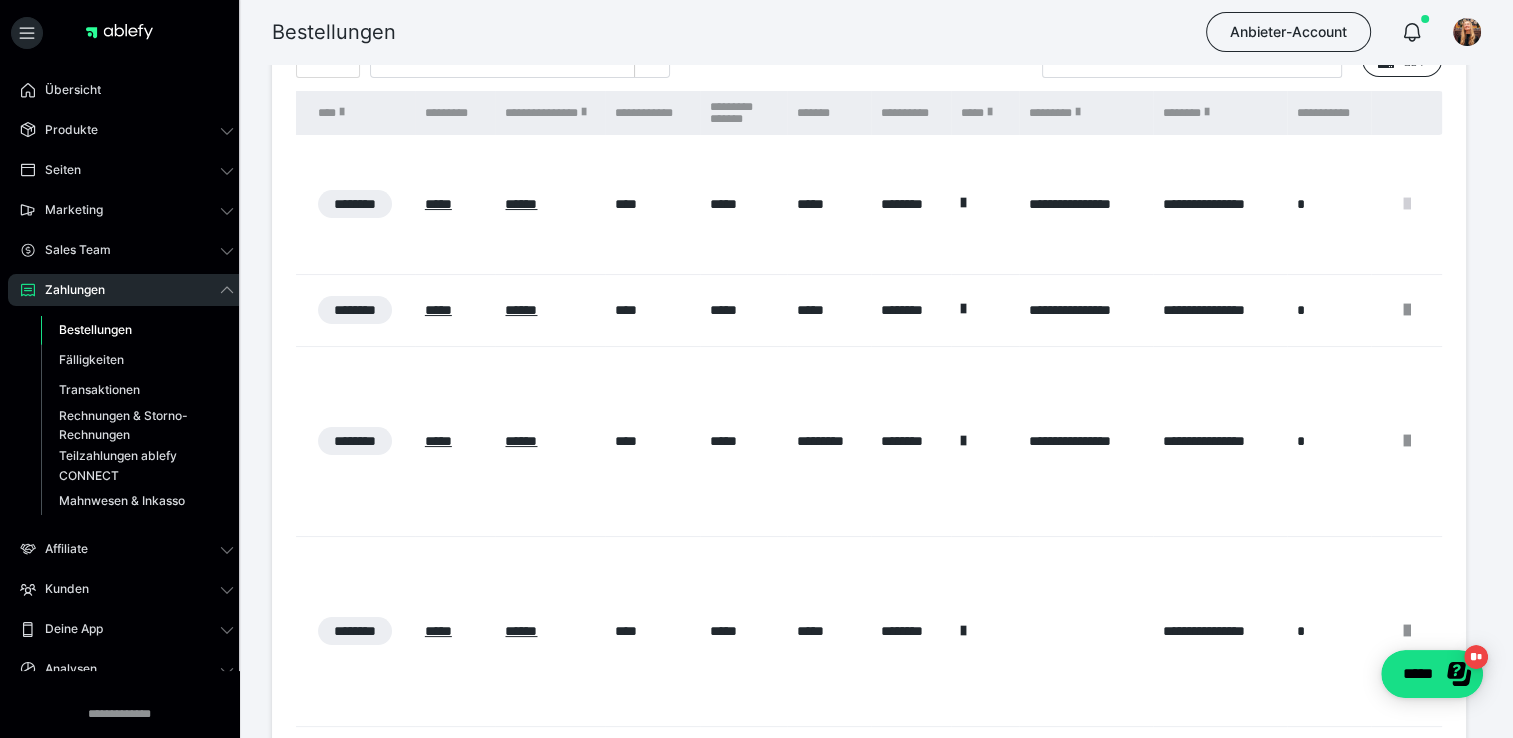 click at bounding box center [1407, 204] 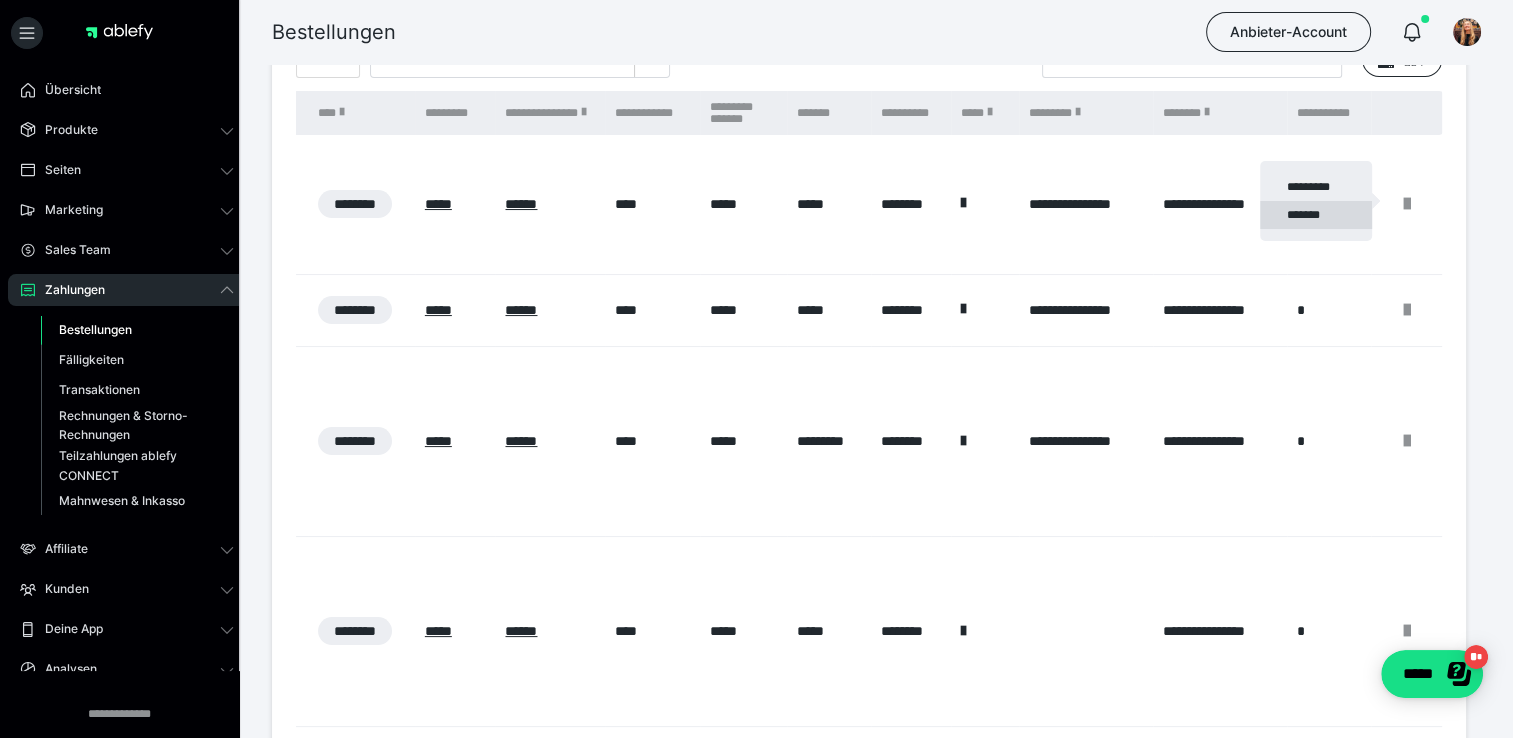 click on "*******" at bounding box center (1316, 215) 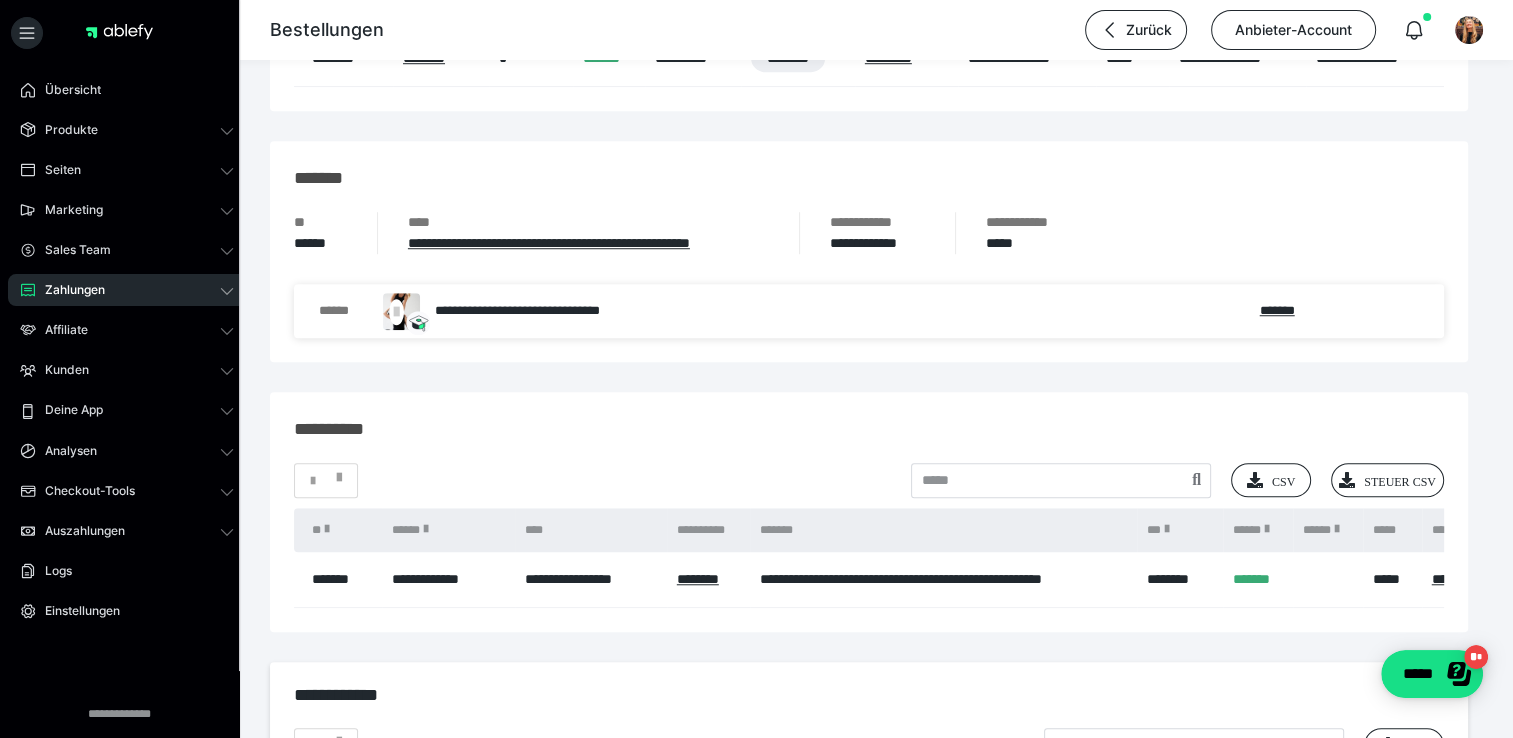 scroll, scrollTop: 1512, scrollLeft: 0, axis: vertical 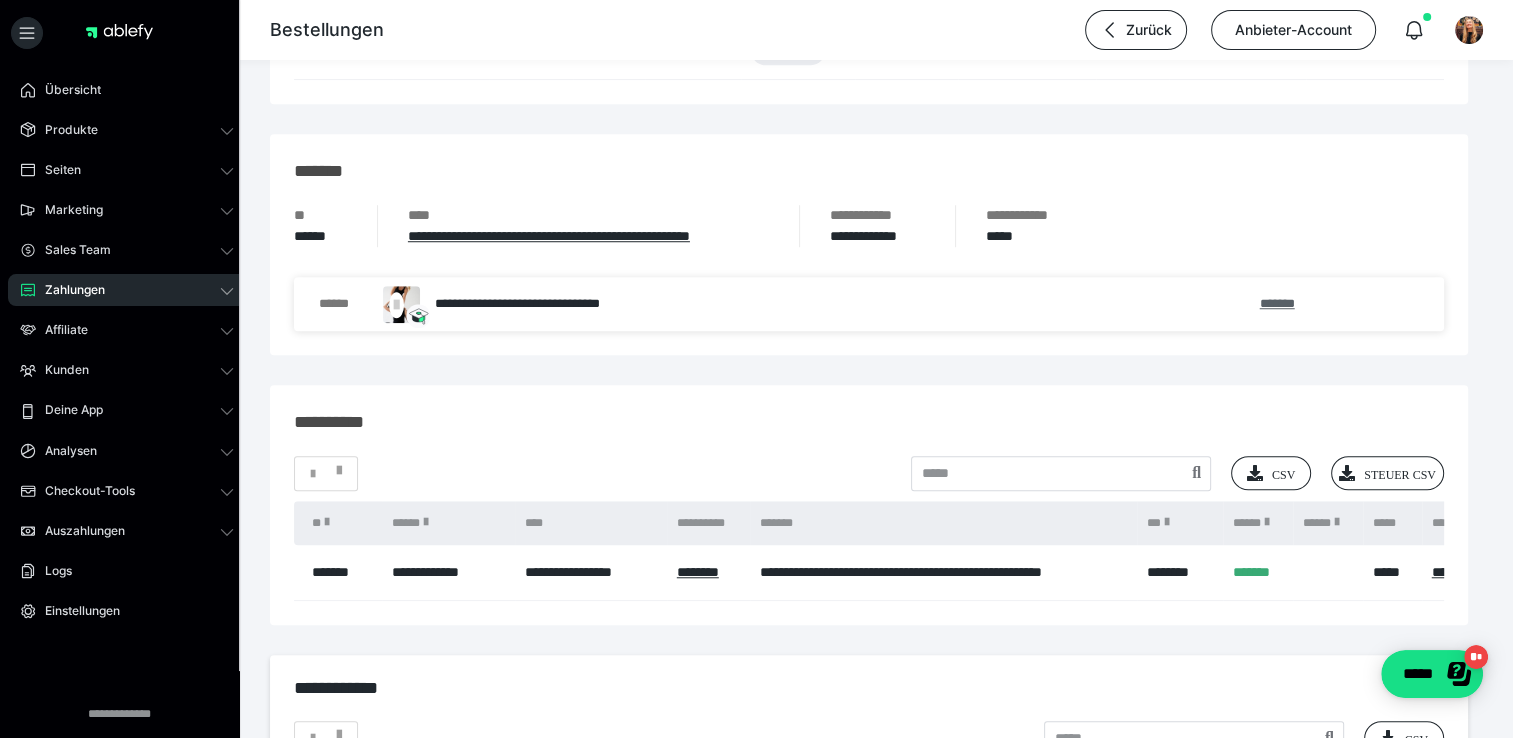 click on "*******" at bounding box center [1277, 303] 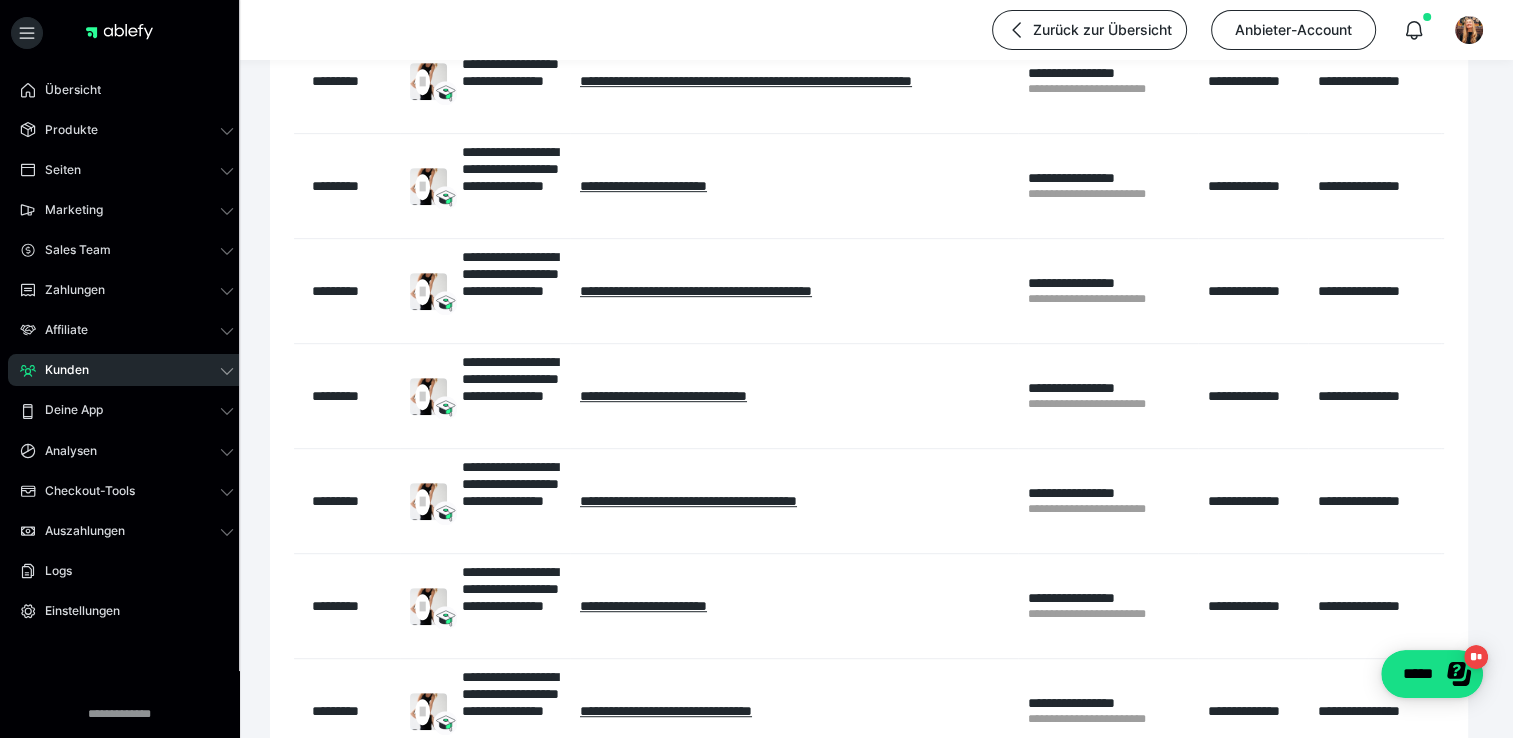 scroll, scrollTop: 1215, scrollLeft: 0, axis: vertical 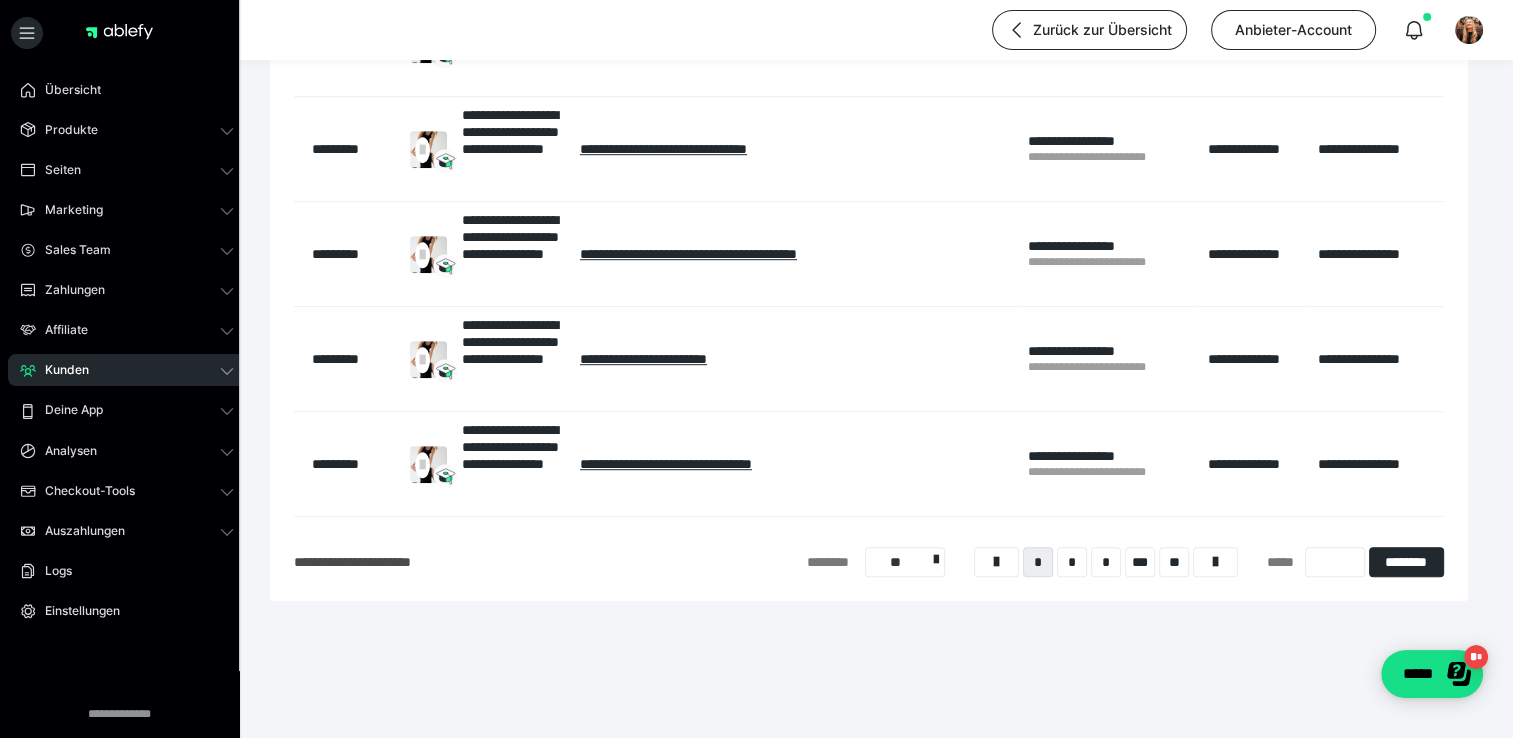 click on "Kunden" at bounding box center (60, 370) 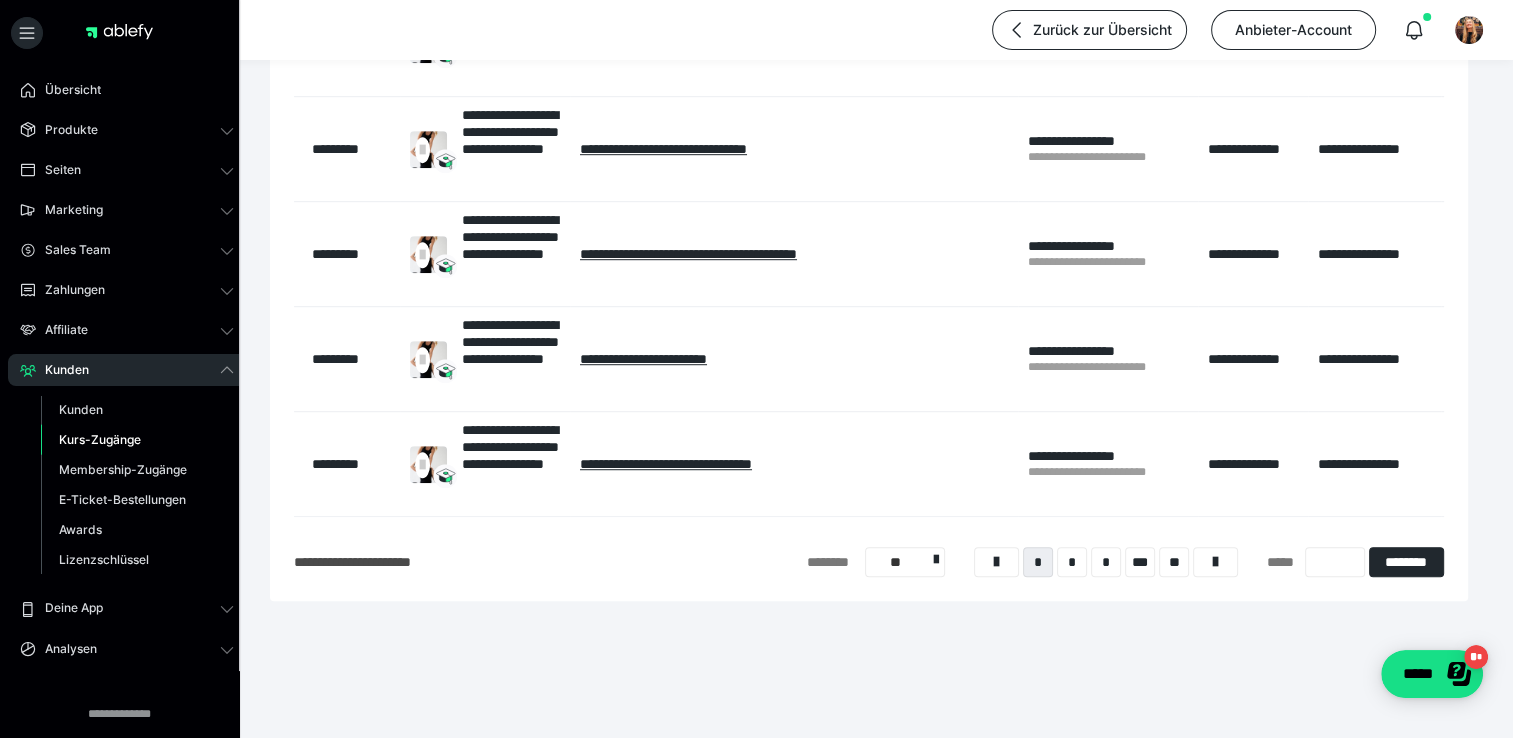 scroll, scrollTop: 1206, scrollLeft: 0, axis: vertical 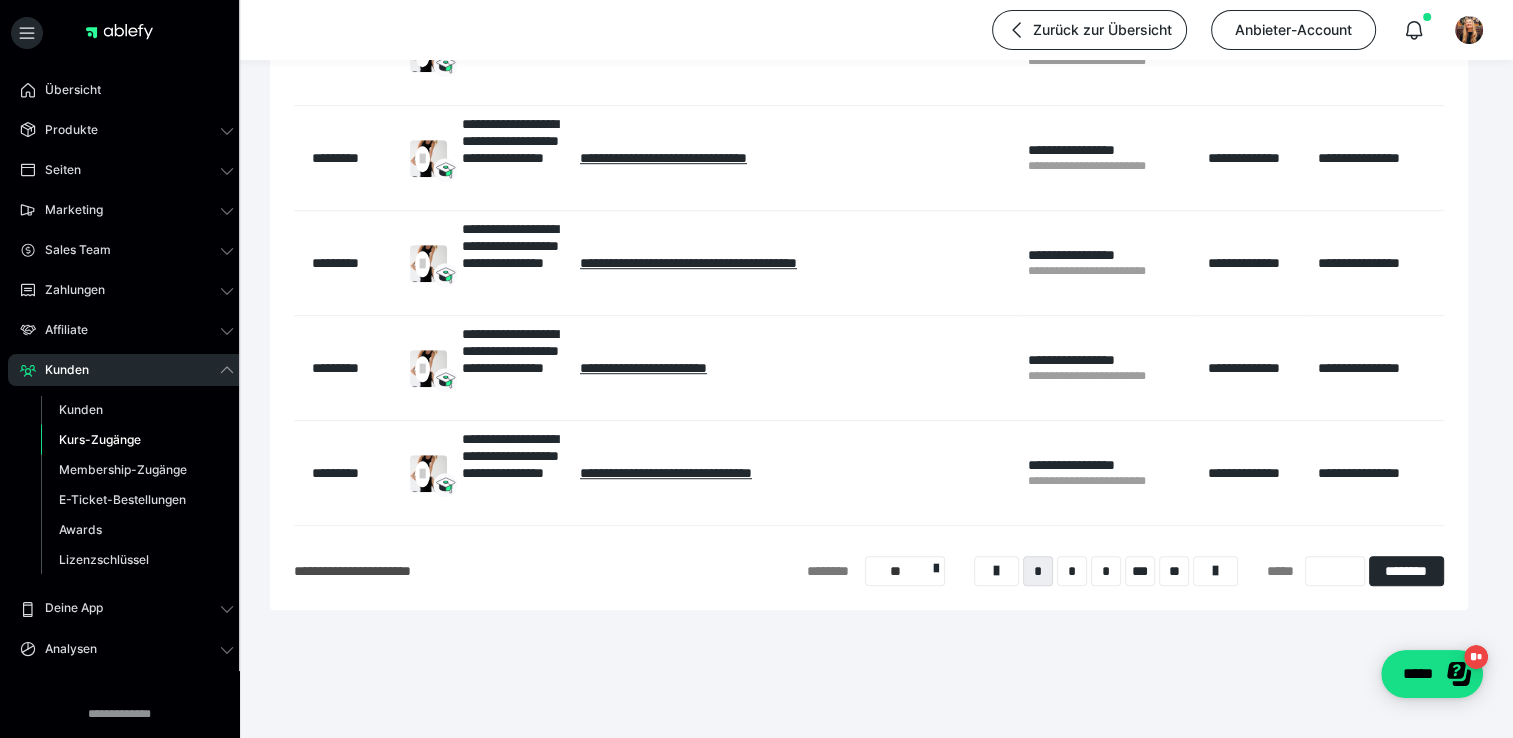 click on "Kurs-Zugänge" at bounding box center (100, 439) 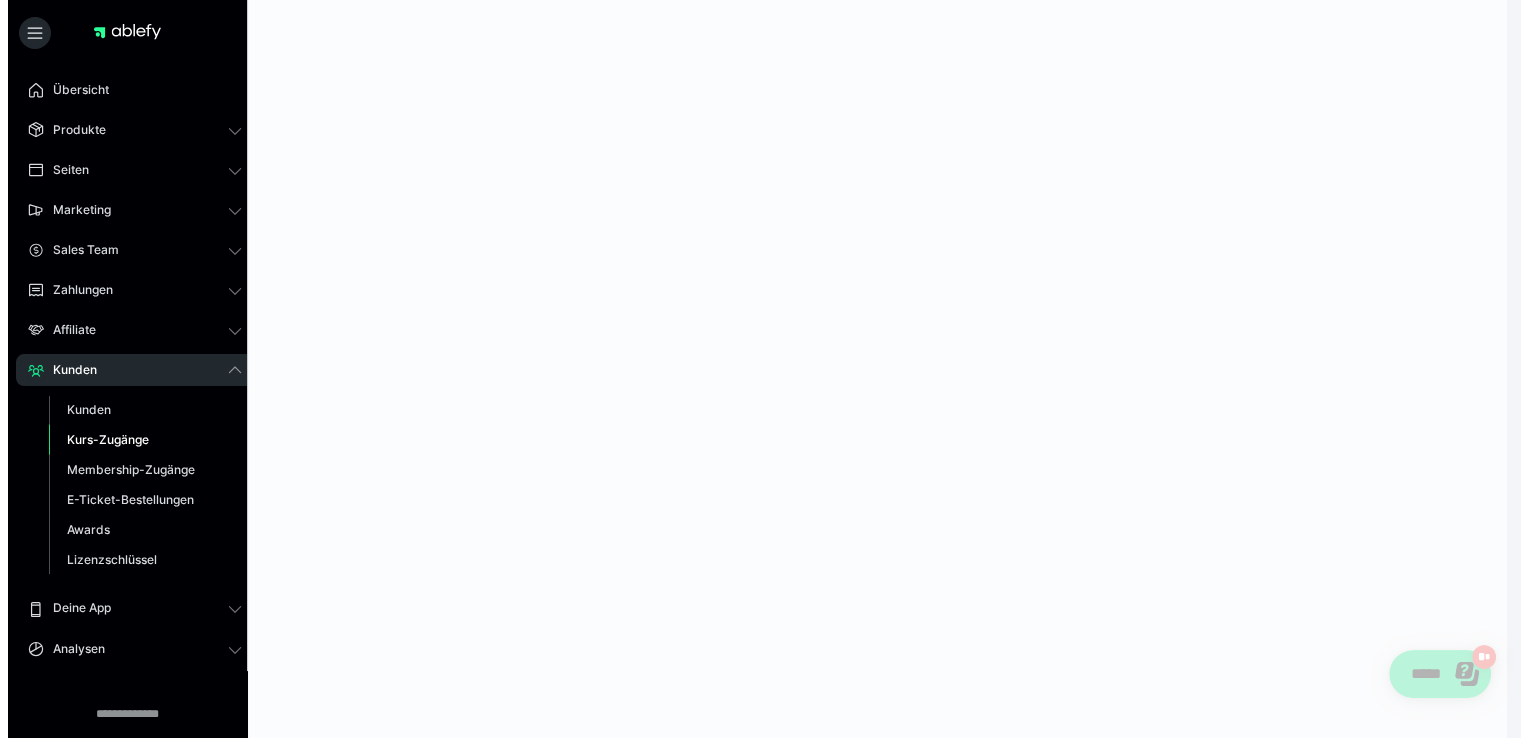 scroll, scrollTop: 0, scrollLeft: 0, axis: both 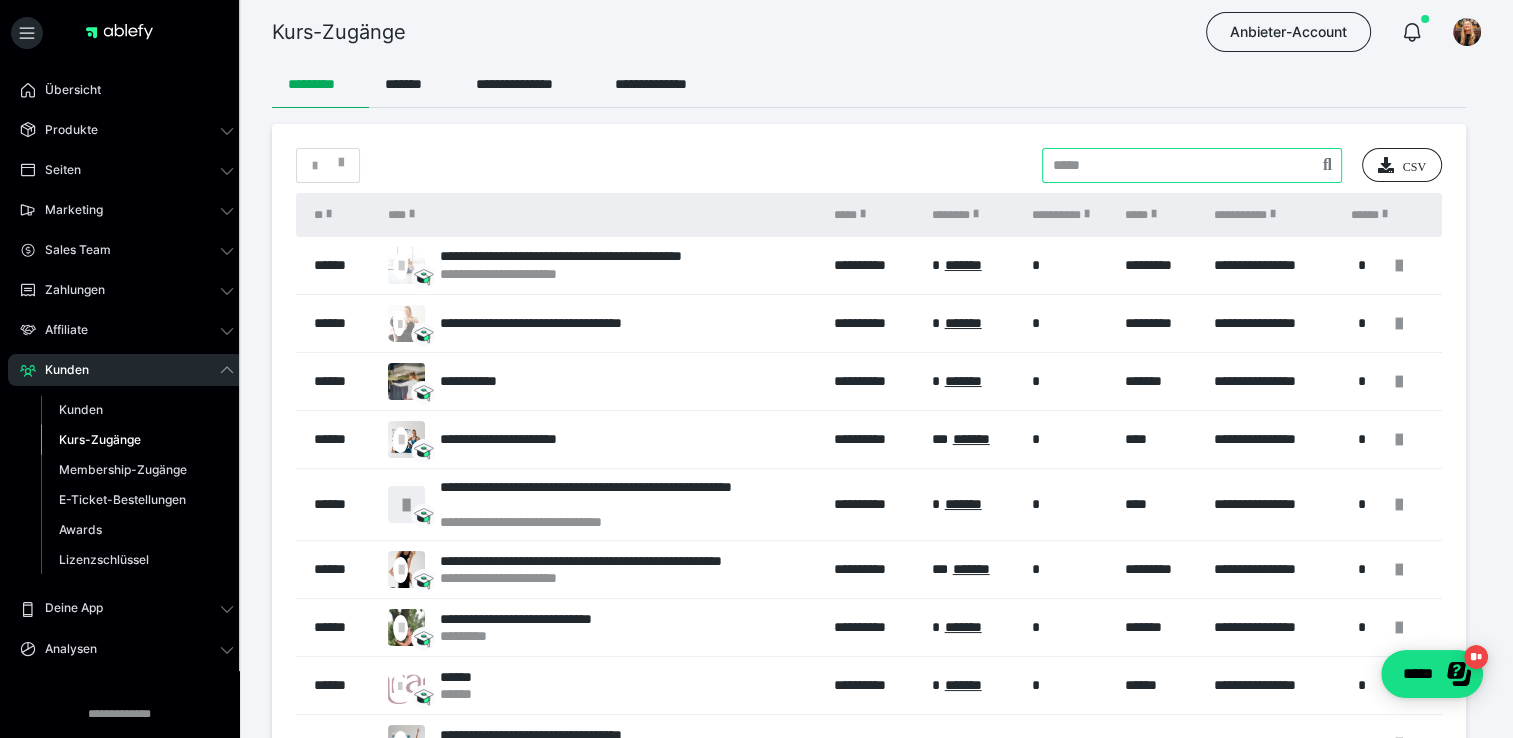 click at bounding box center [1192, 165] 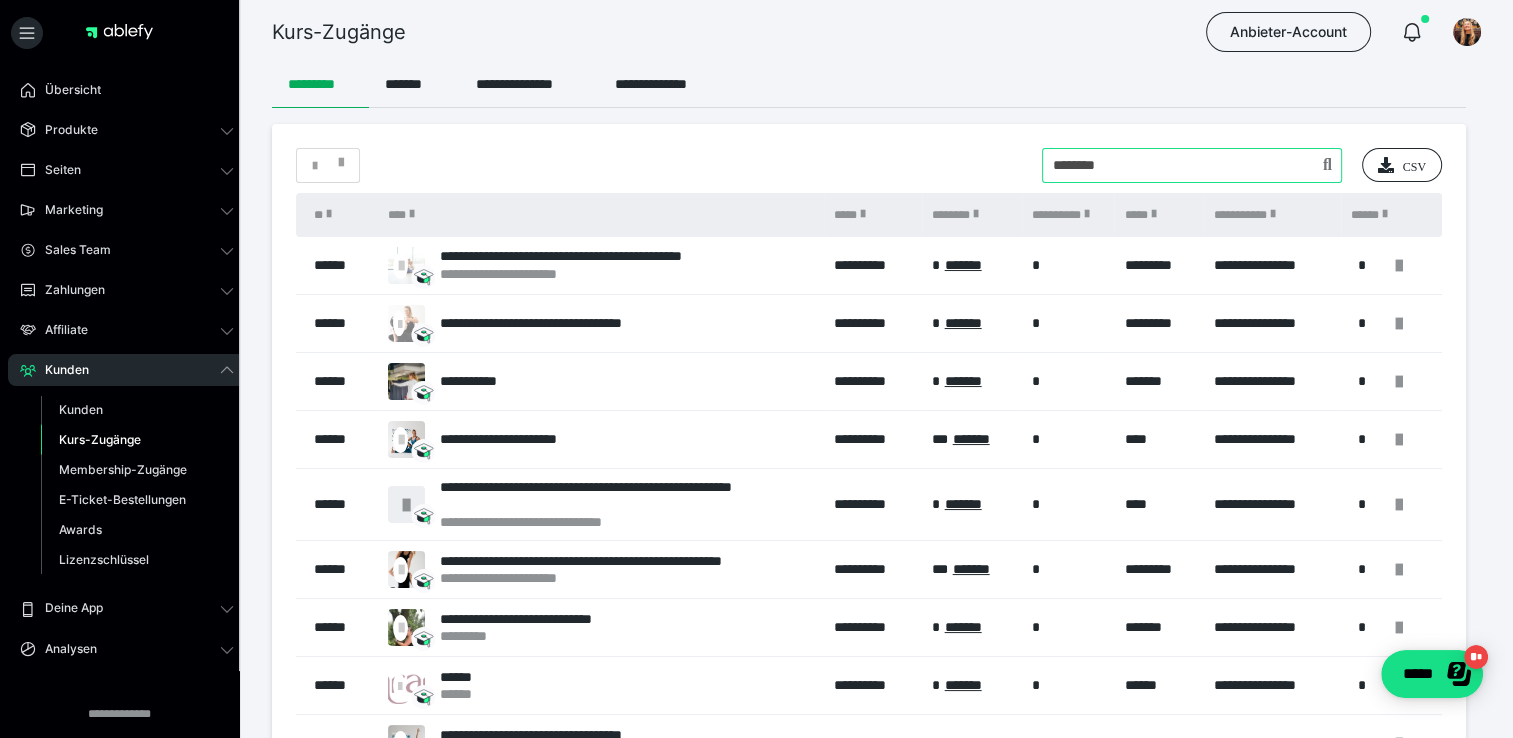 type on "********" 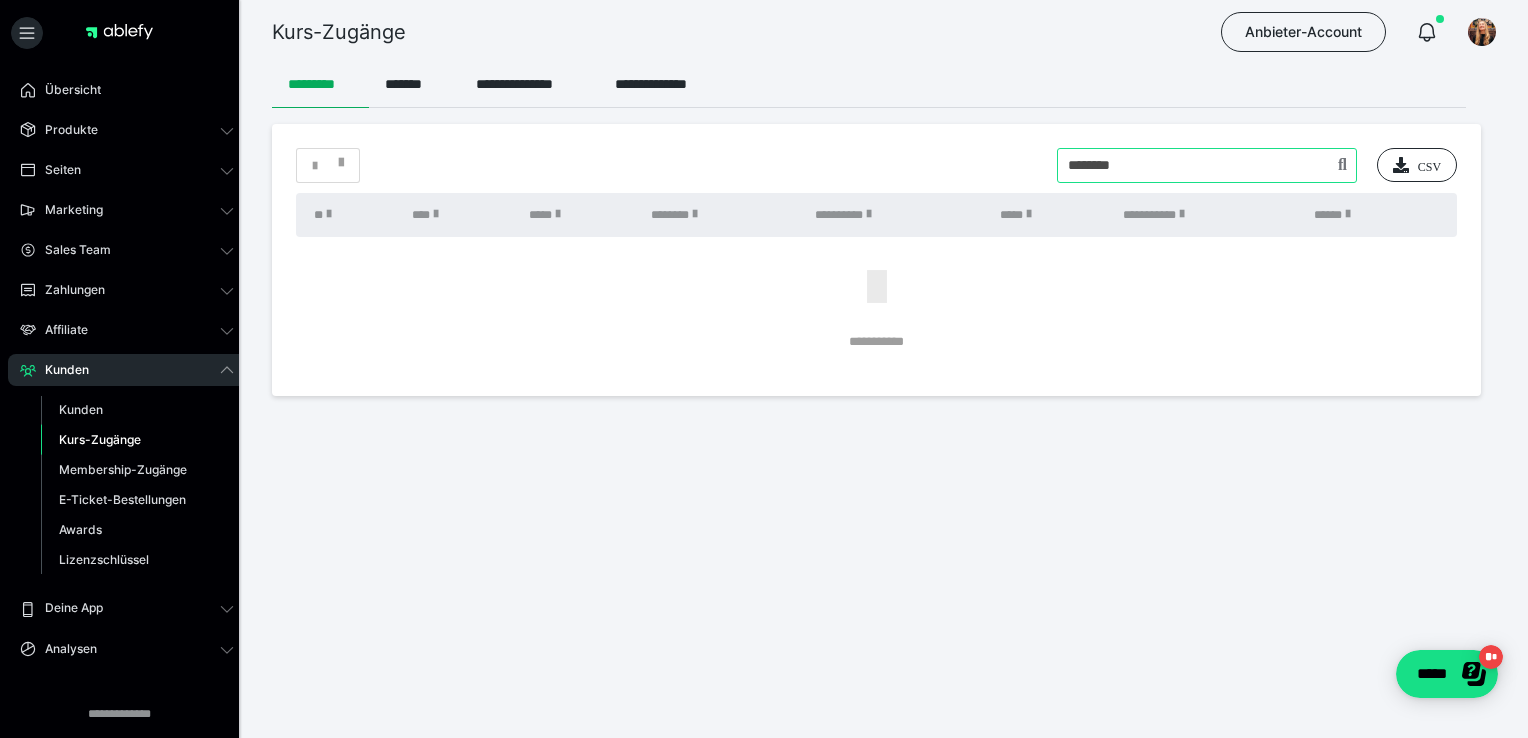 click at bounding box center [1207, 165] 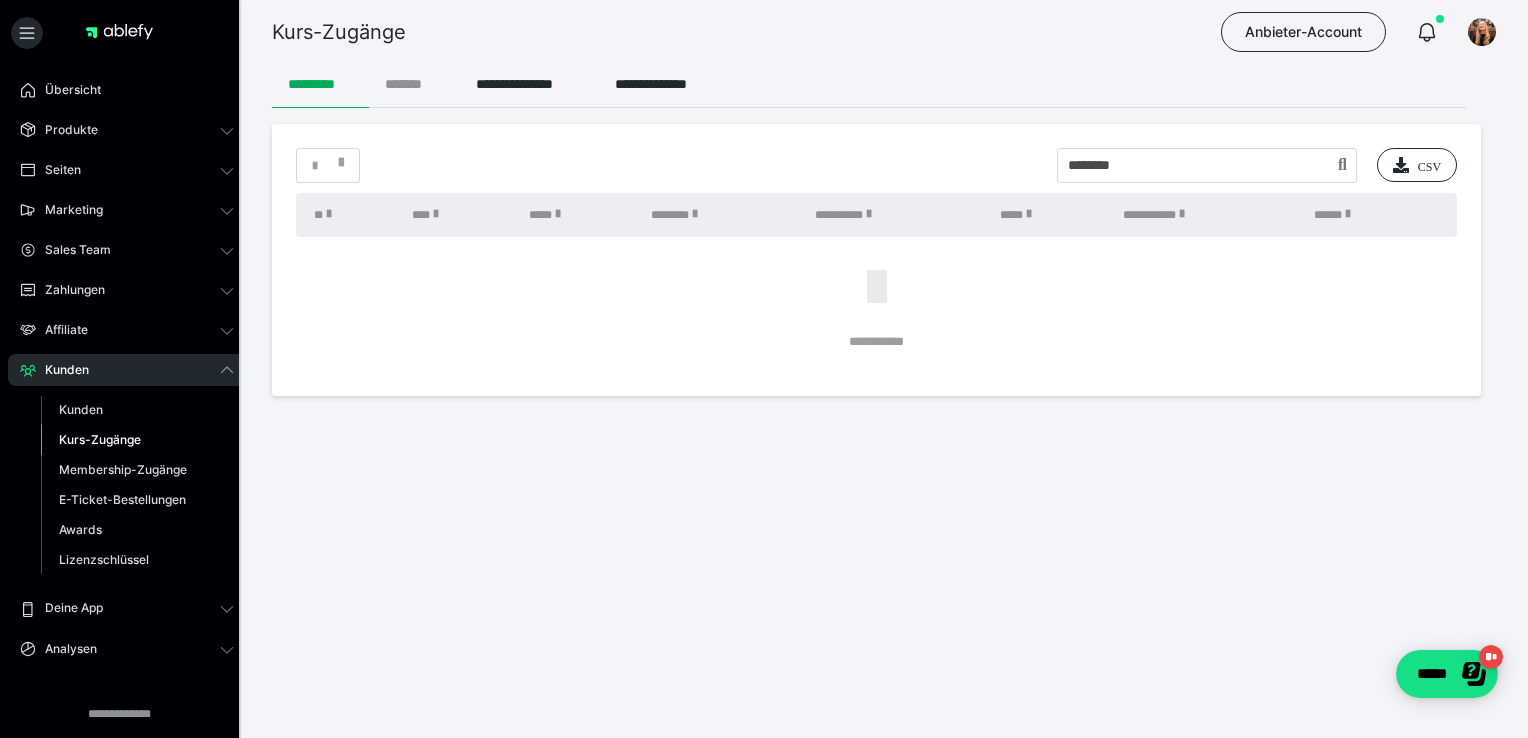 click on "*******" at bounding box center (414, 84) 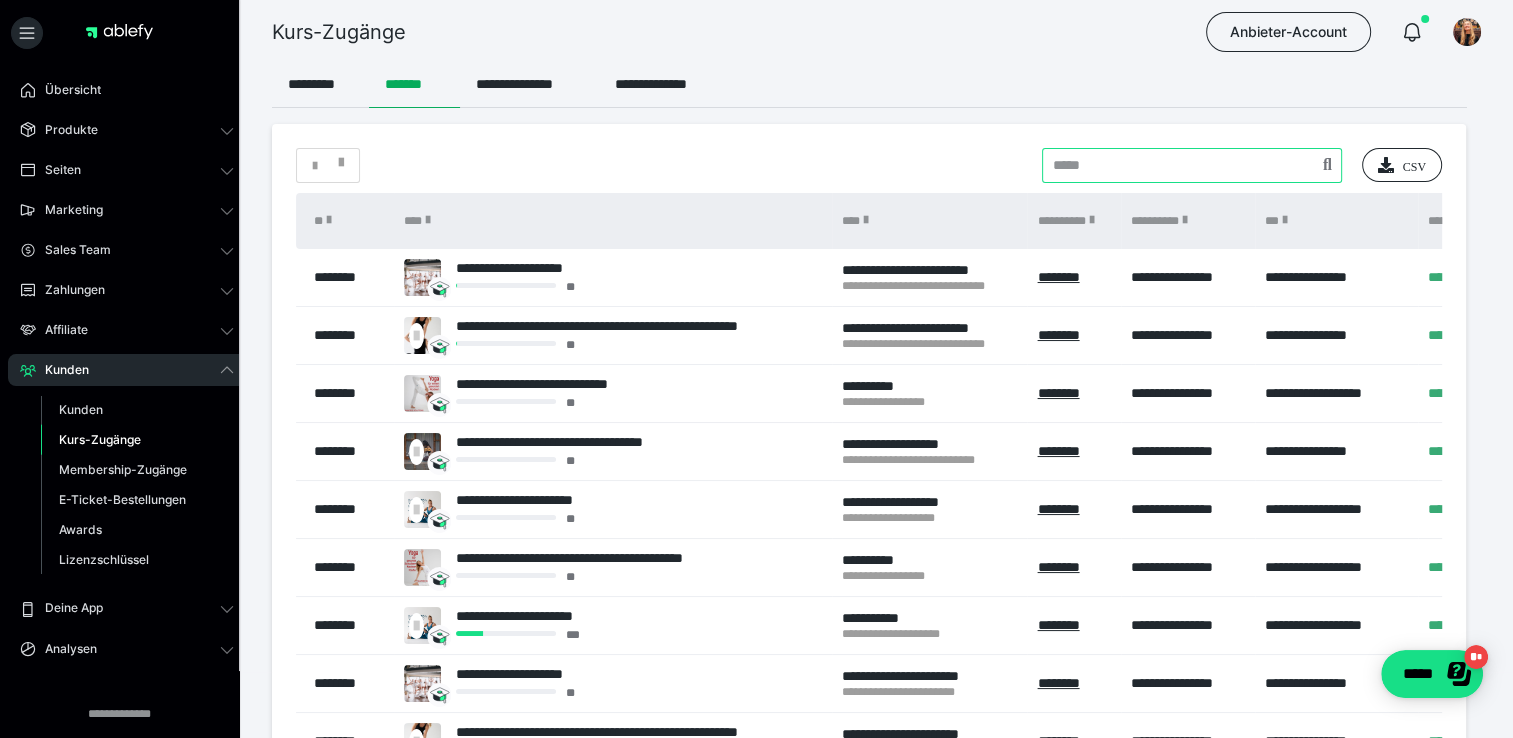 click at bounding box center (1192, 165) 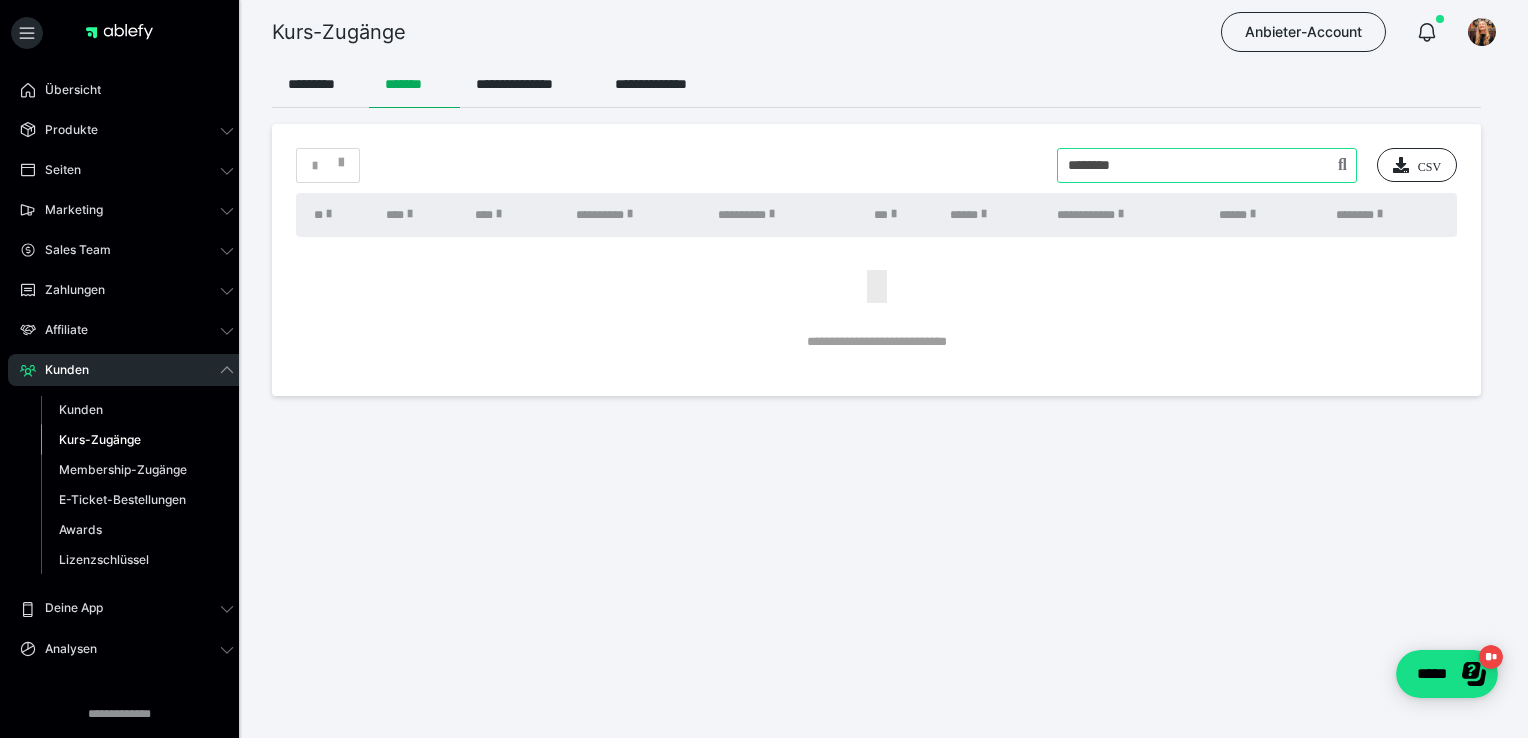 click at bounding box center [1207, 165] 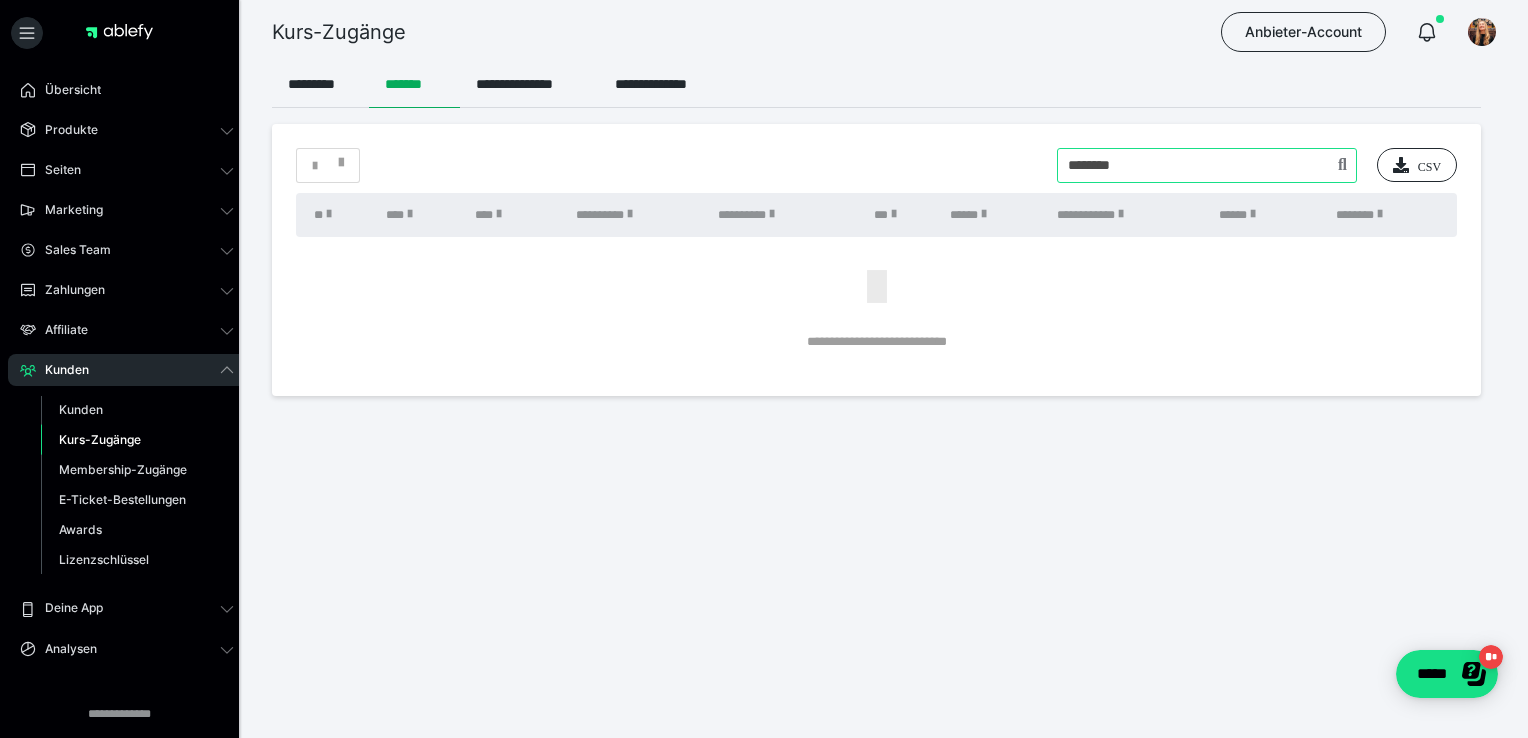 type on "********" 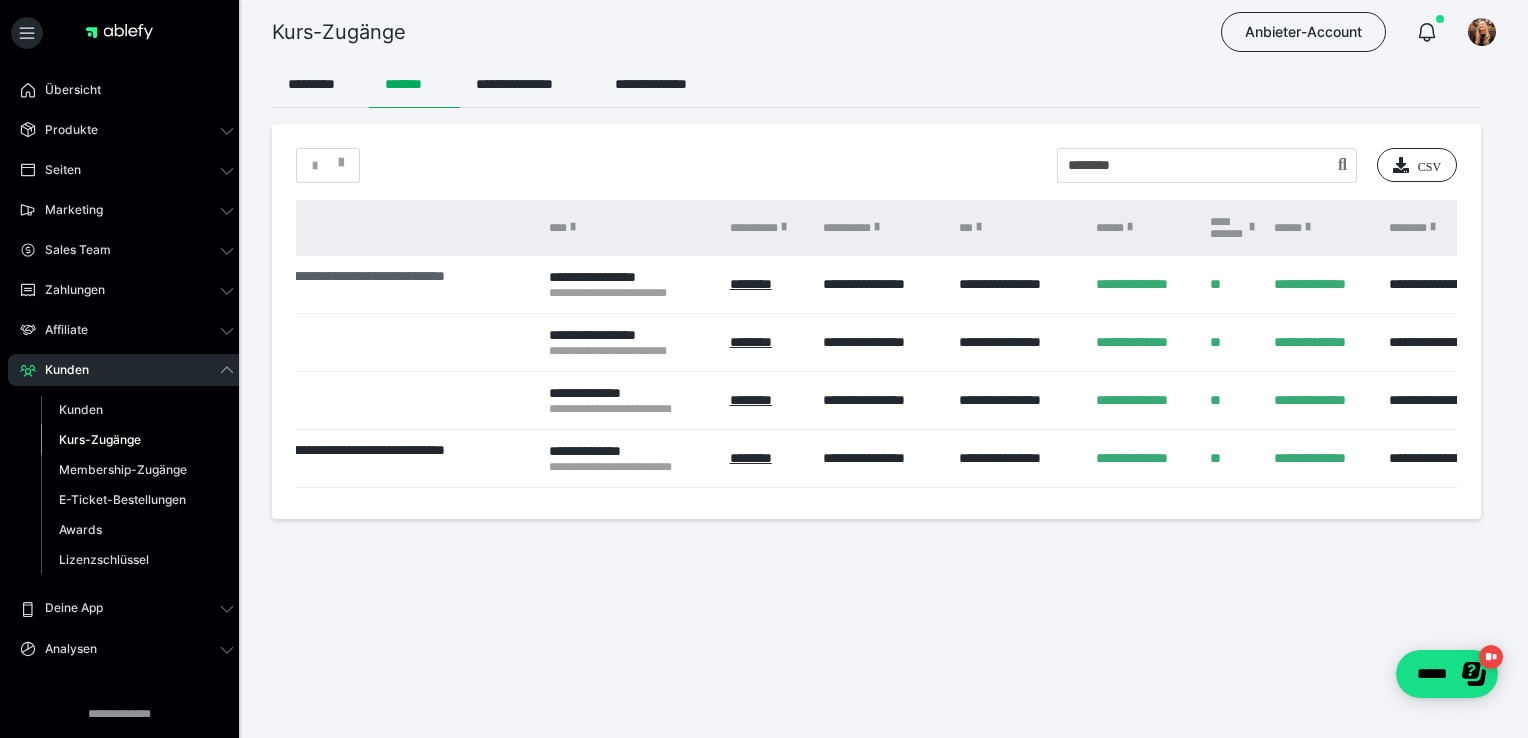 scroll, scrollTop: 0, scrollLeft: 422, axis: horizontal 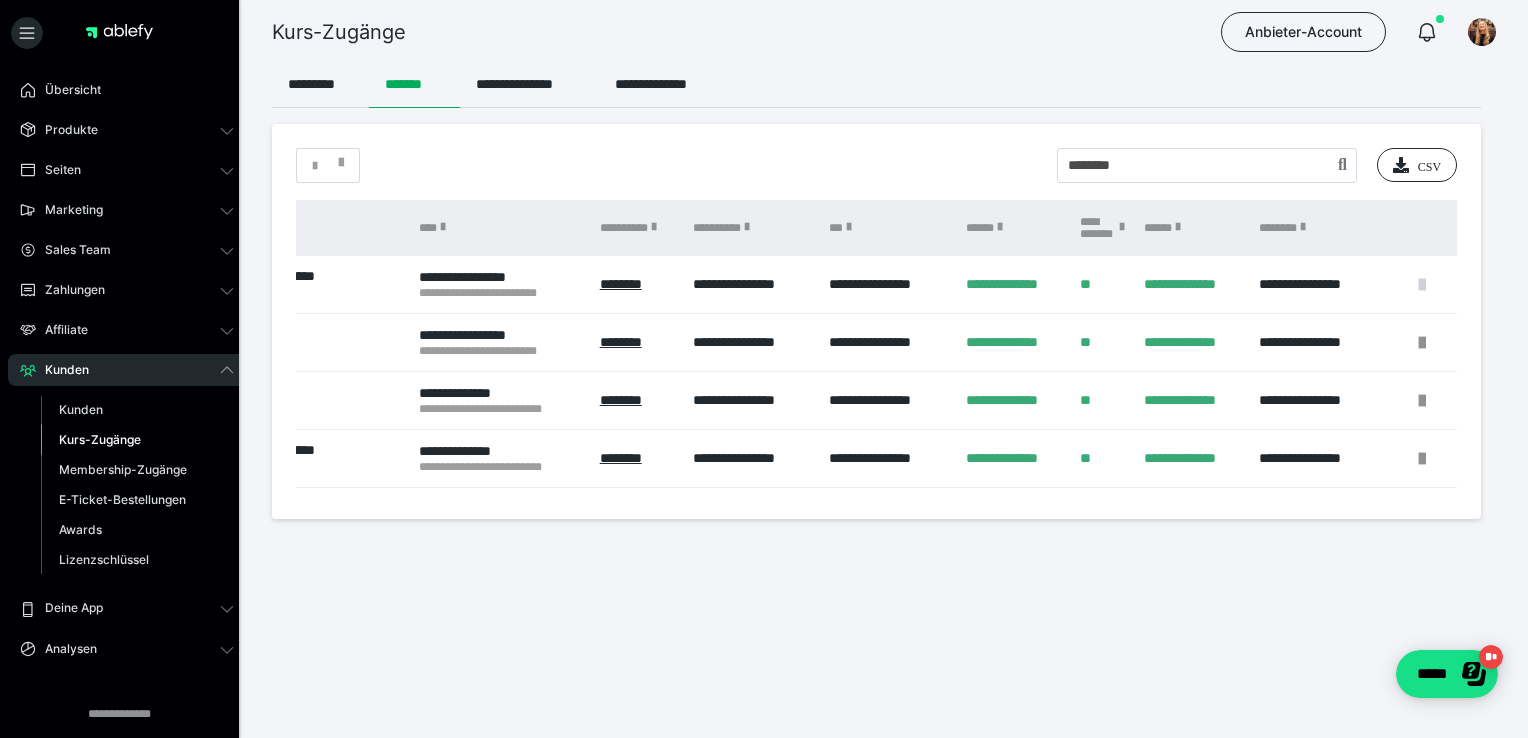 click at bounding box center [1422, 285] 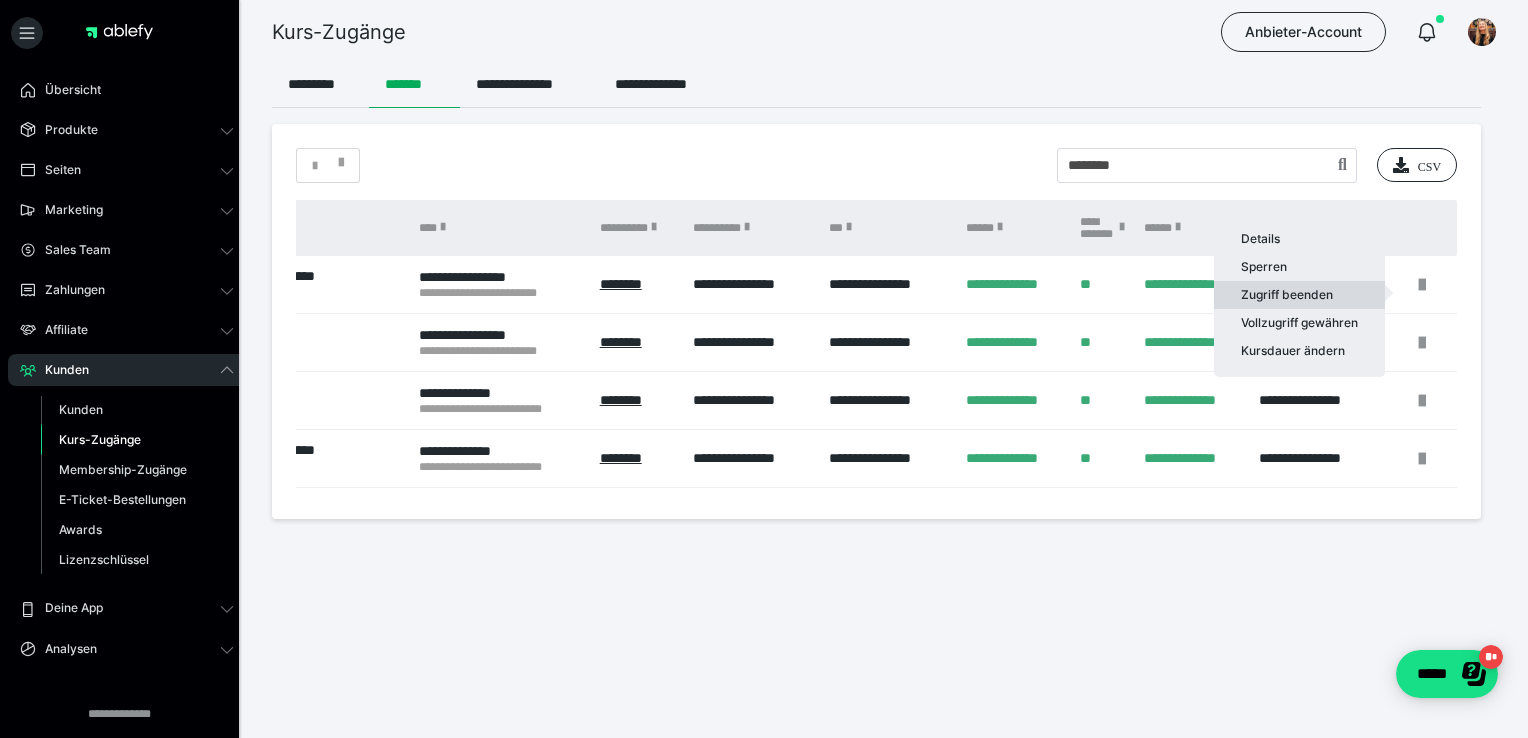 click on "Zugriff beenden" at bounding box center [1299, 295] 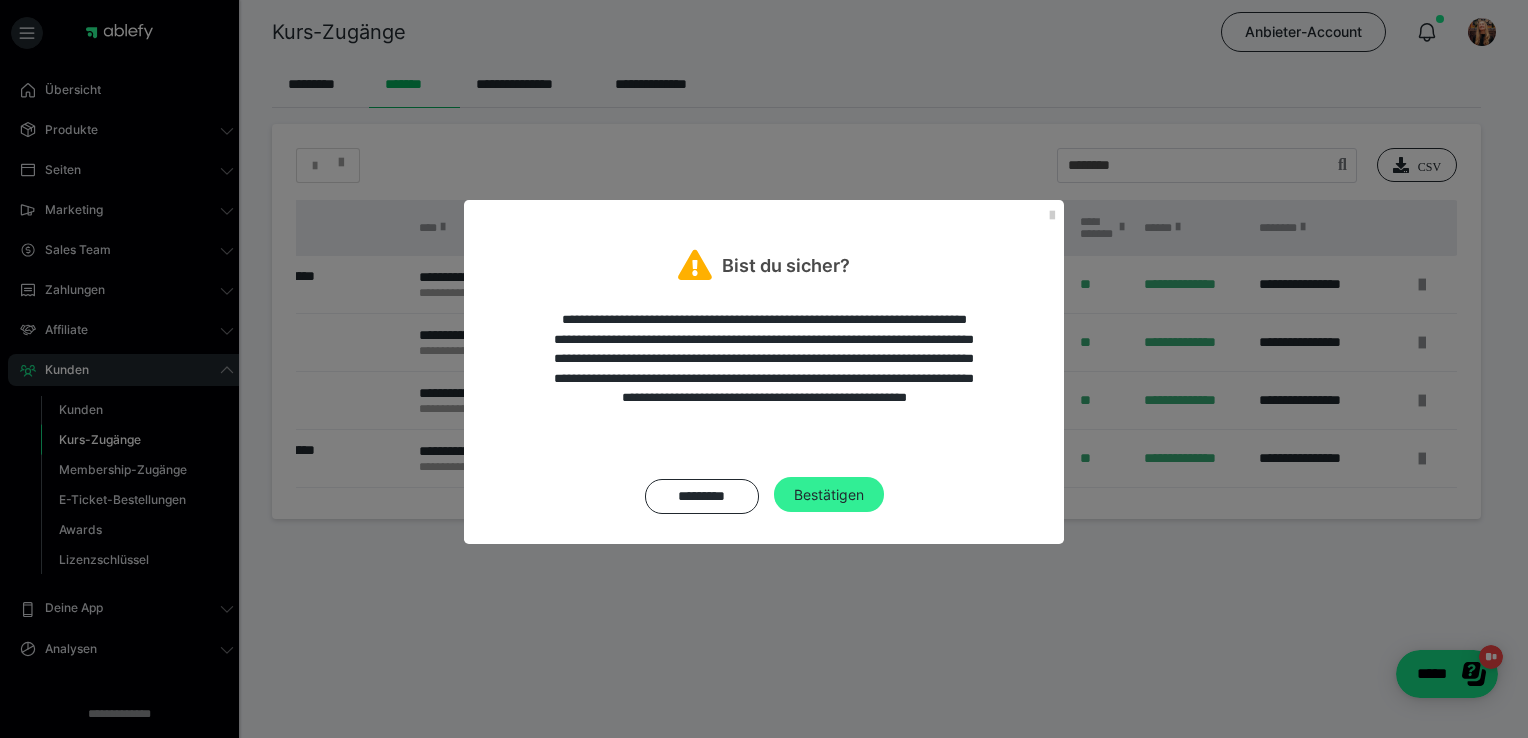 click on "Bestätigen" at bounding box center [829, 495] 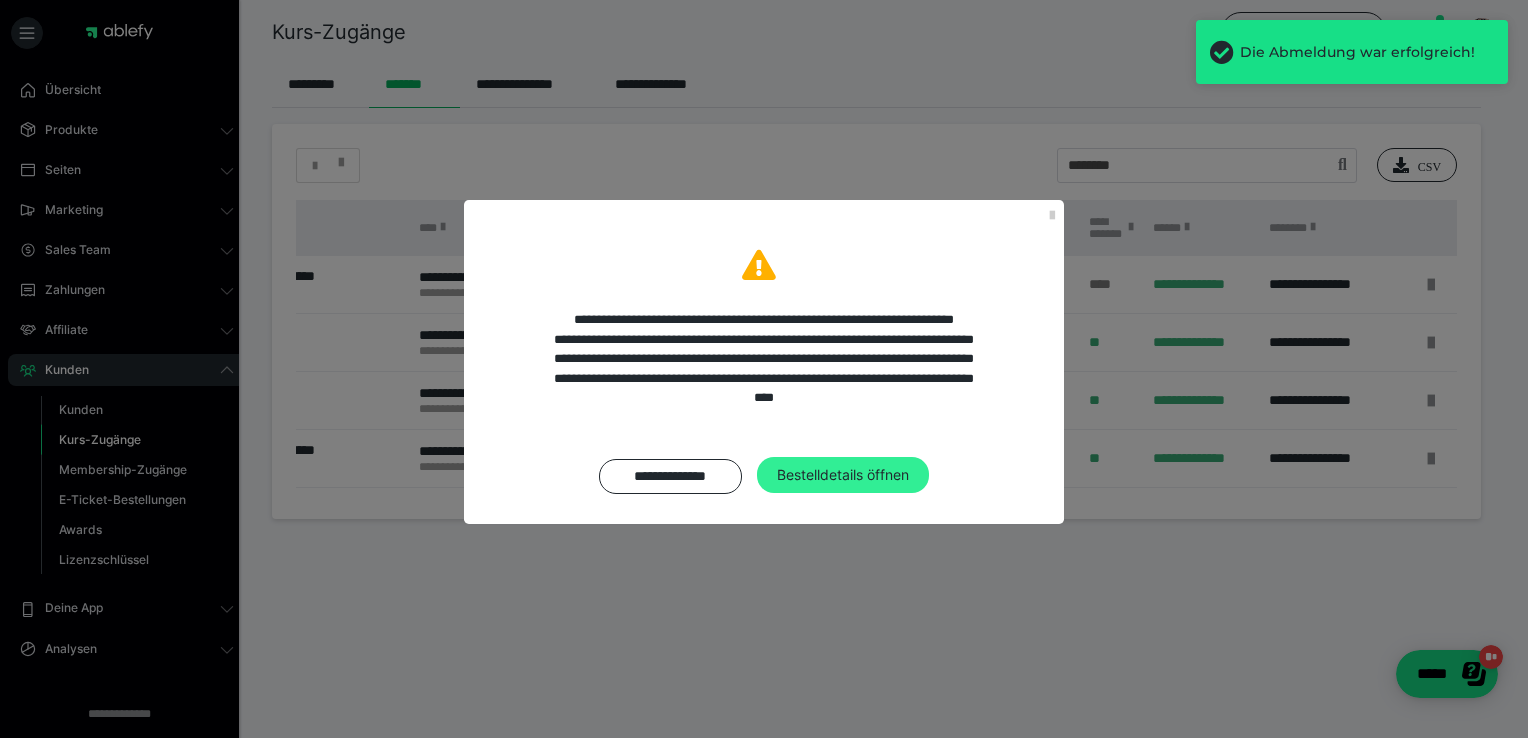 click on "Bestelldetails öffnen" at bounding box center [843, 475] 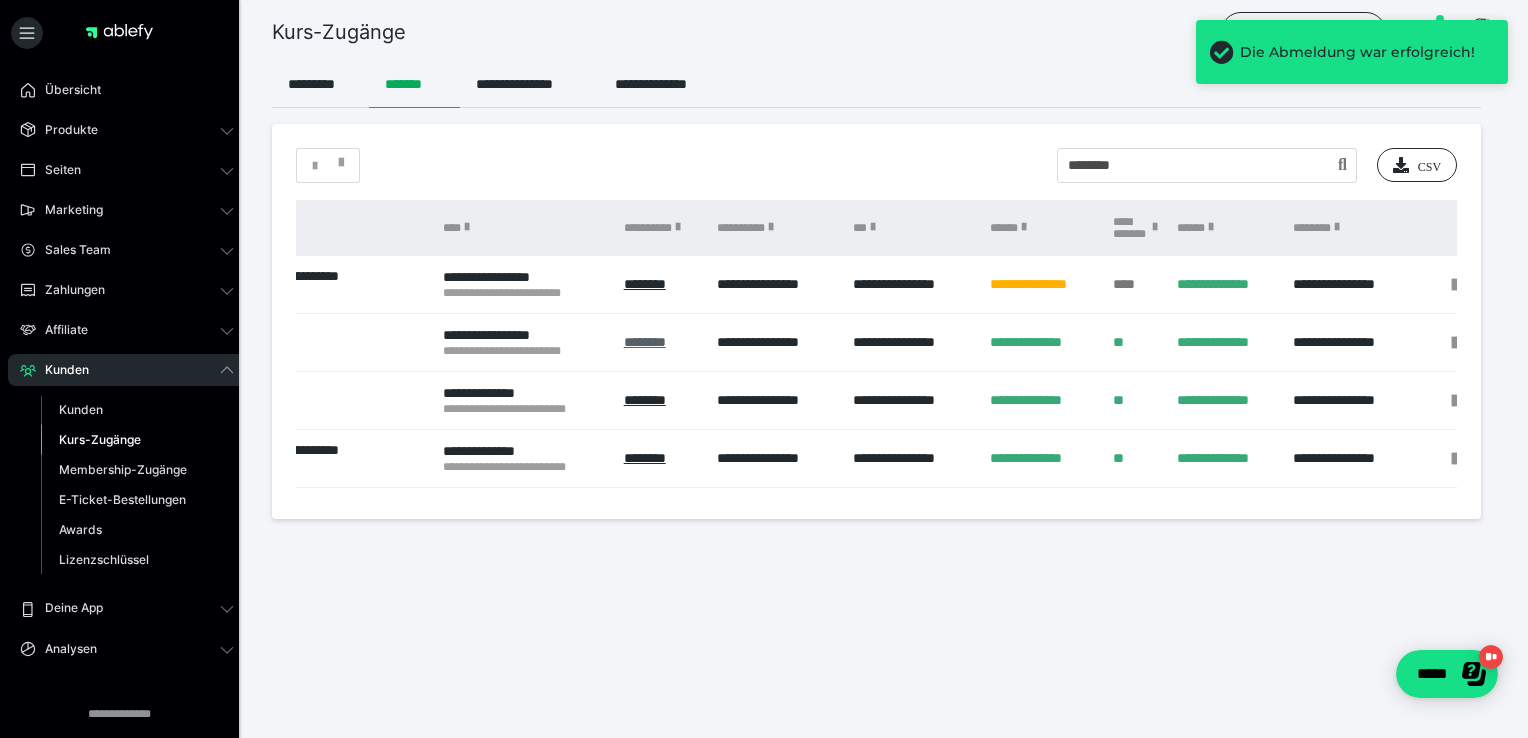 scroll, scrollTop: 0, scrollLeft: 432, axis: horizontal 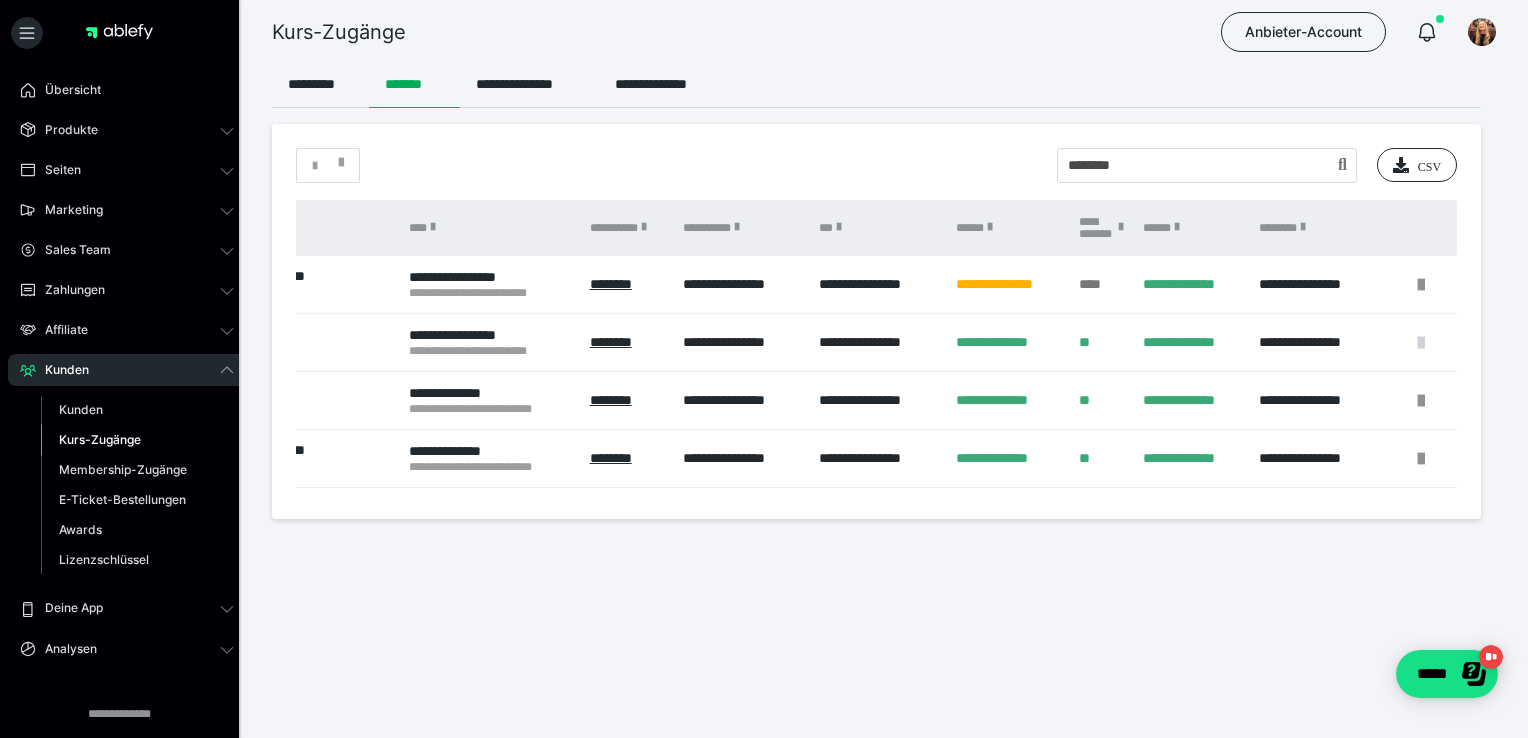 click at bounding box center [1421, 343] 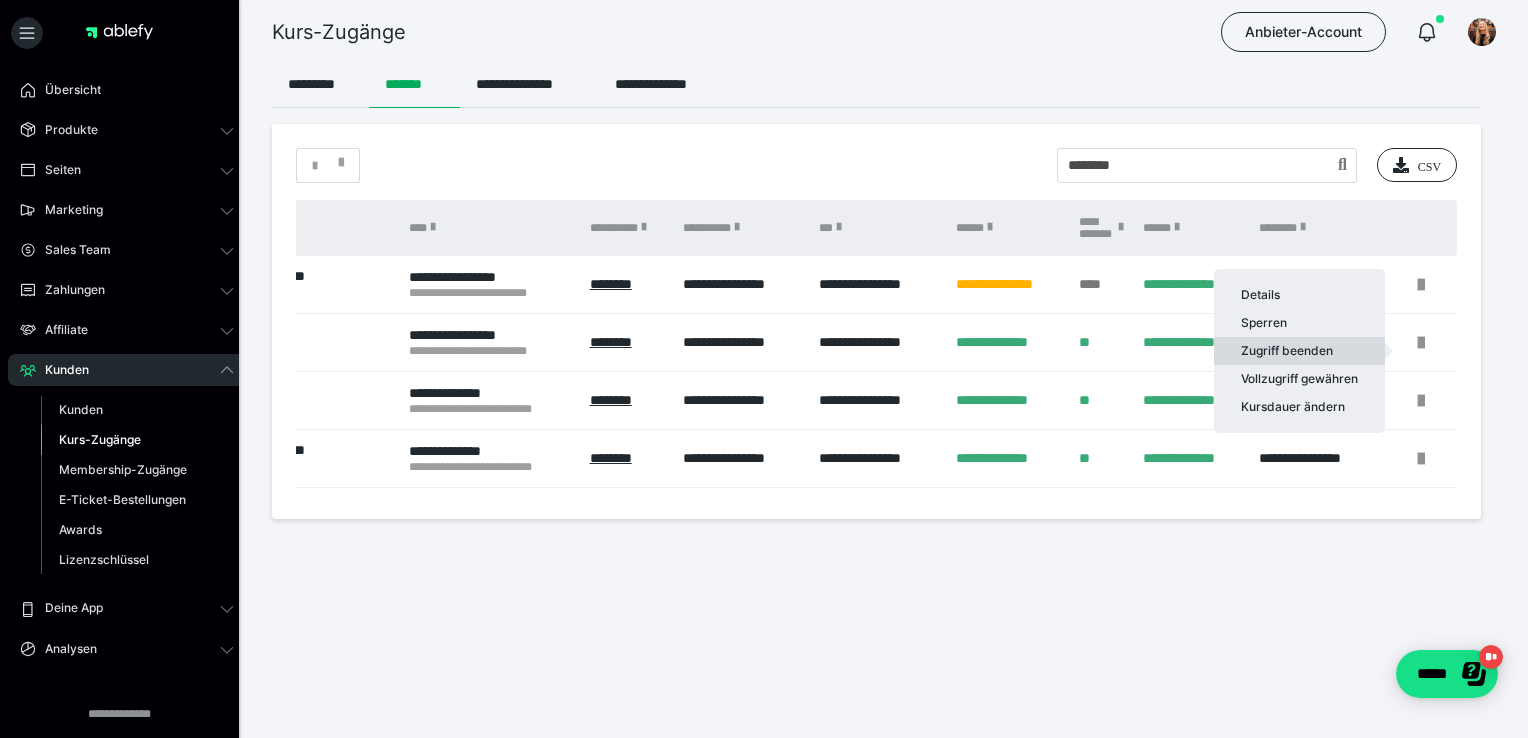 click on "Zugriff beenden" at bounding box center [1299, 351] 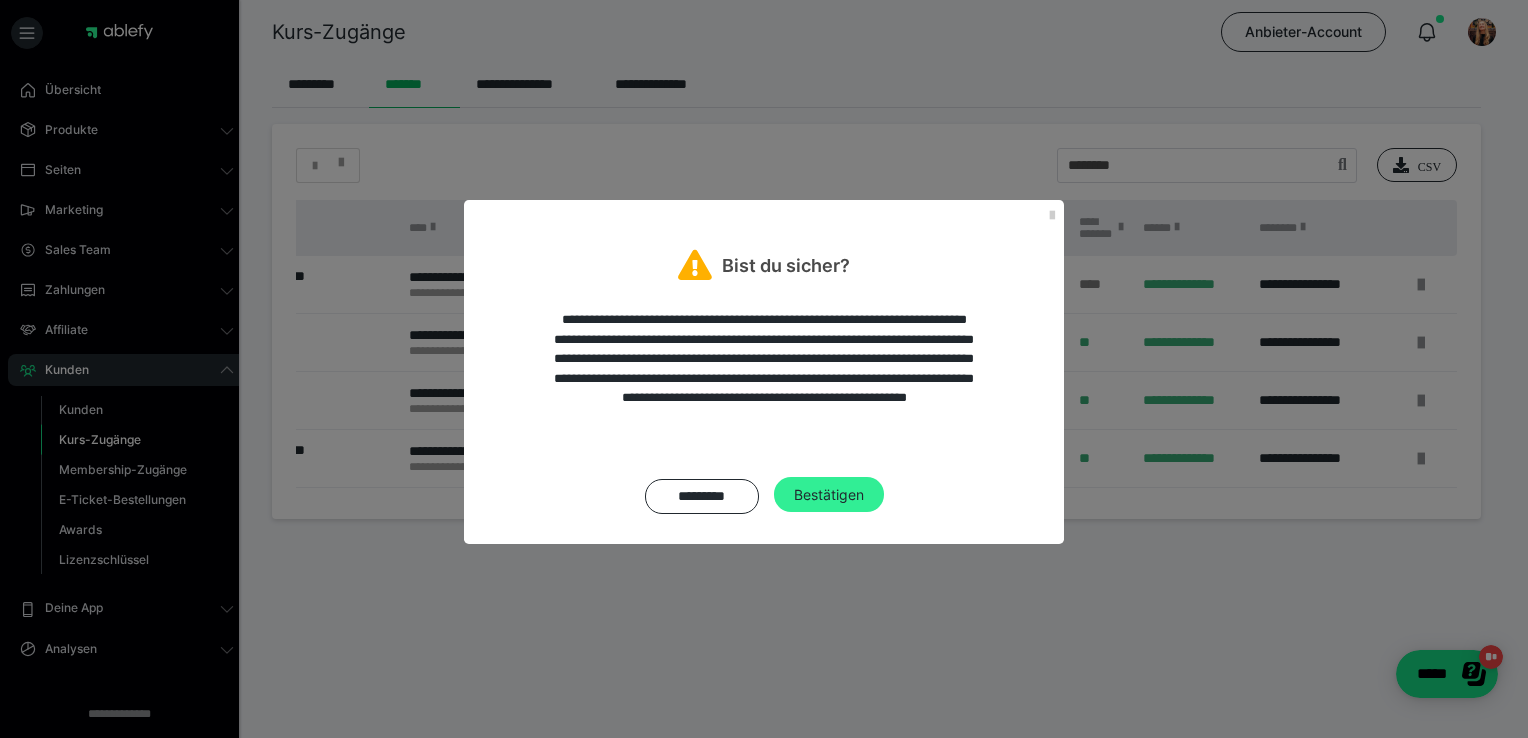 click on "Bestätigen" at bounding box center [829, 495] 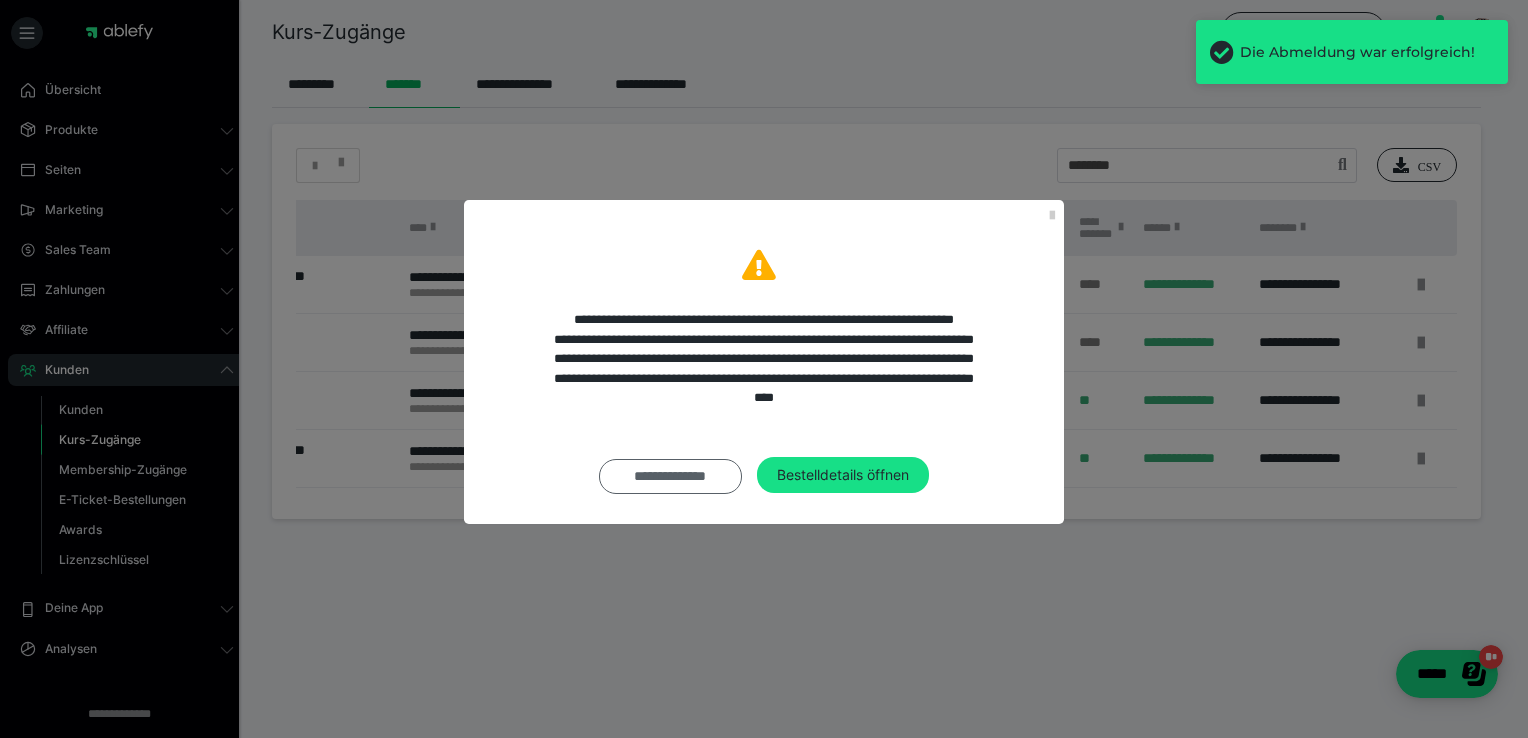 click on "**********" at bounding box center [670, 476] 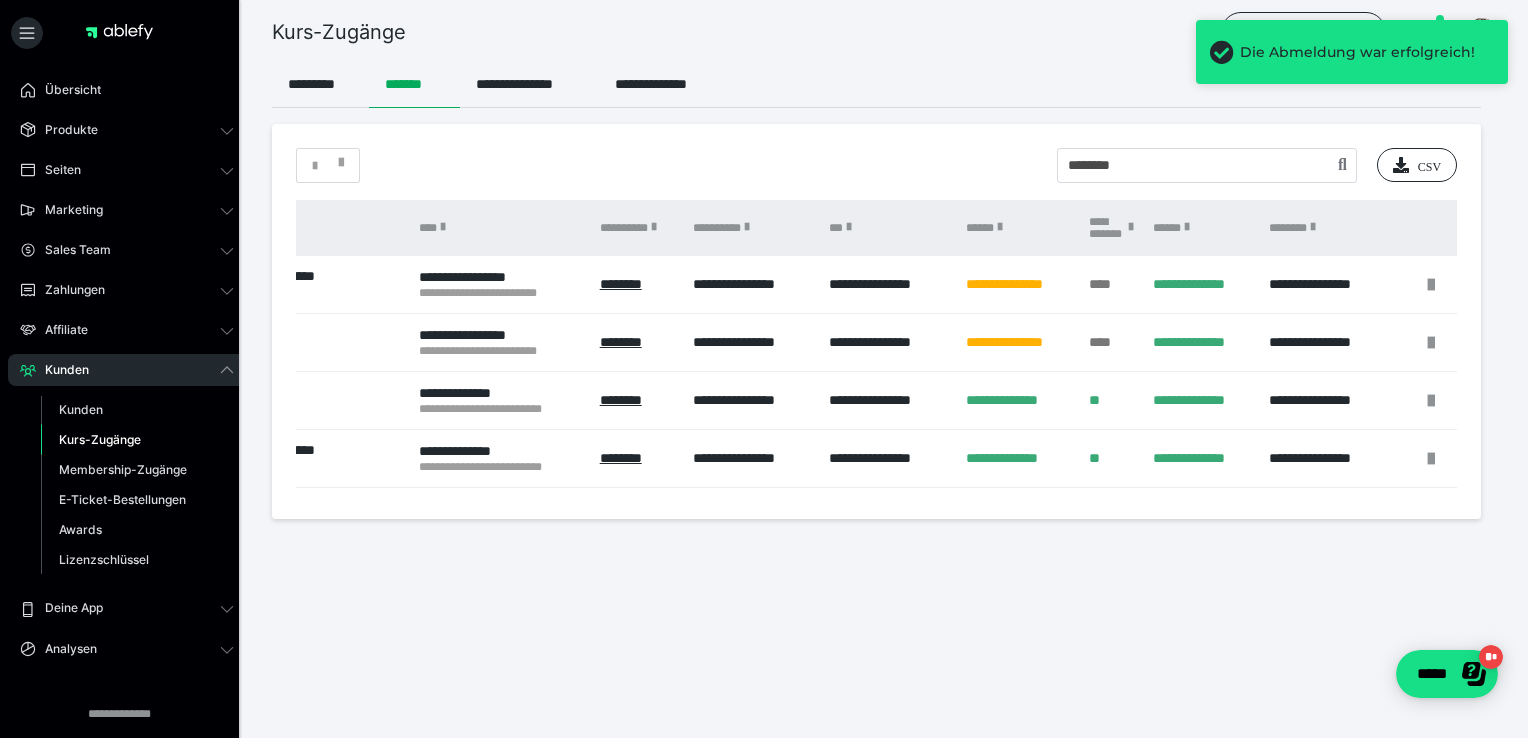 scroll, scrollTop: 0, scrollLeft: 432, axis: horizontal 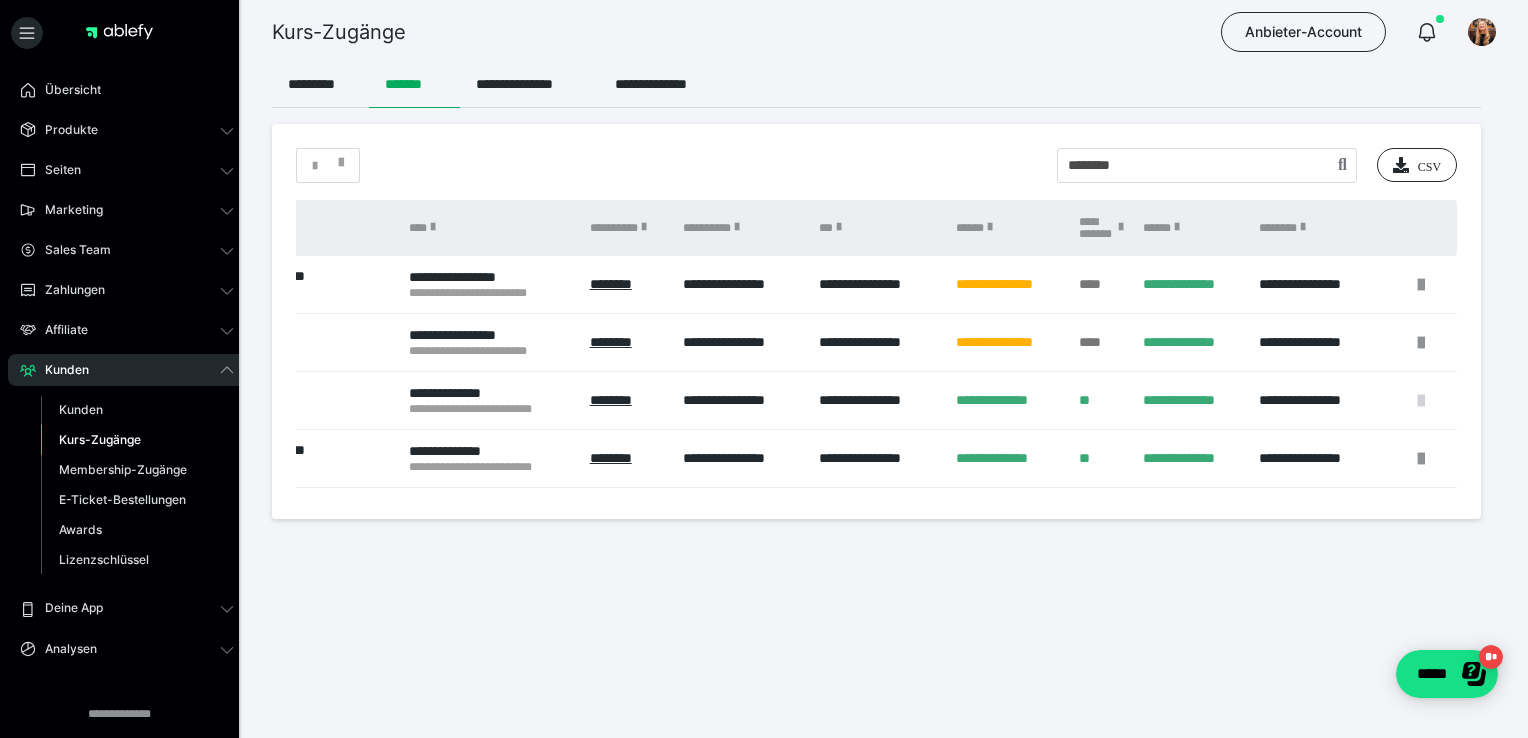 click at bounding box center (1421, 401) 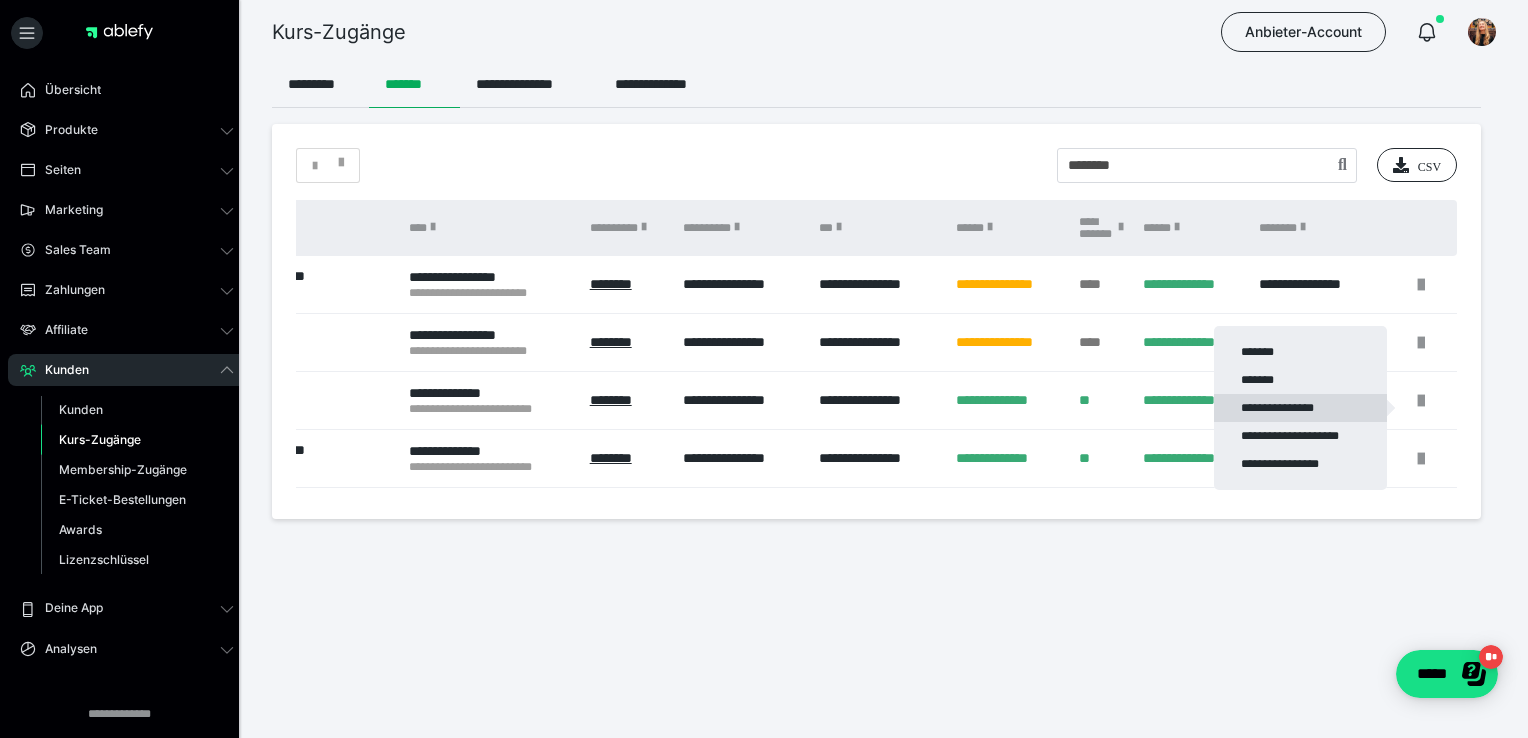 click on "**********" at bounding box center [1300, 408] 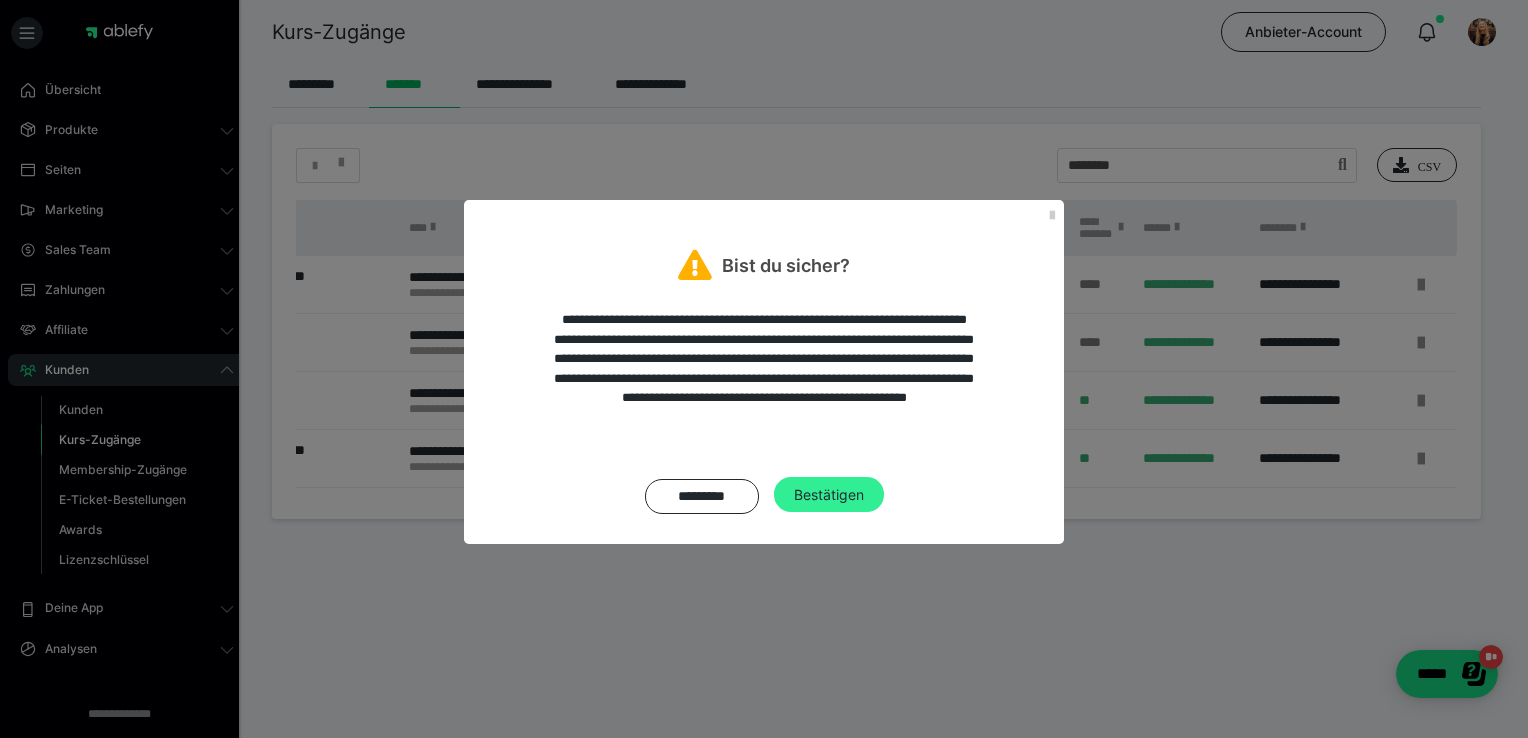 click on "Bestätigen" at bounding box center [829, 495] 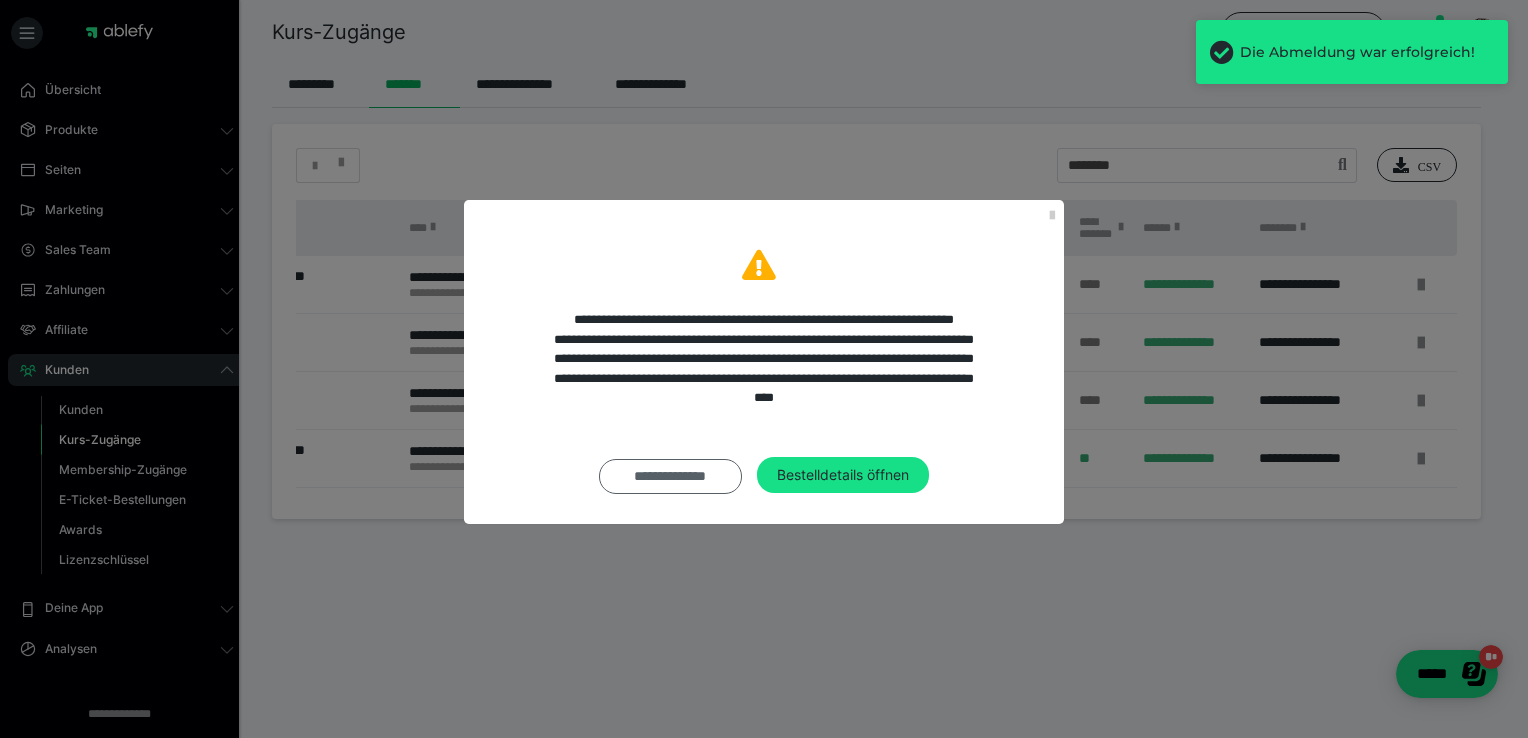 click on "**********" at bounding box center (670, 476) 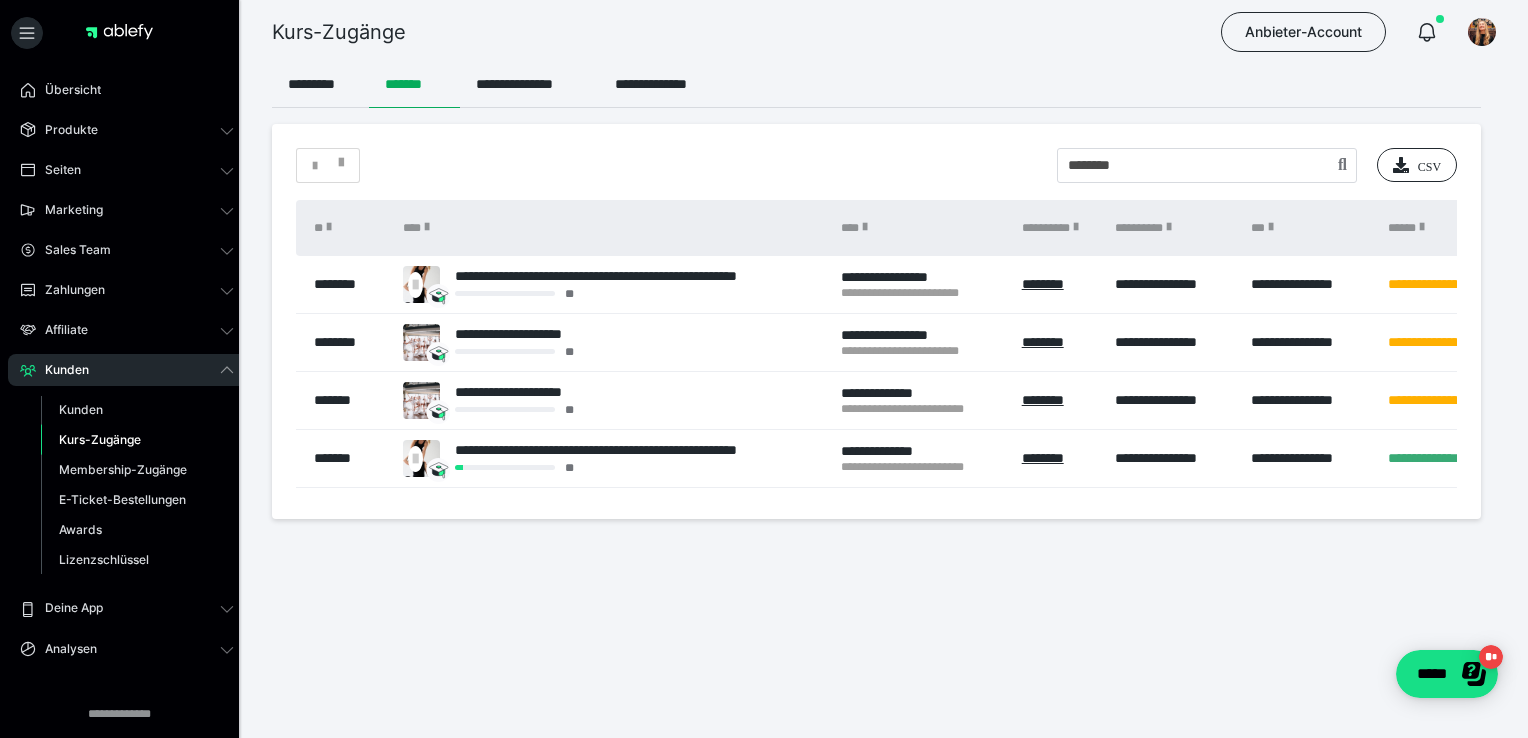 scroll, scrollTop: 0, scrollLeft: 432, axis: horizontal 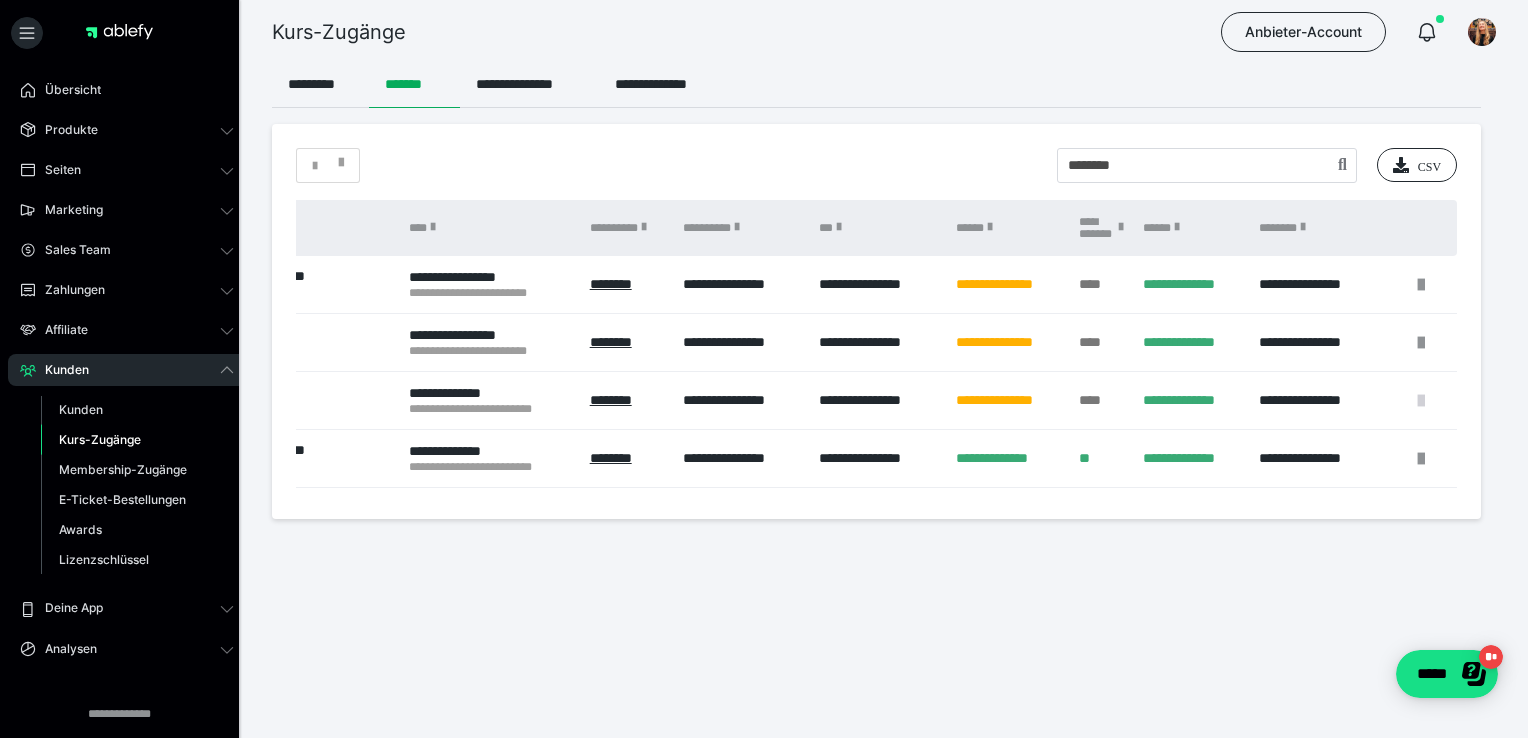 click at bounding box center (1421, 401) 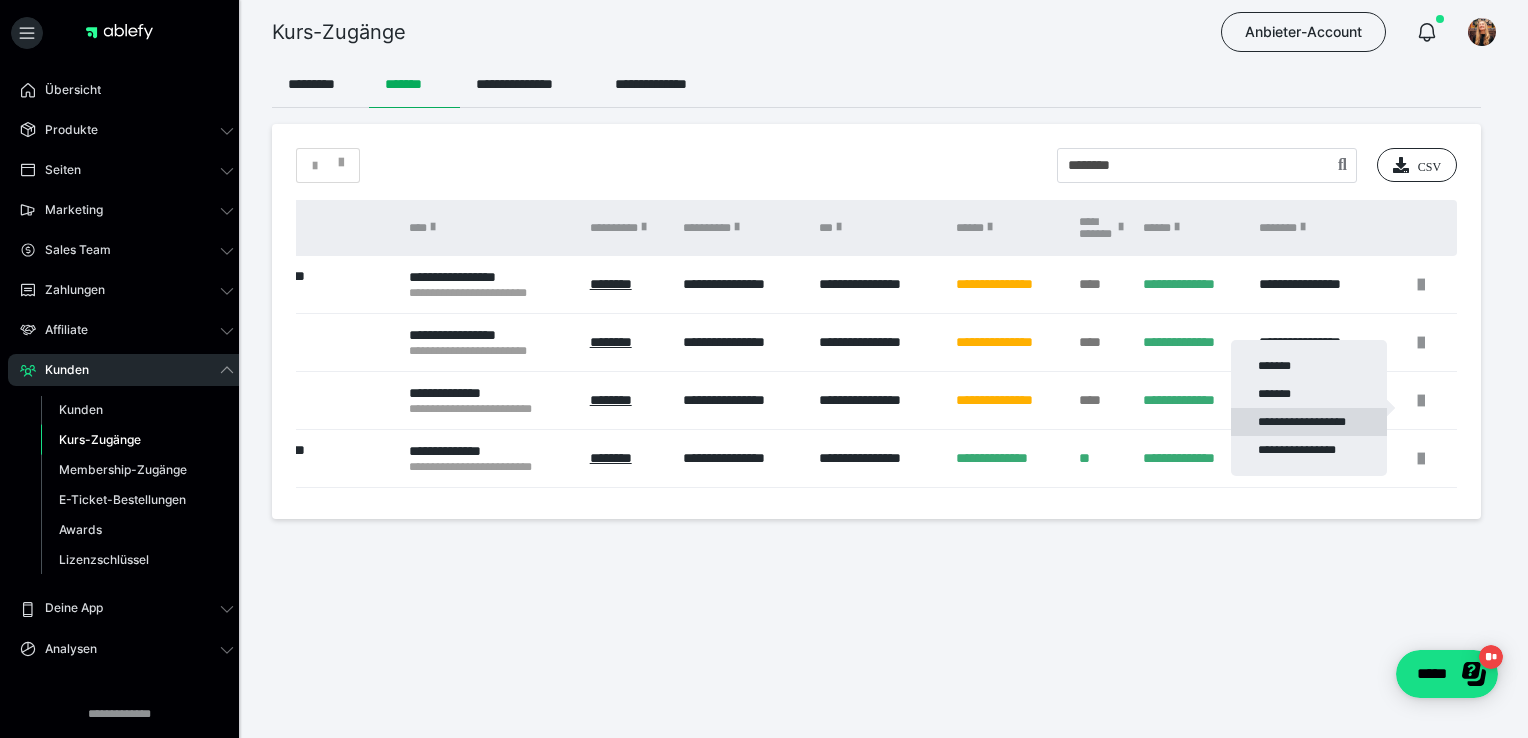 click on "**********" at bounding box center [1309, 422] 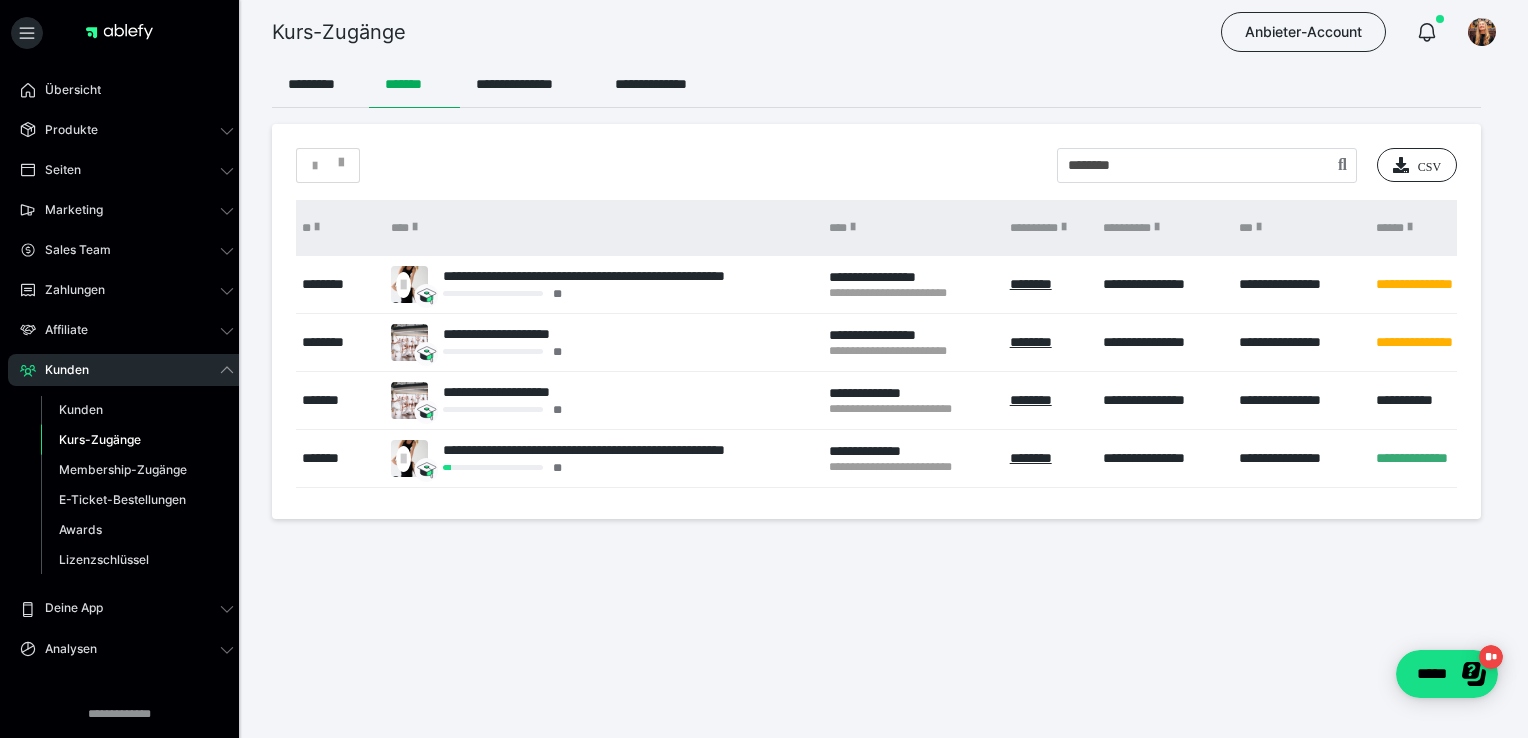 scroll, scrollTop: 0, scrollLeft: 0, axis: both 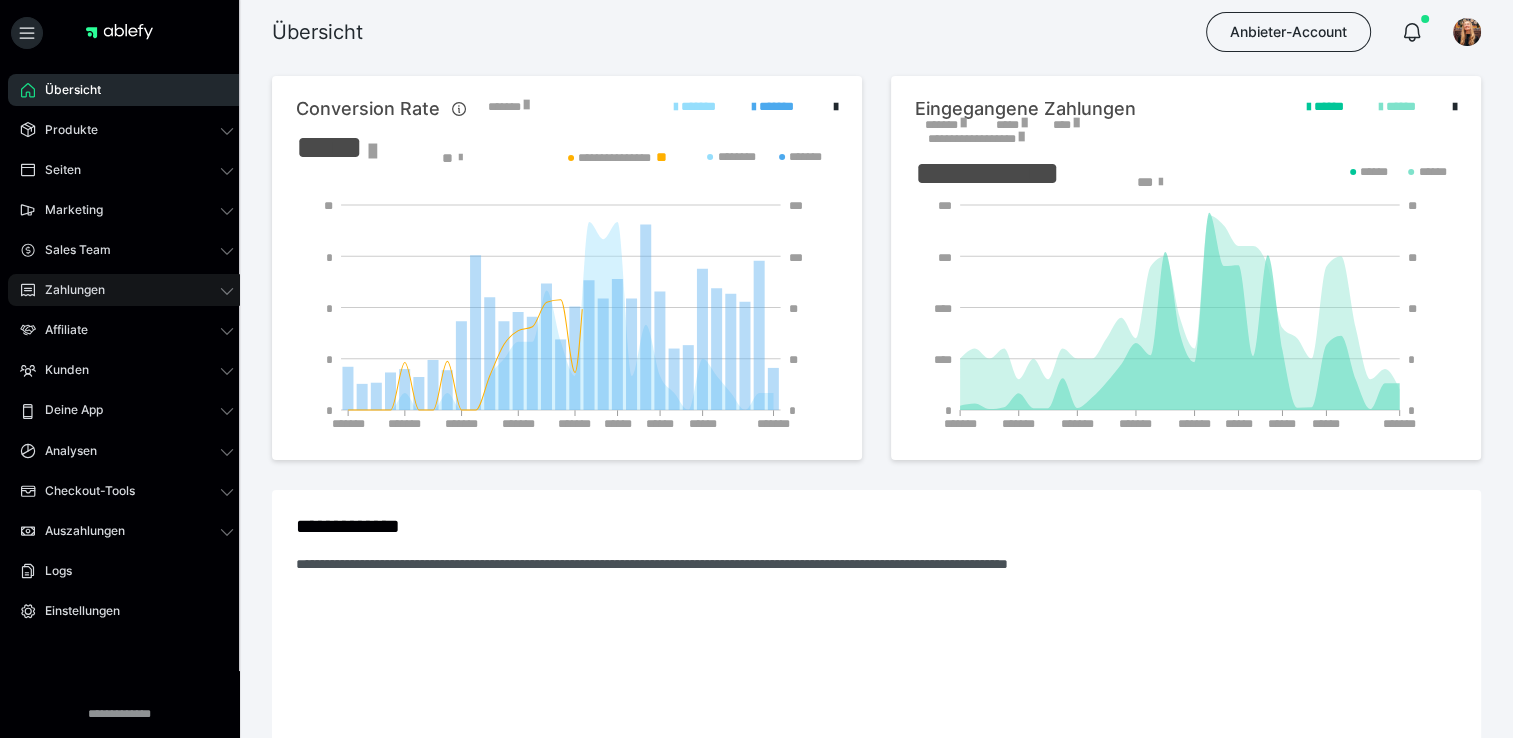 click on "Zahlungen" at bounding box center [68, 290] 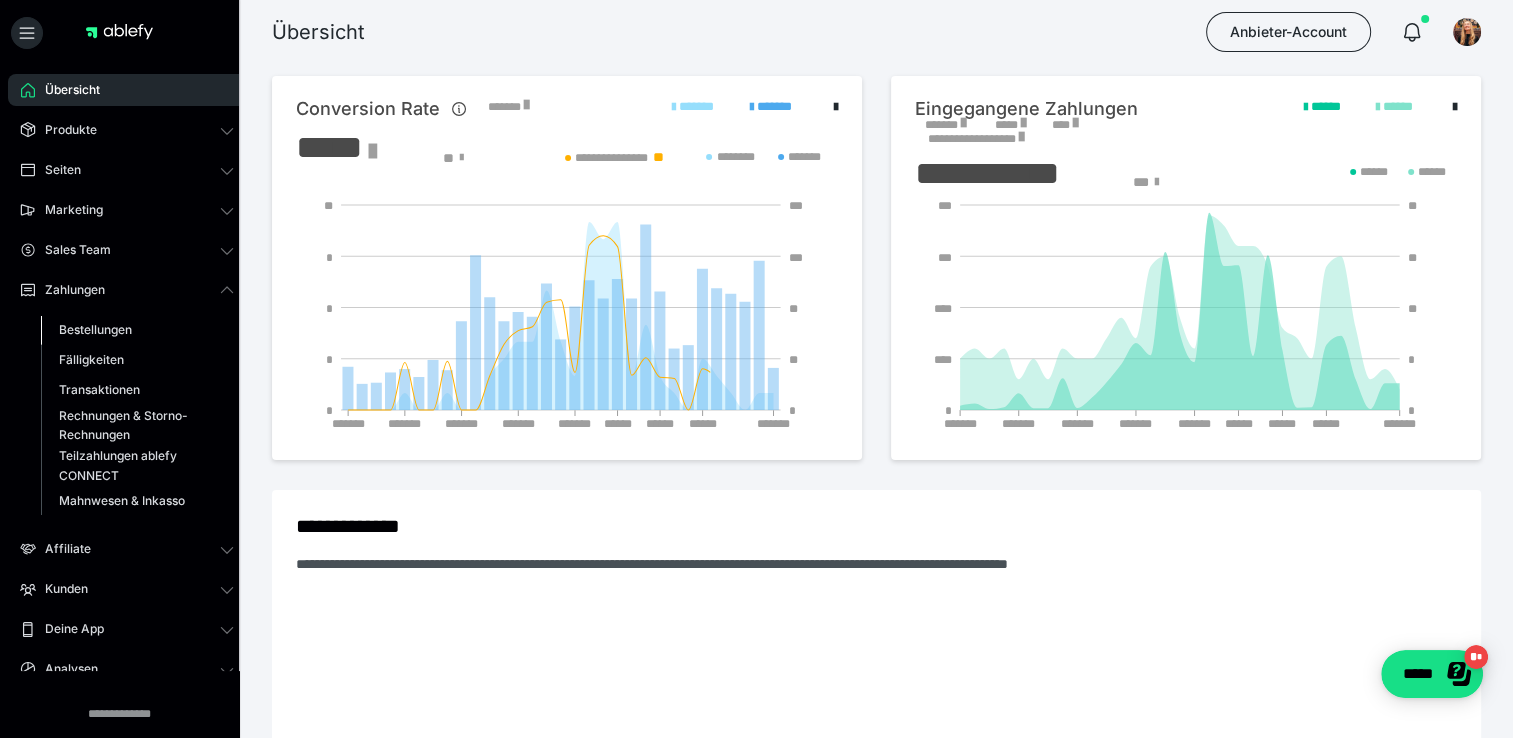 scroll, scrollTop: 0, scrollLeft: 0, axis: both 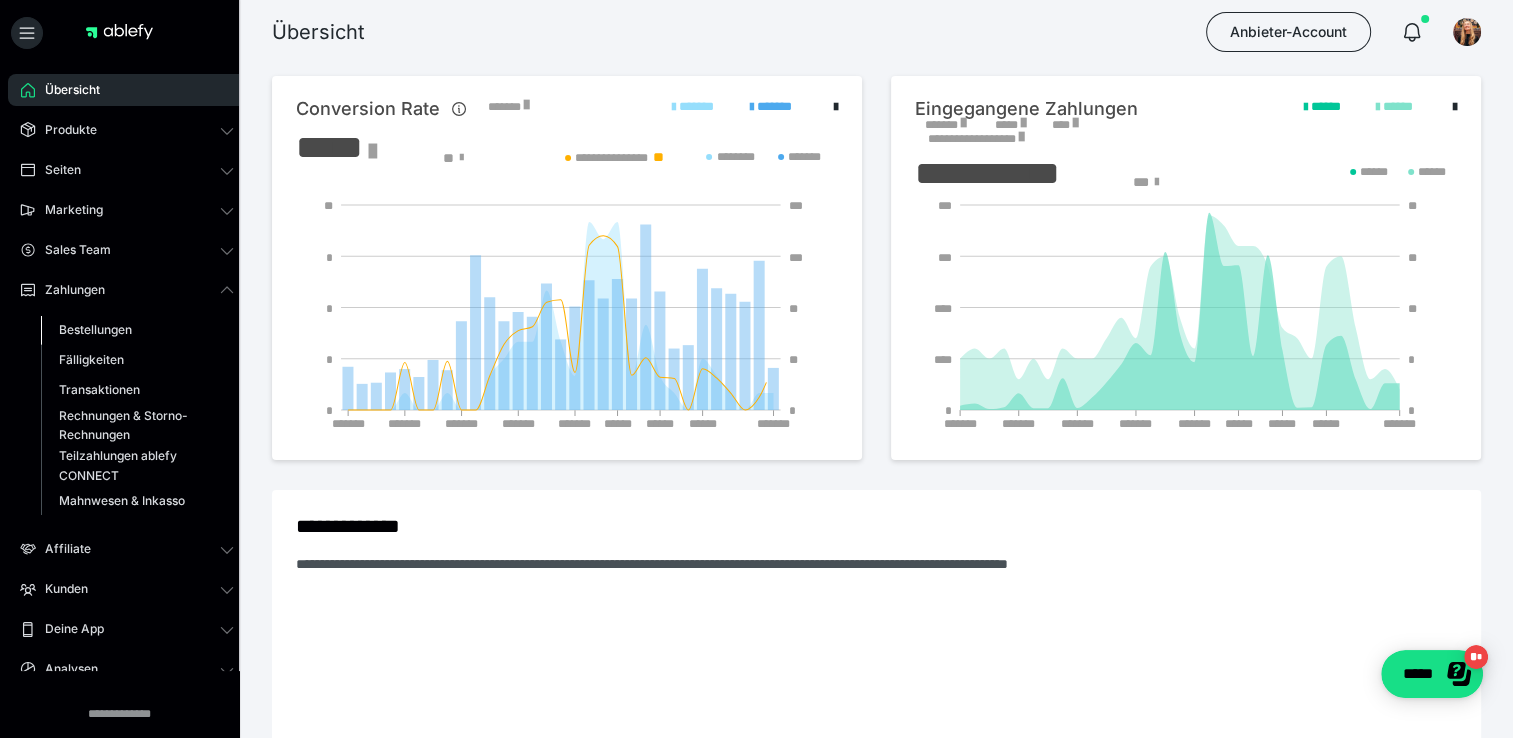 click on "Bestellungen" at bounding box center (95, 329) 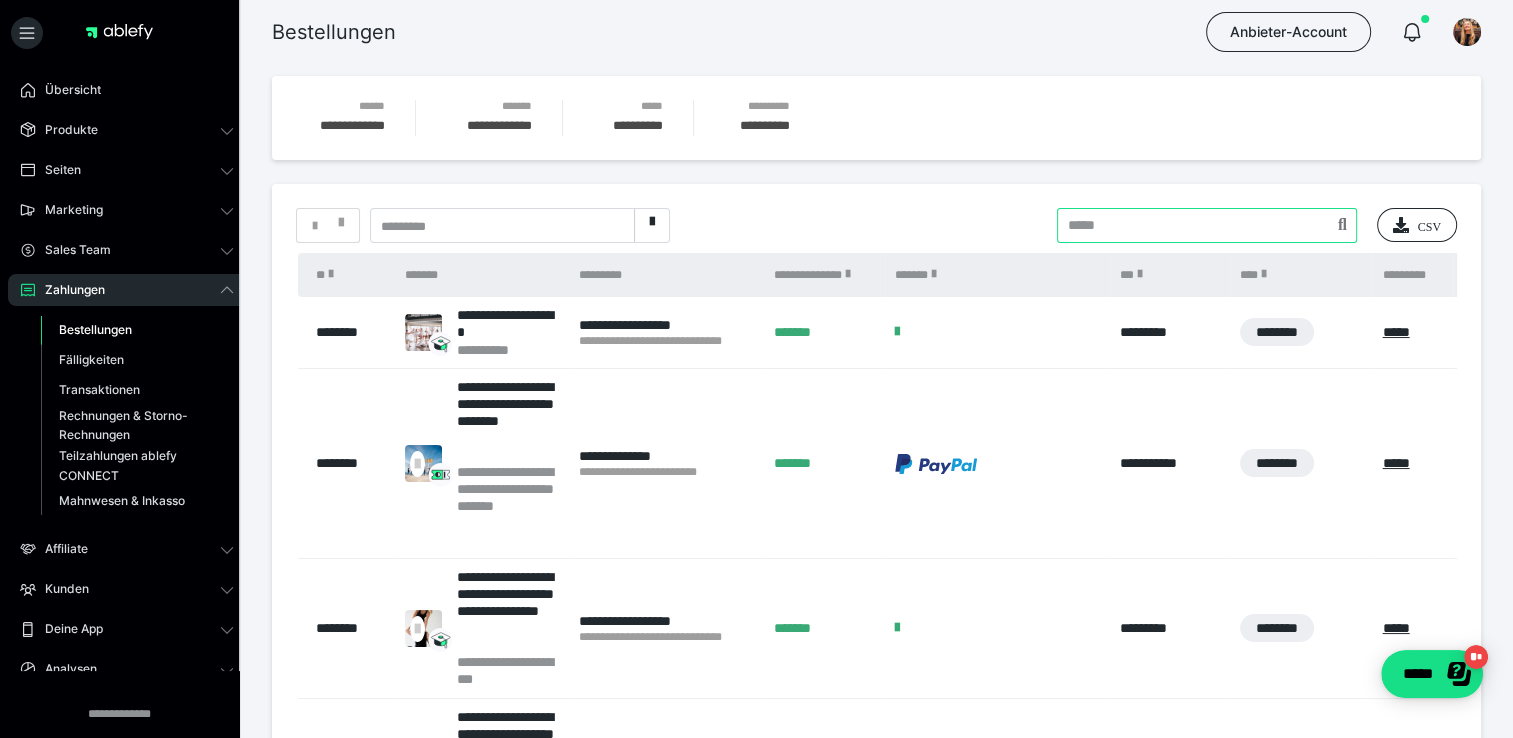 click at bounding box center [1207, 225] 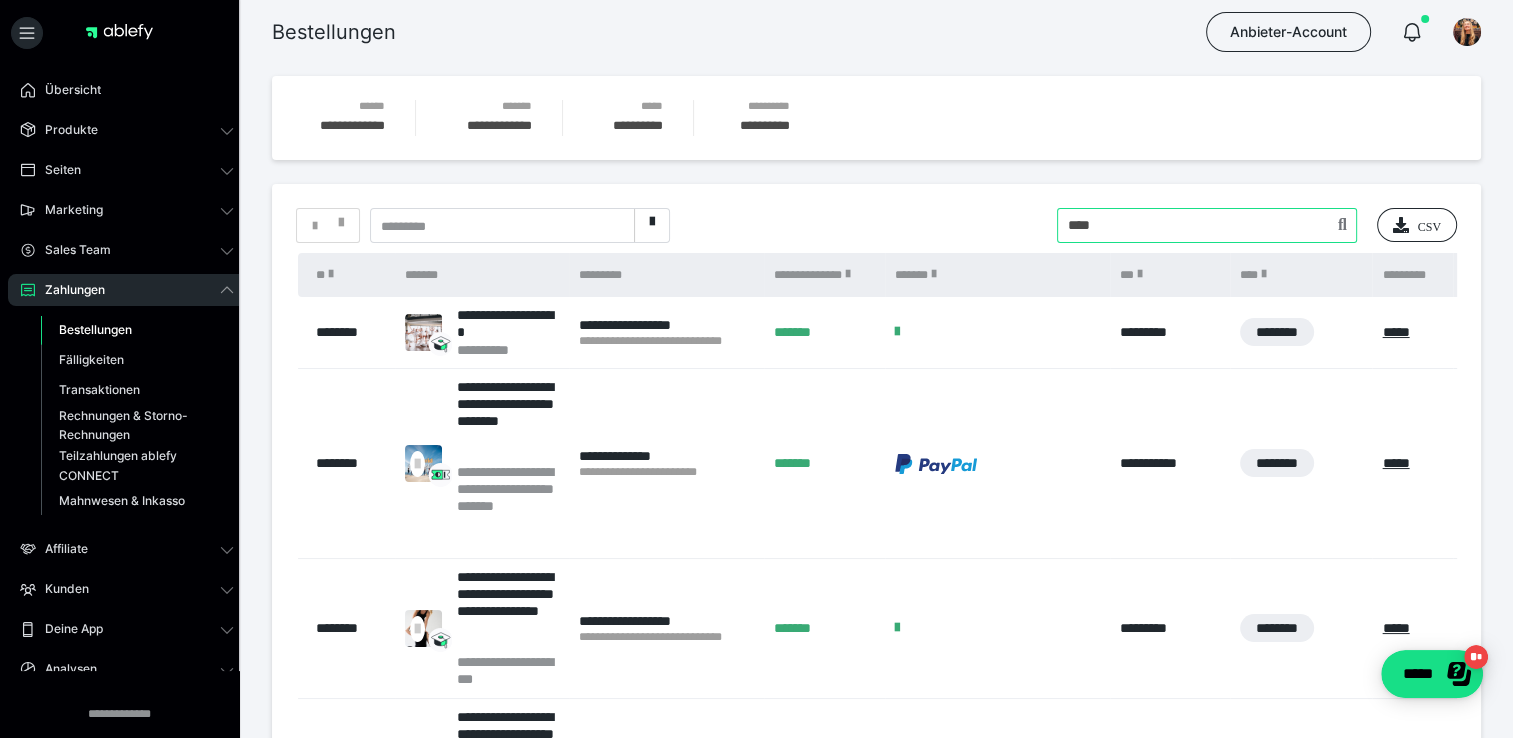 type on "****" 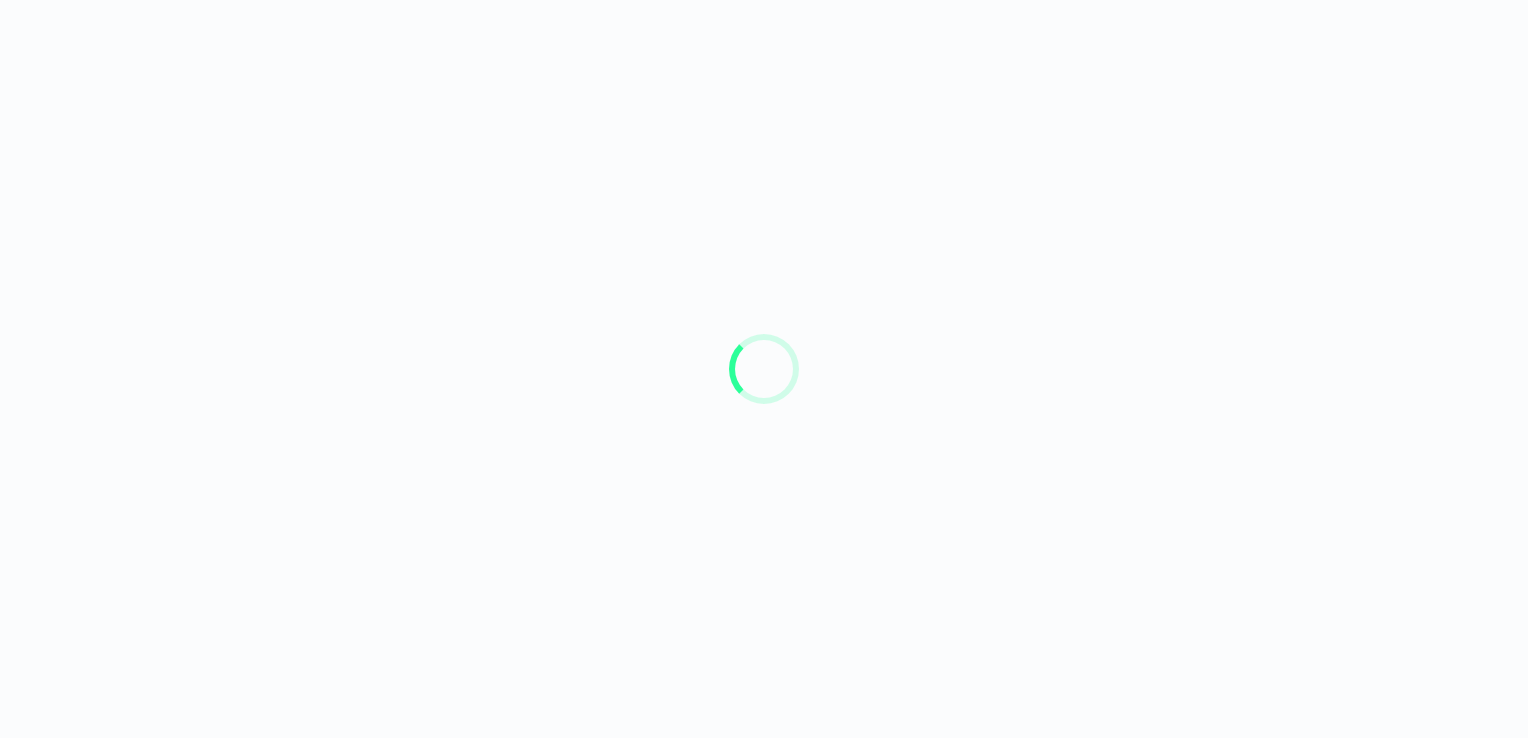 scroll, scrollTop: 0, scrollLeft: 0, axis: both 